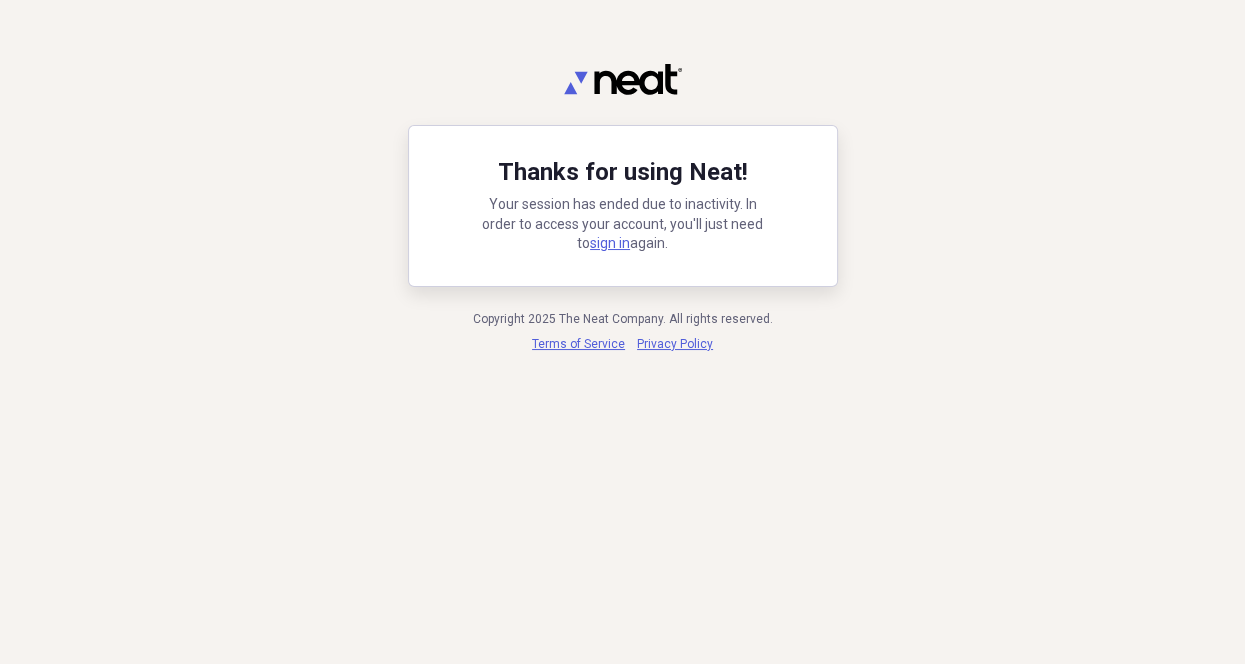 scroll, scrollTop: 0, scrollLeft: 0, axis: both 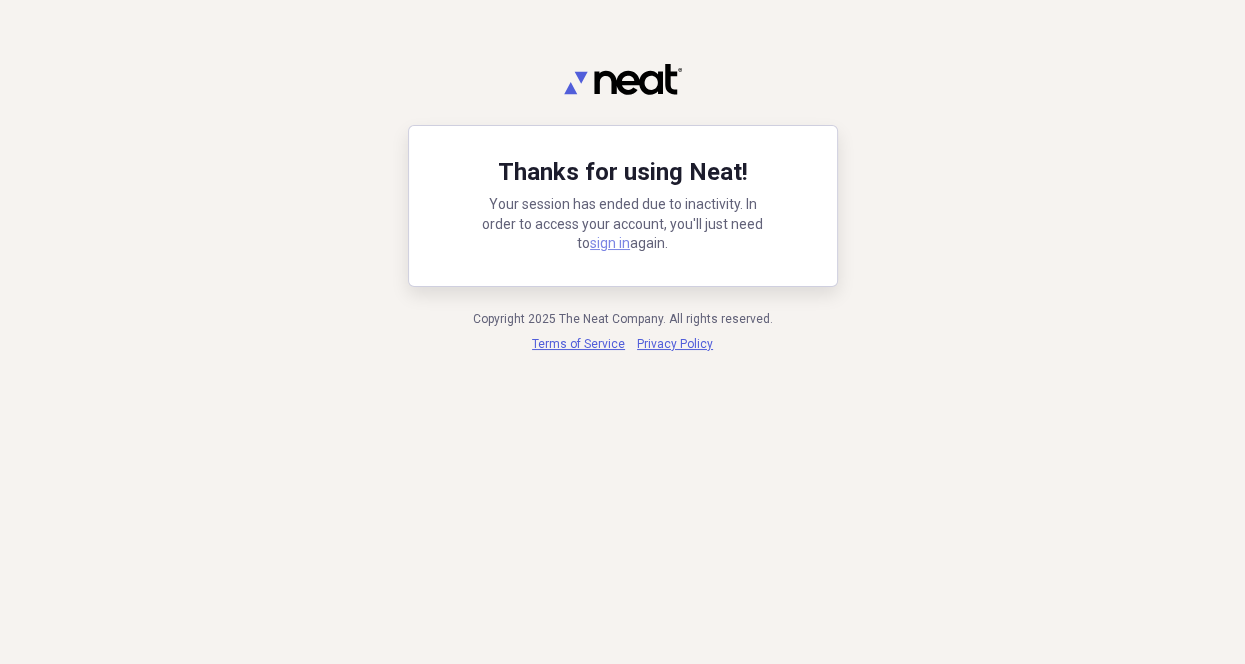click on "sign in" at bounding box center (610, 243) 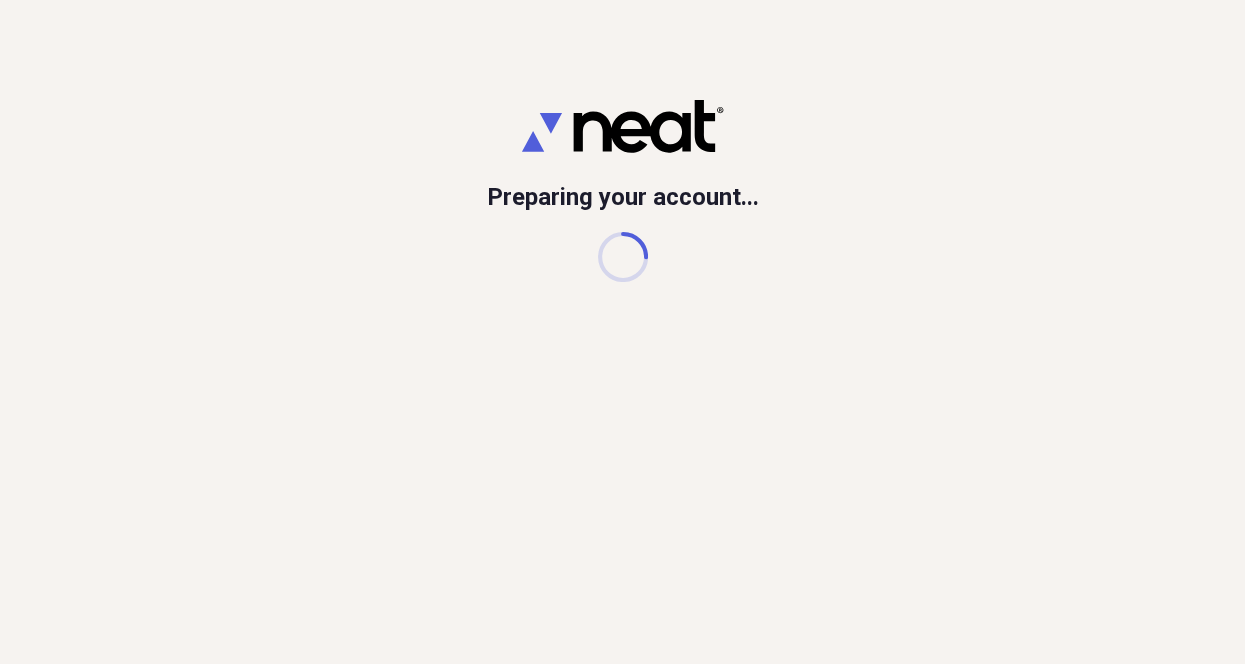 scroll, scrollTop: 2, scrollLeft: 0, axis: vertical 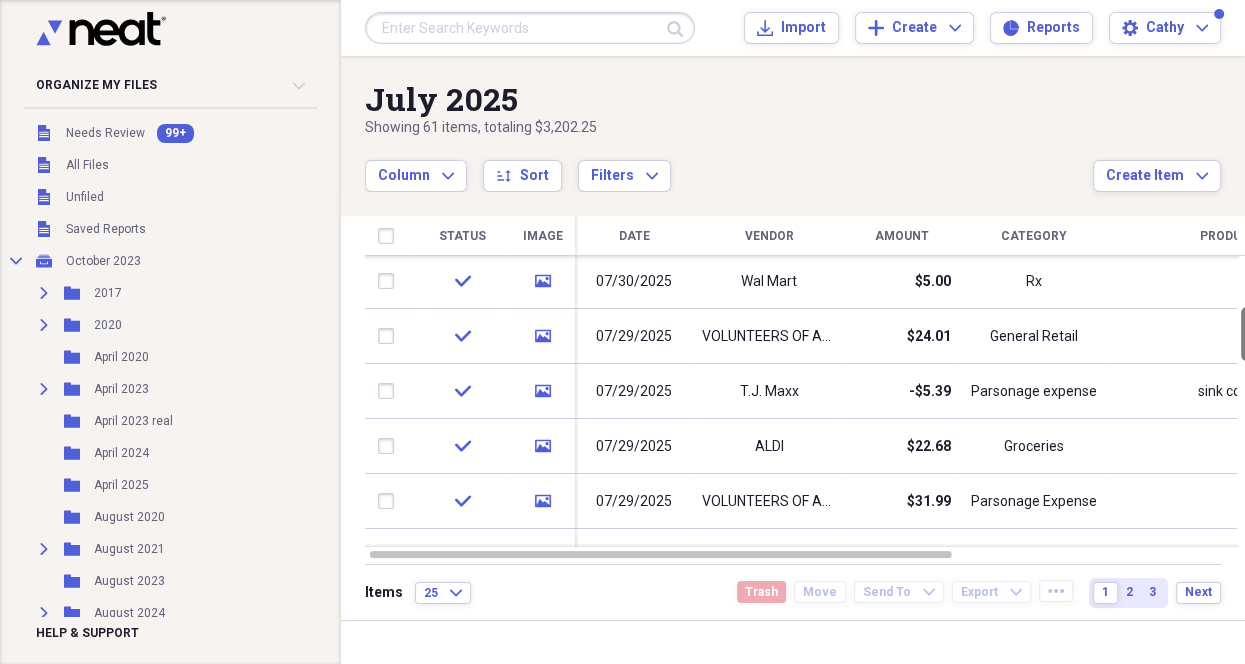 drag, startPoint x: 1237, startPoint y: 296, endPoint x: 1237, endPoint y: 343, distance: 47 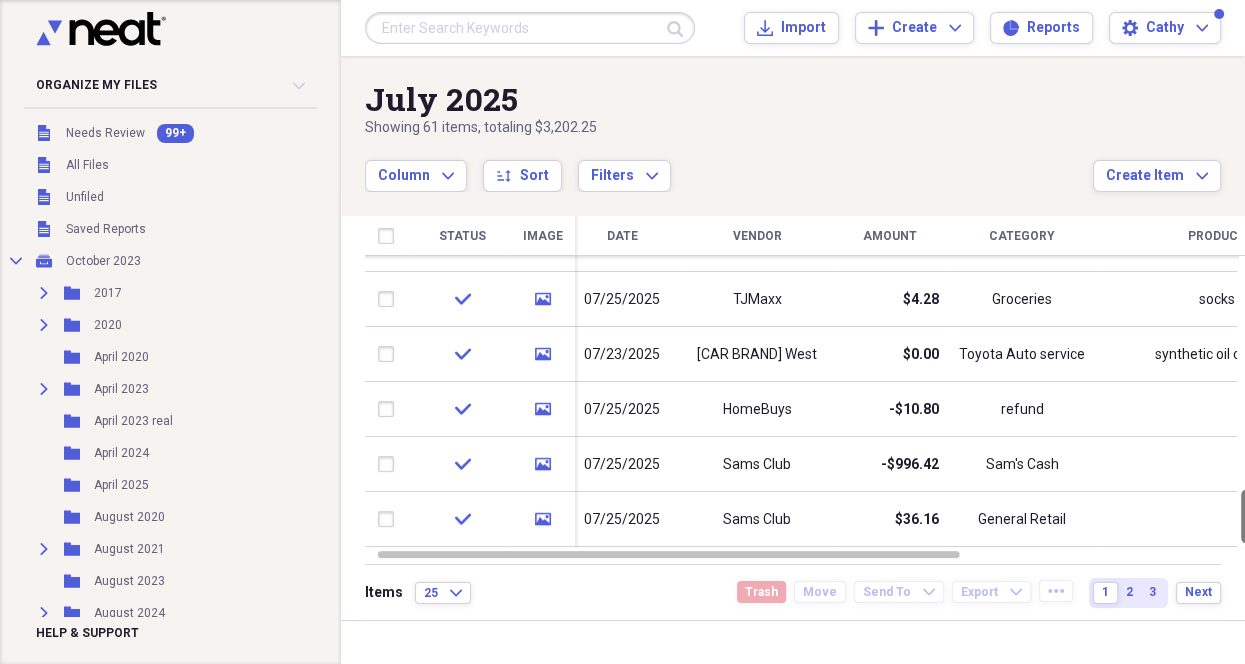 drag, startPoint x: 1236, startPoint y: 347, endPoint x: 1246, endPoint y: 563, distance: 216.23135 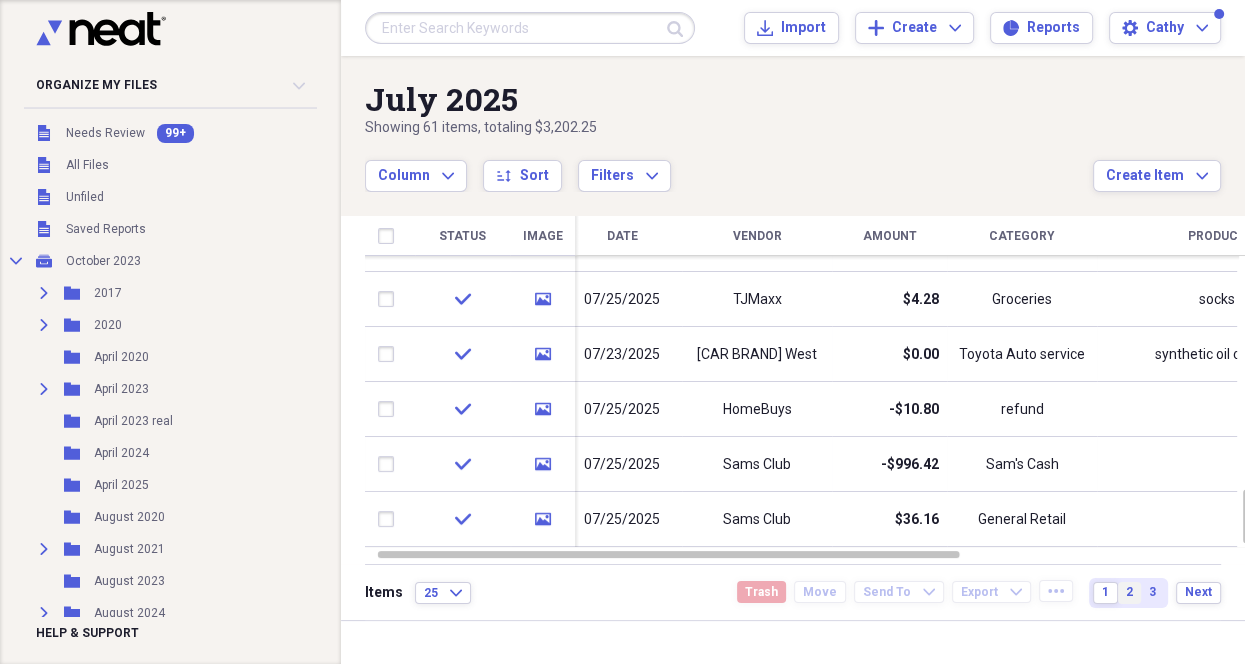 click on "2" at bounding box center (1129, 592) 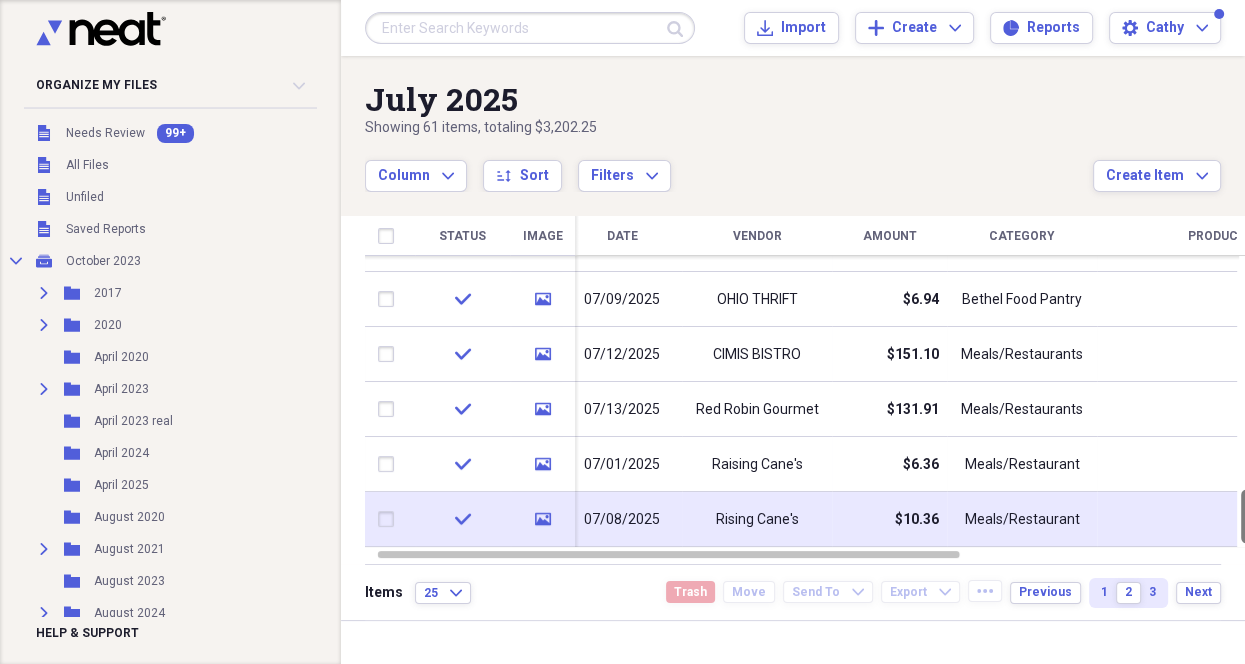 drag, startPoint x: 1231, startPoint y: 280, endPoint x: 1222, endPoint y: 539, distance: 259.1563 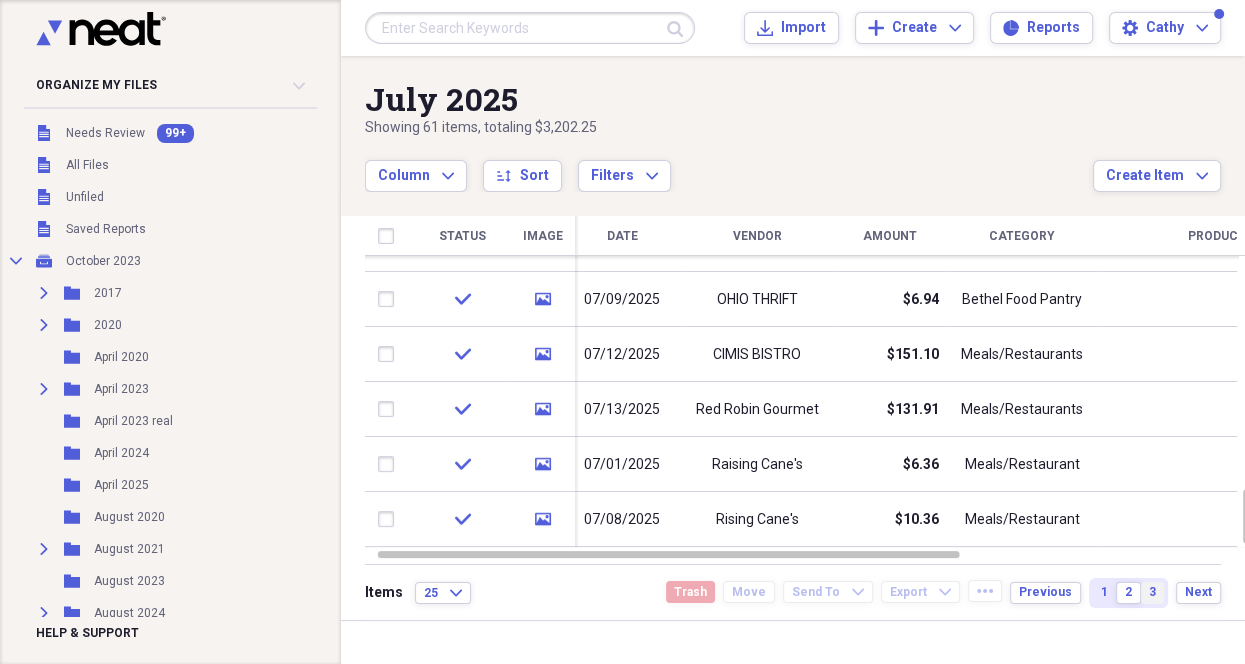 click on "3" at bounding box center (1152, 592) 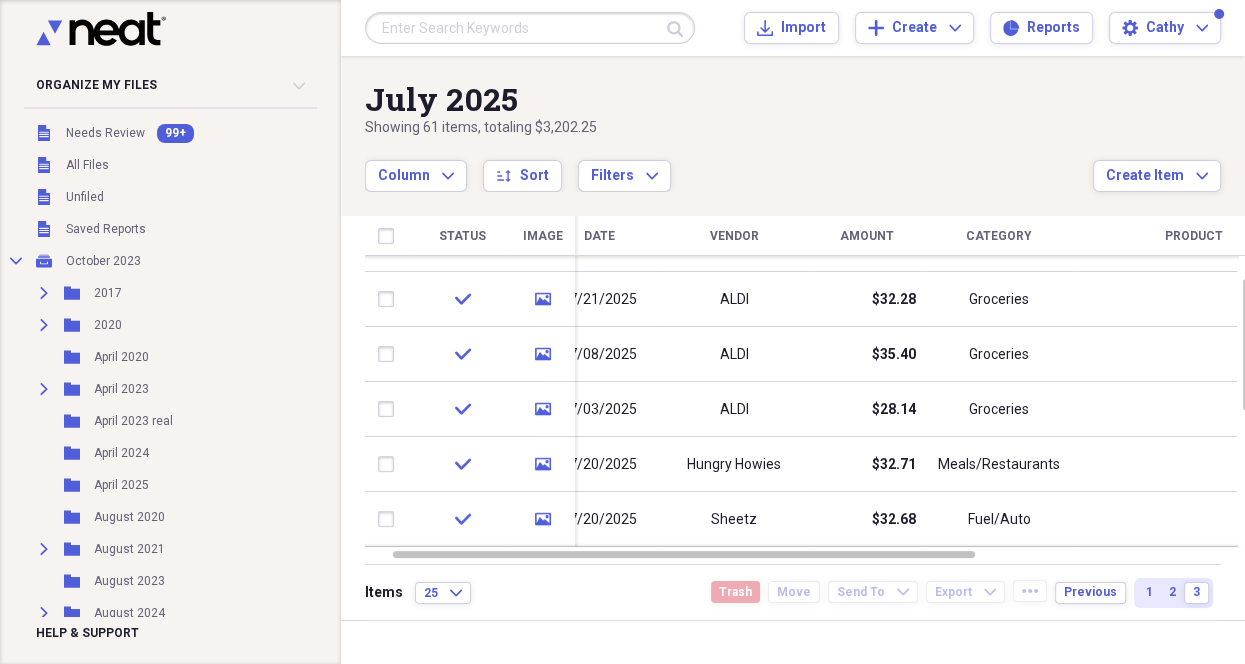 click on "[MONTH] 2025 Showing 61 items , totaling $3,202.25 Column Expand sort Sort Filters  Expand" at bounding box center [729, 136] 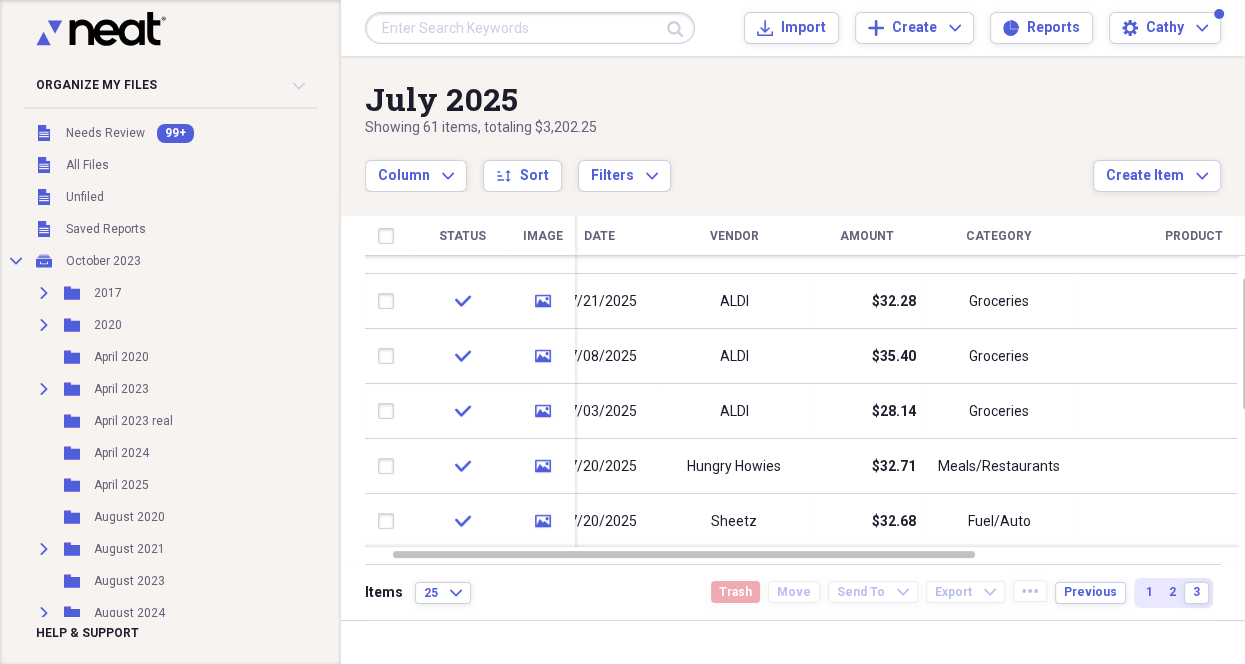 click on "Column Expand sort Sort Filters  Expand" at bounding box center (729, 165) 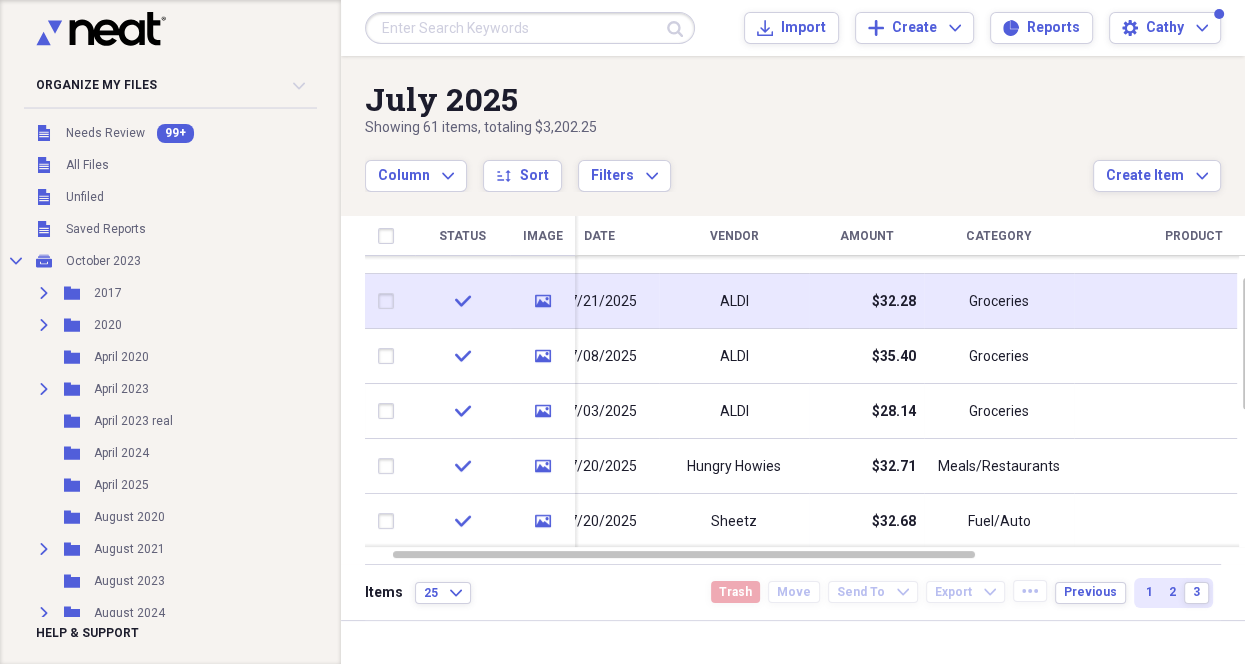 click on "media" at bounding box center [542, 301] 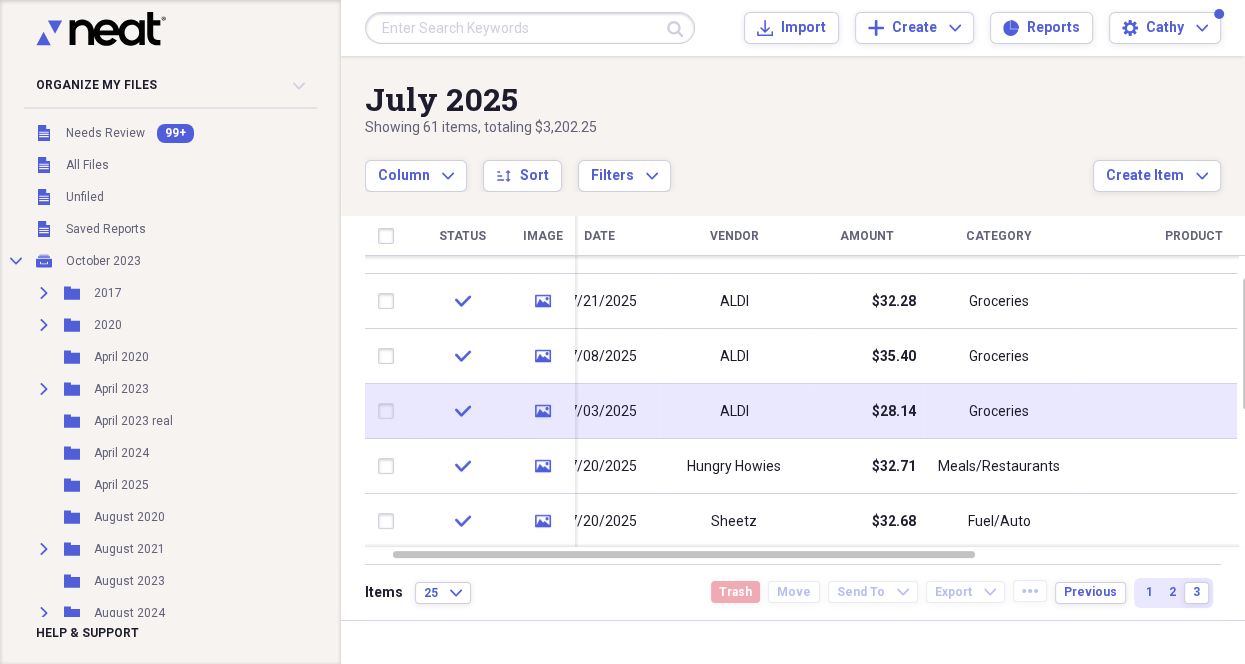 click on "07/03/2025" at bounding box center (599, 412) 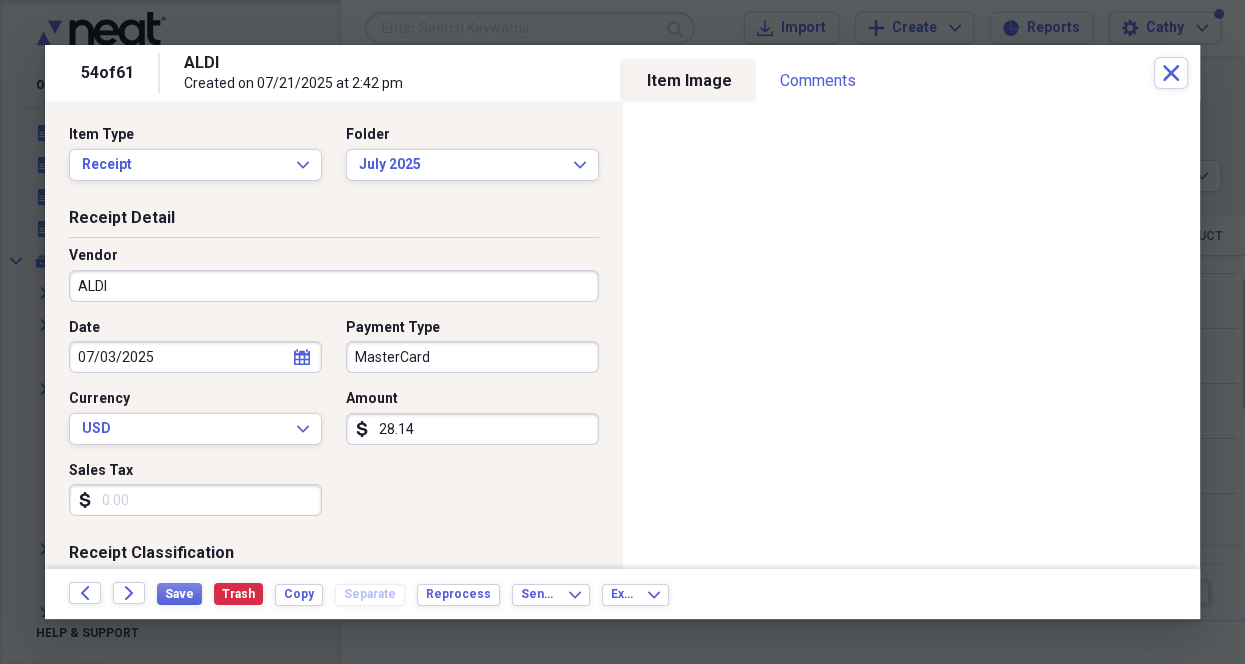 click on "Receipt Detail Vendor ALDI Date 07/03/2025 calendar Calendar Payment Type [CARD] Currency USD Expand Amount dollar-sign 28.14 Sales Tax dollar-sign" at bounding box center [334, 375] 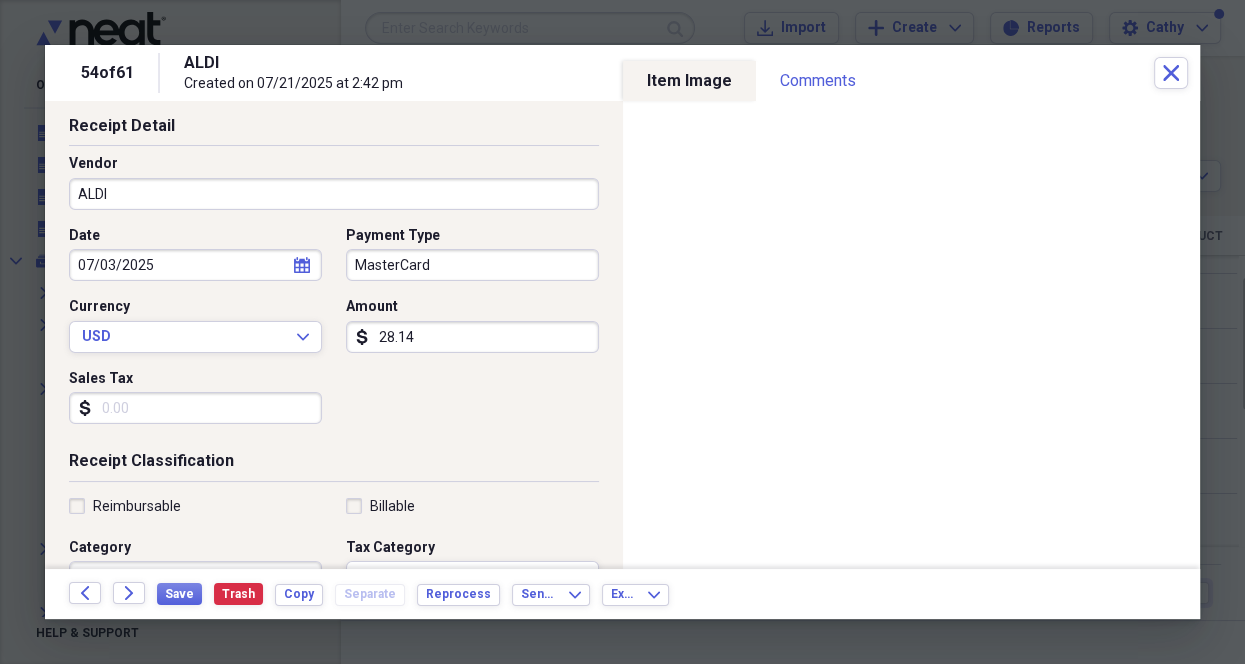 scroll, scrollTop: 0, scrollLeft: 0, axis: both 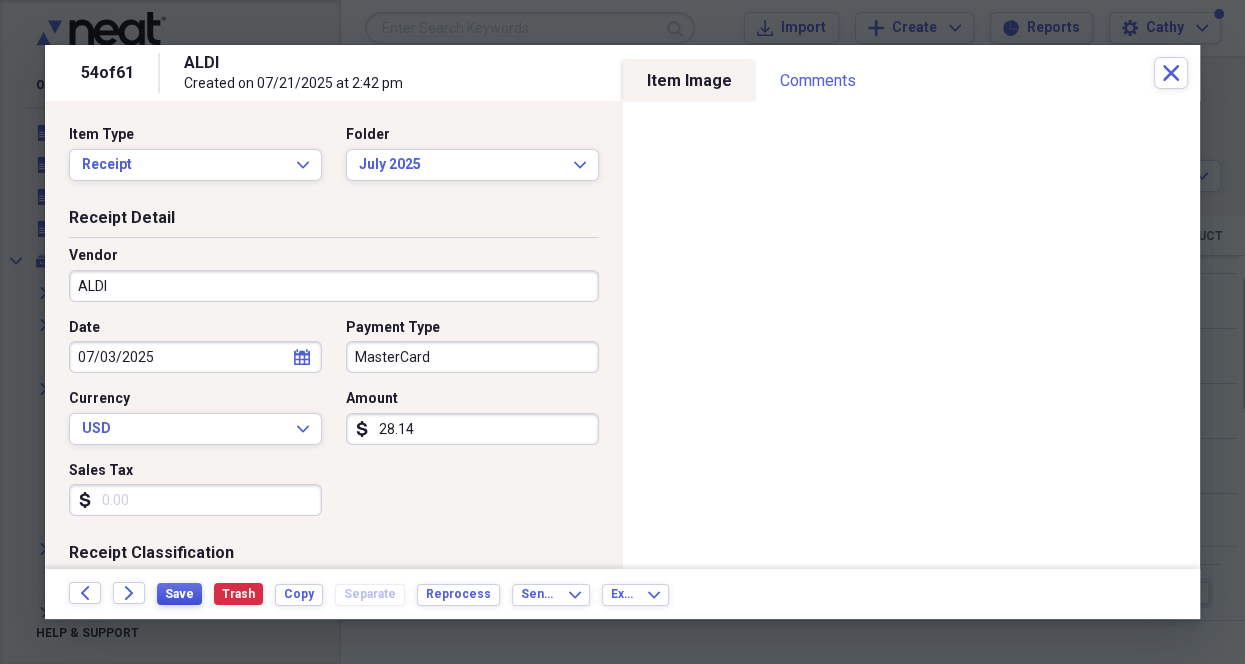 click on "Save" at bounding box center [179, 594] 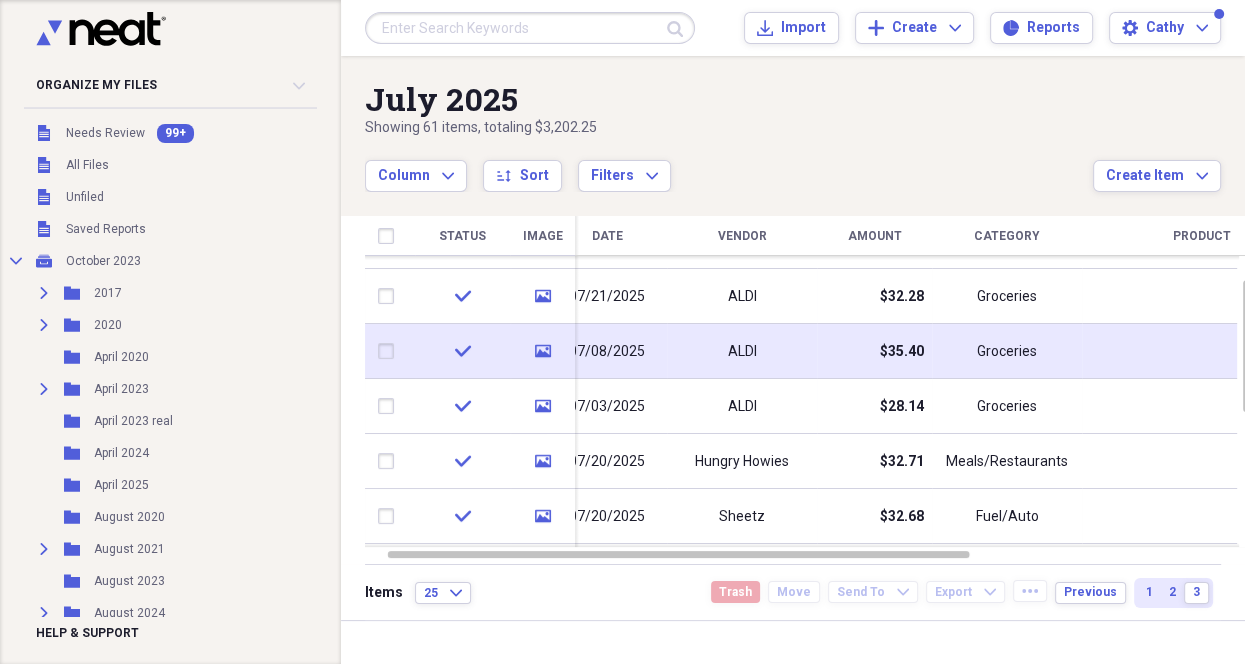 click on "07/08/2025" at bounding box center (607, 352) 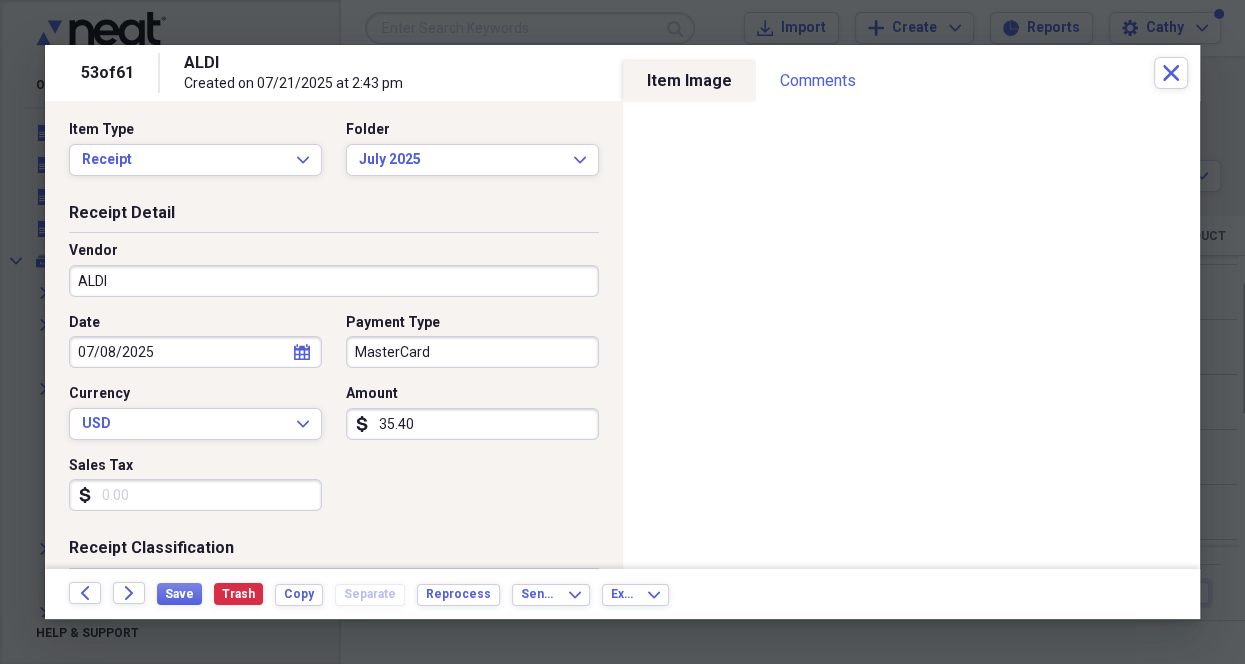scroll, scrollTop: 0, scrollLeft: 0, axis: both 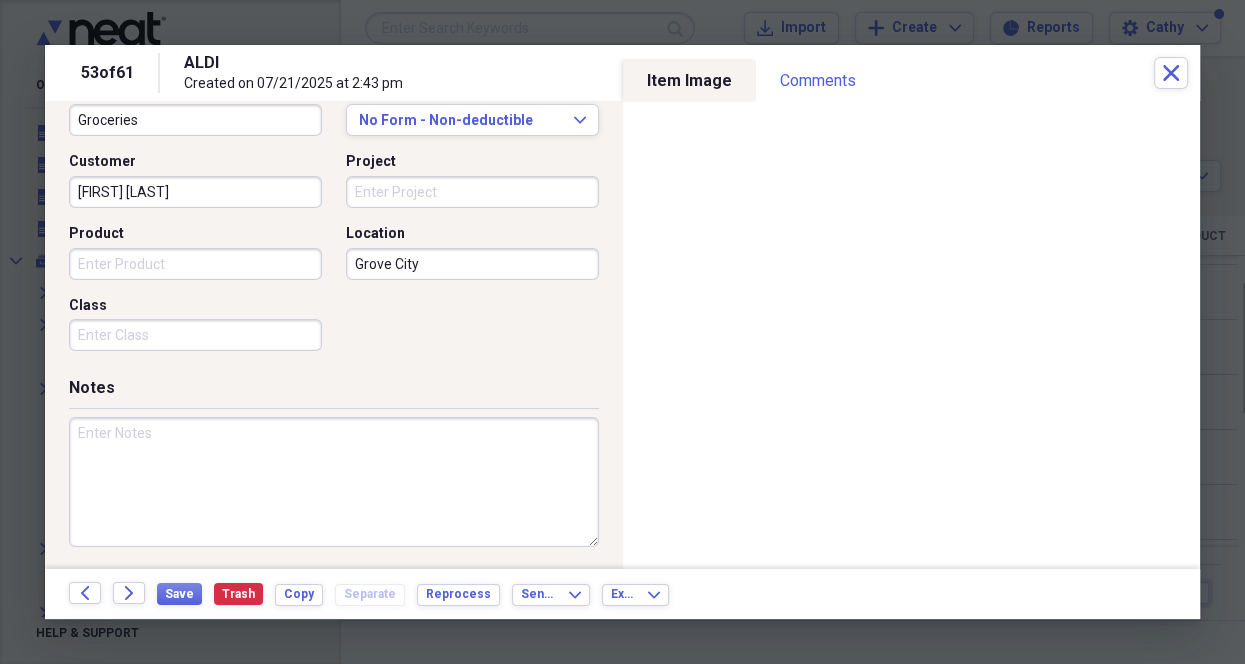 drag, startPoint x: 196, startPoint y: 597, endPoint x: 470, endPoint y: 559, distance: 276.6225 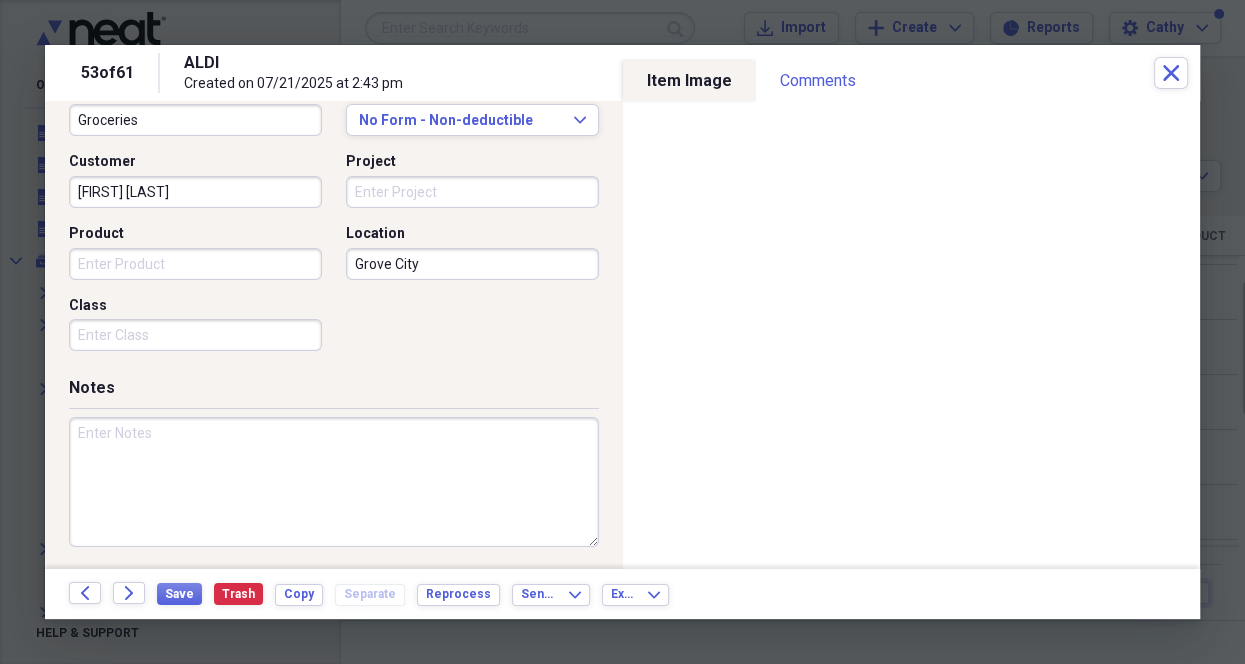 scroll, scrollTop: 548, scrollLeft: 0, axis: vertical 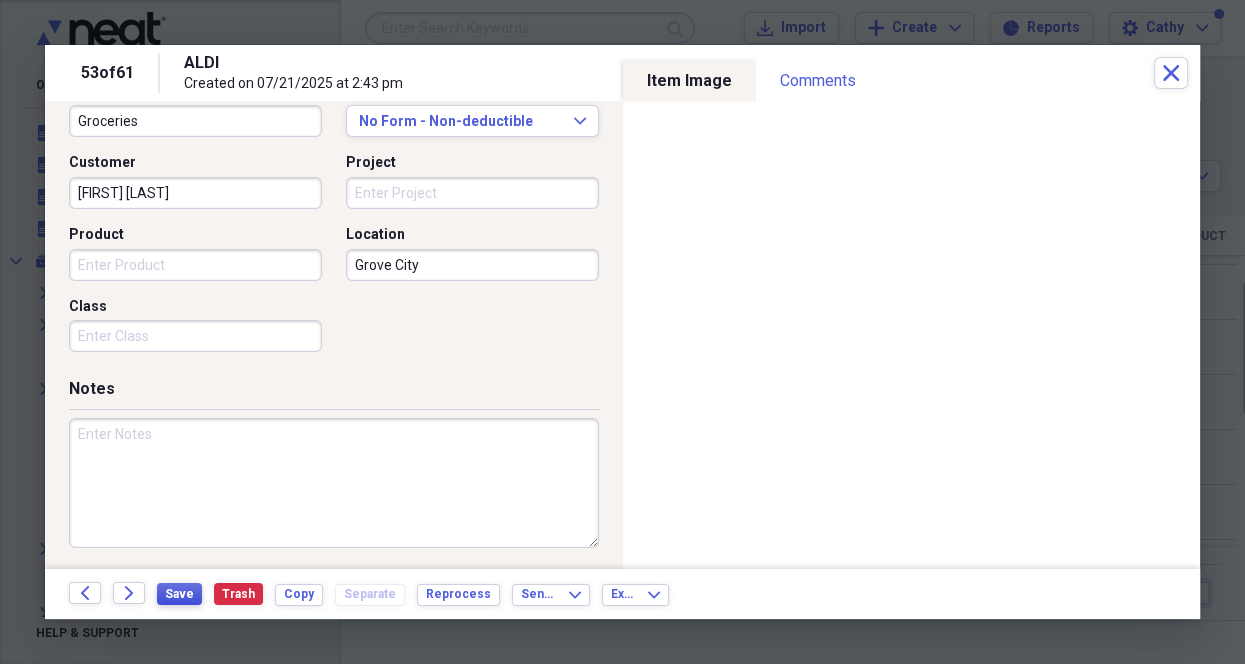 click on "Save" at bounding box center [179, 594] 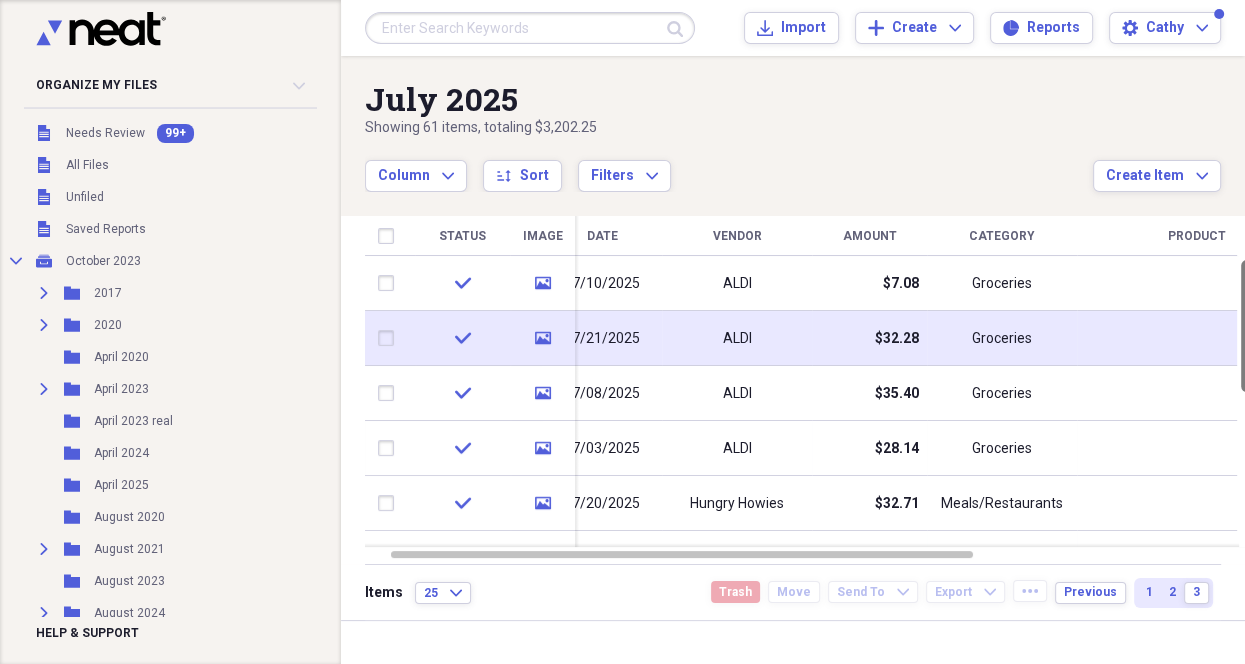 drag, startPoint x: 1232, startPoint y: 331, endPoint x: 1060, endPoint y: 314, distance: 172.83807 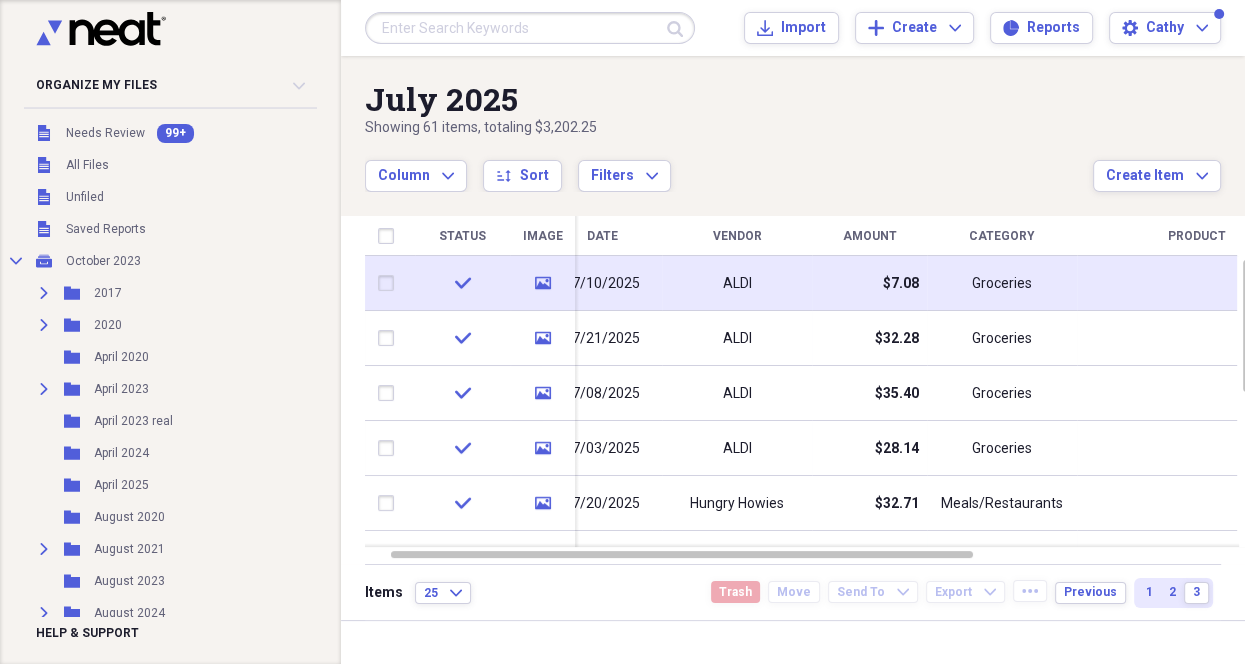 click on "$7.08" at bounding box center [869, 283] 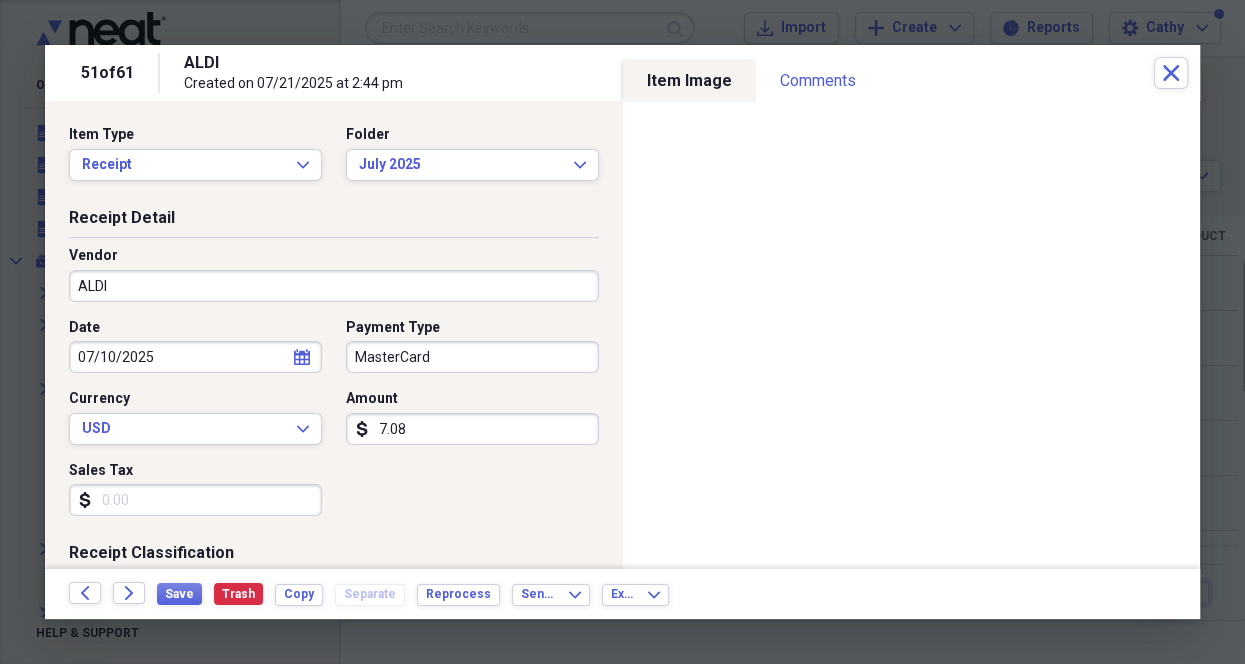 click on "Receipt Detail Vendor ALDI Date 07/10/2025 calendar Calendar Payment Type [CARD] Currency USD Expand Amount dollar-sign 7.08 Sales Tax dollar-sign" at bounding box center [334, 375] 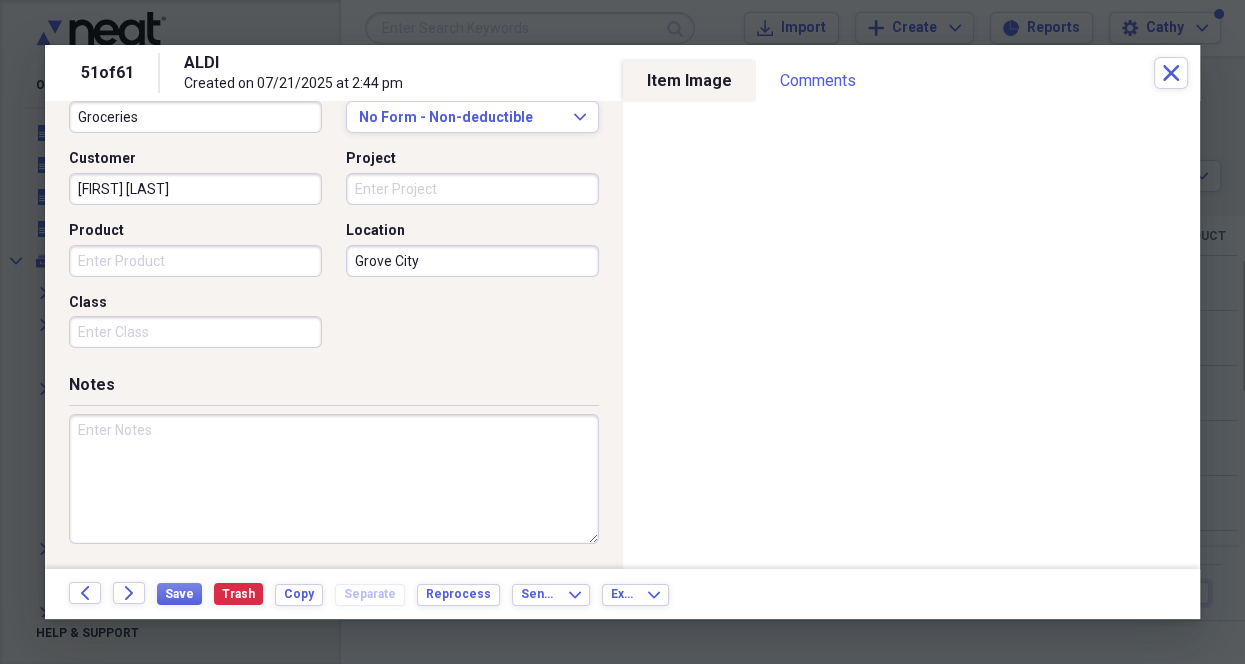 scroll, scrollTop: 549, scrollLeft: 0, axis: vertical 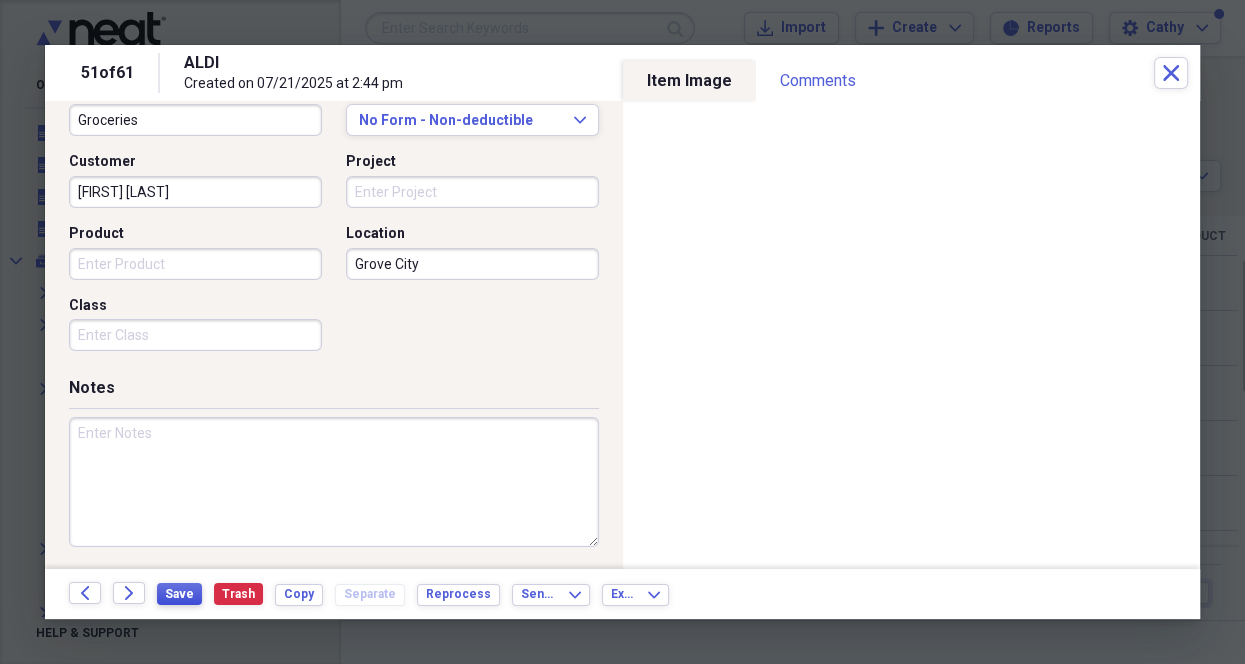 click on "Save" at bounding box center [179, 594] 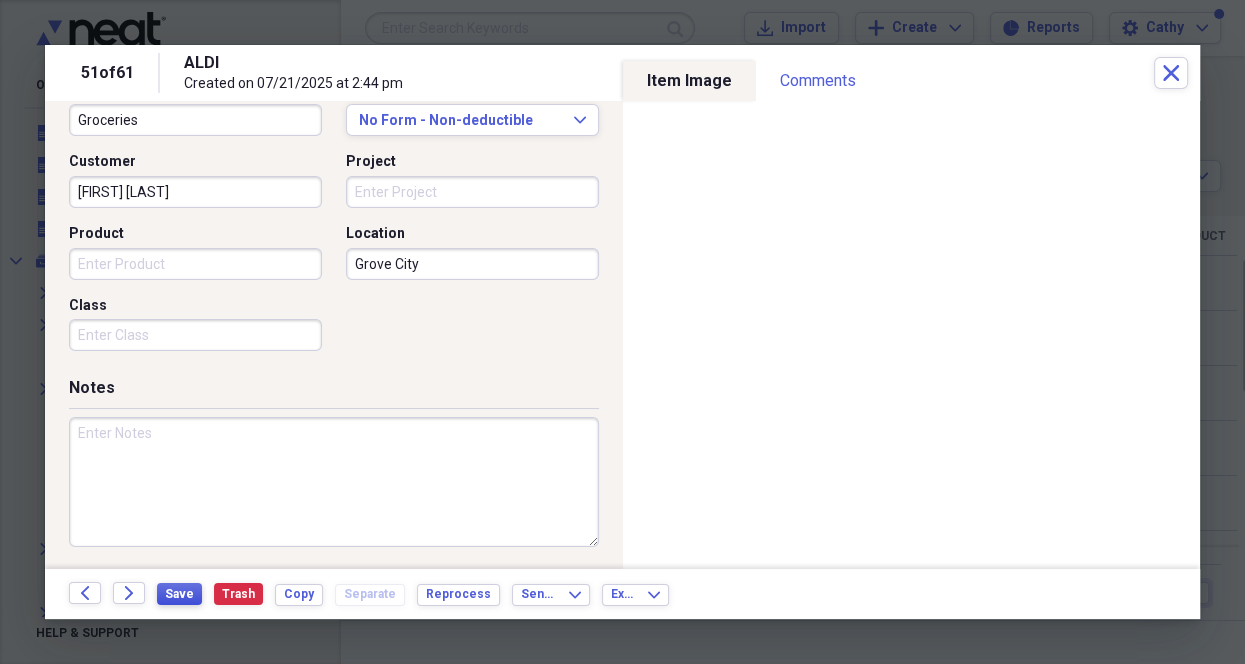 click on "Save" at bounding box center [179, 594] 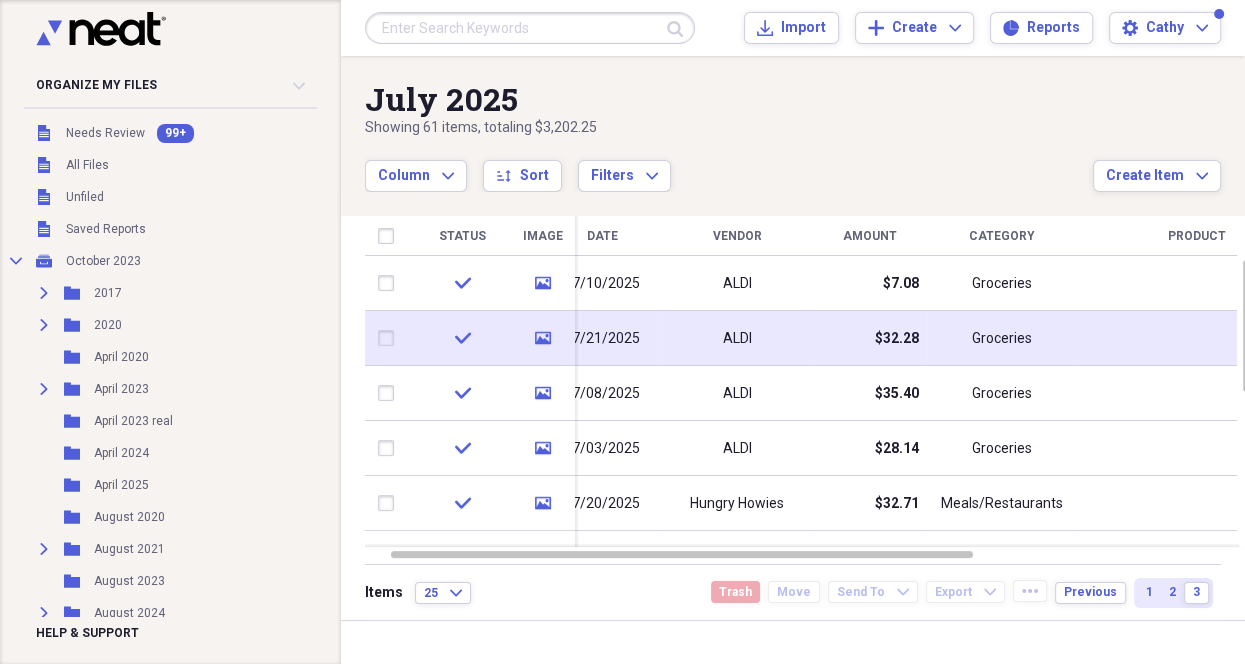 click on "ALDI" at bounding box center [737, 338] 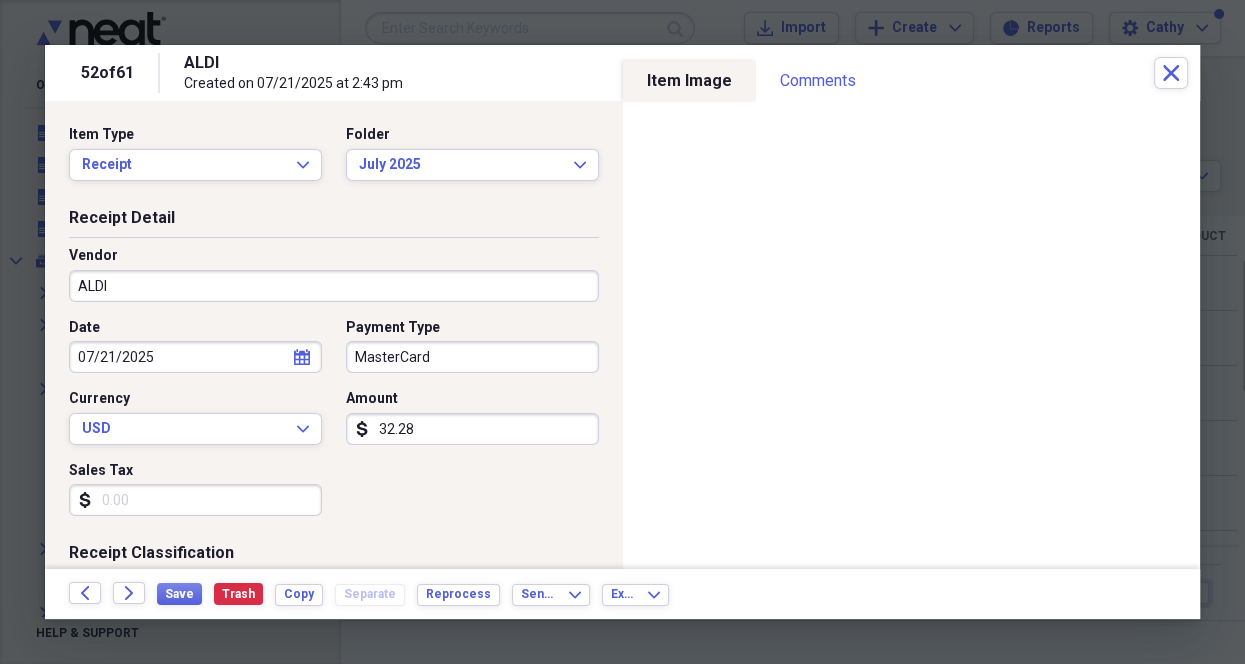 click on "Receipt Detail Vendor ALDI Date 07/21/2025 calendar Calendar Payment Type [CARD] Currency USD Expand Amount dollar-sign 32.28 Sales Tax dollar-sign" at bounding box center (334, 375) 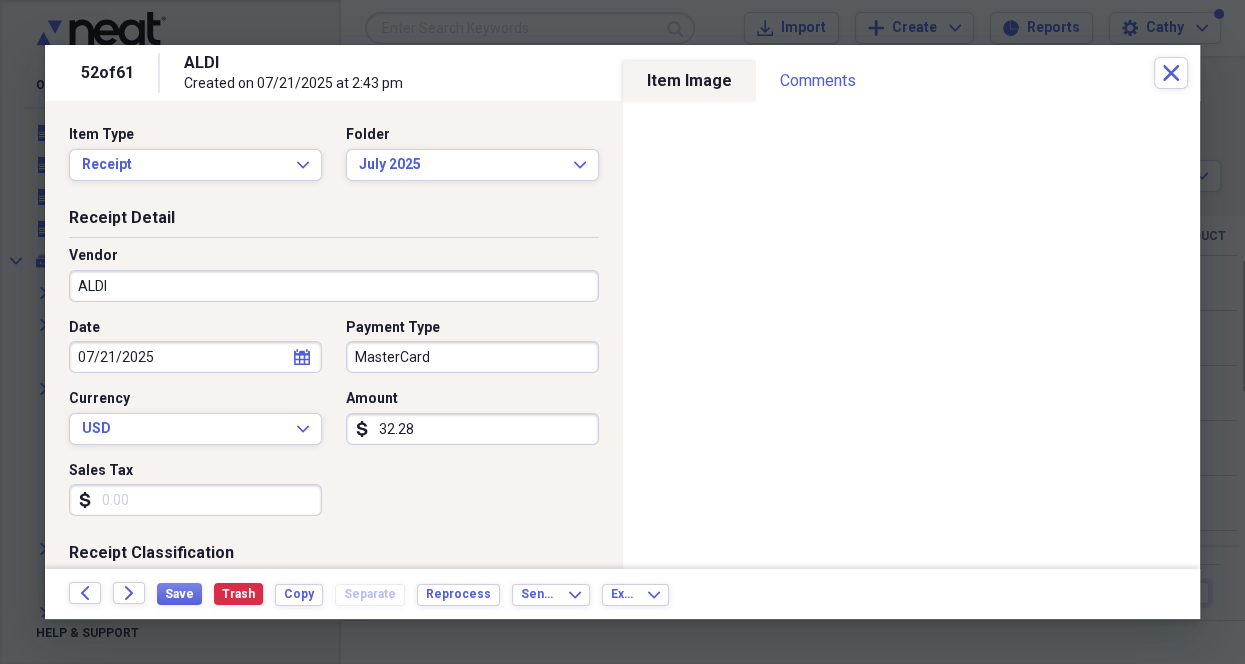 click on "Receipt Detail Vendor ALDI Date 07/21/2025 calendar Calendar Payment Type [CARD] Currency USD Expand Amount dollar-sign 32.28 Sales Tax dollar-sign" at bounding box center [334, 375] 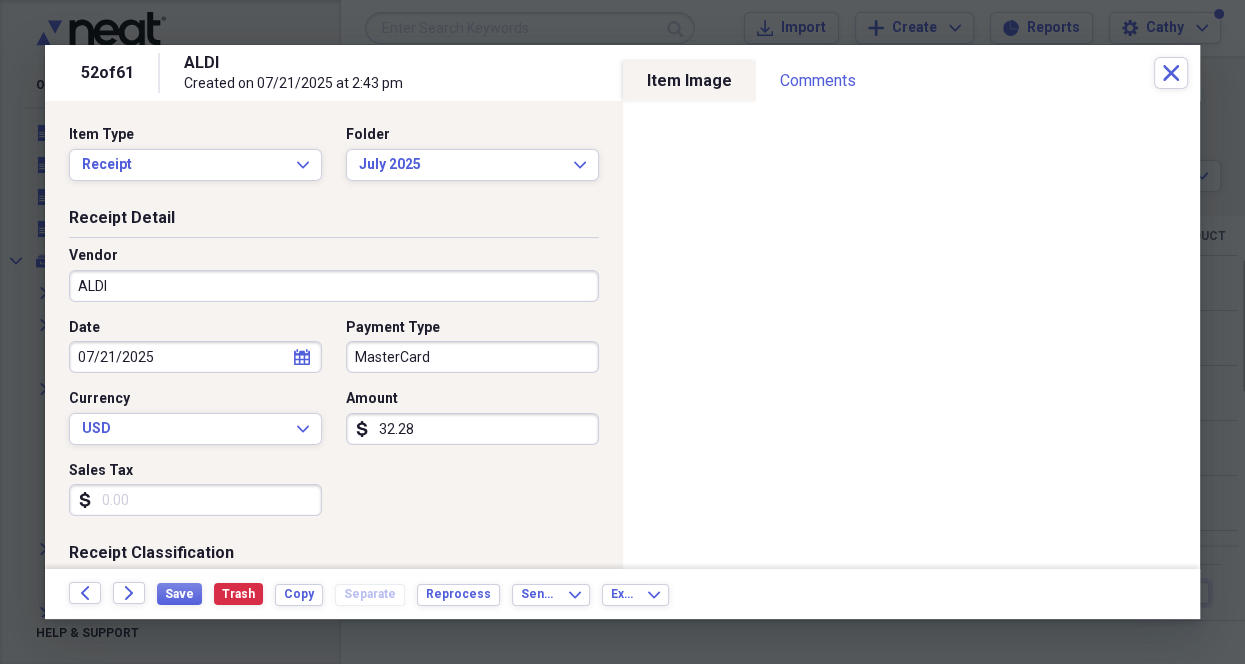 click on "Receipt Detail Vendor ALDI Date 07/21/2025 calendar Calendar Payment Type [CARD] Currency USD Expand Amount dollar-sign 32.28 Sales Tax dollar-sign" at bounding box center (334, 375) 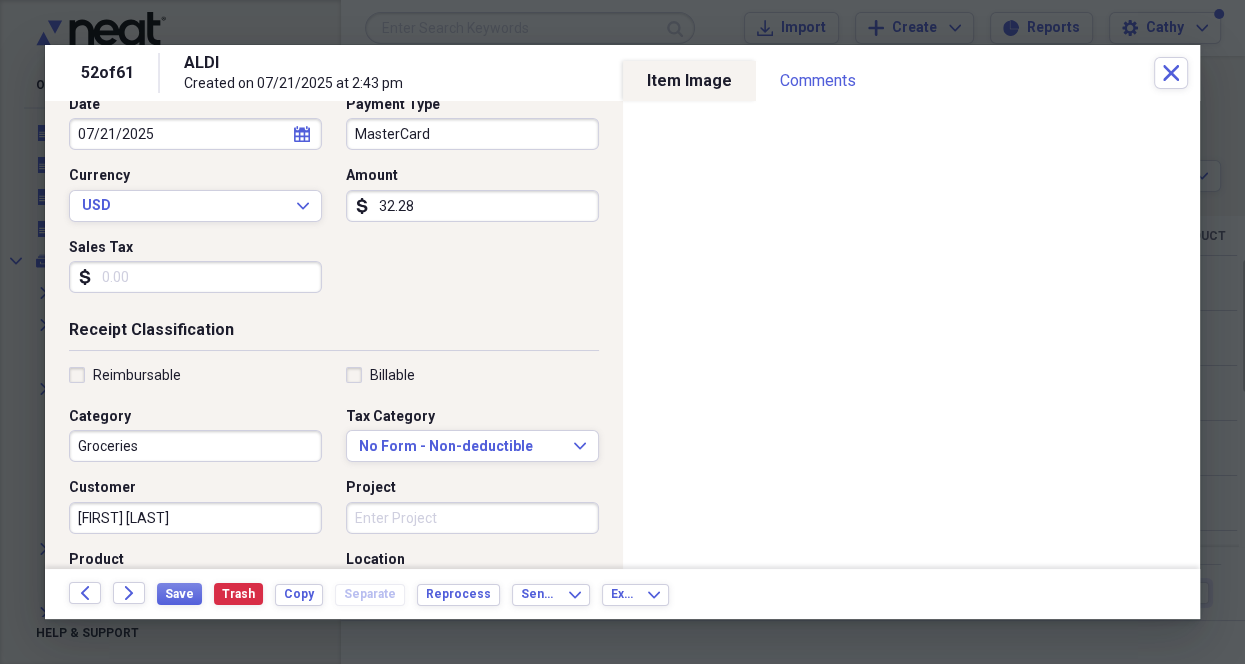 click on "Receipt Detail Vendor ALDI Date 07/21/2025 calendar Calendar Payment Type [CARD] Currency USD Expand Amount dollar-sign 32.28 Sales Tax dollar-sign" at bounding box center [334, 152] 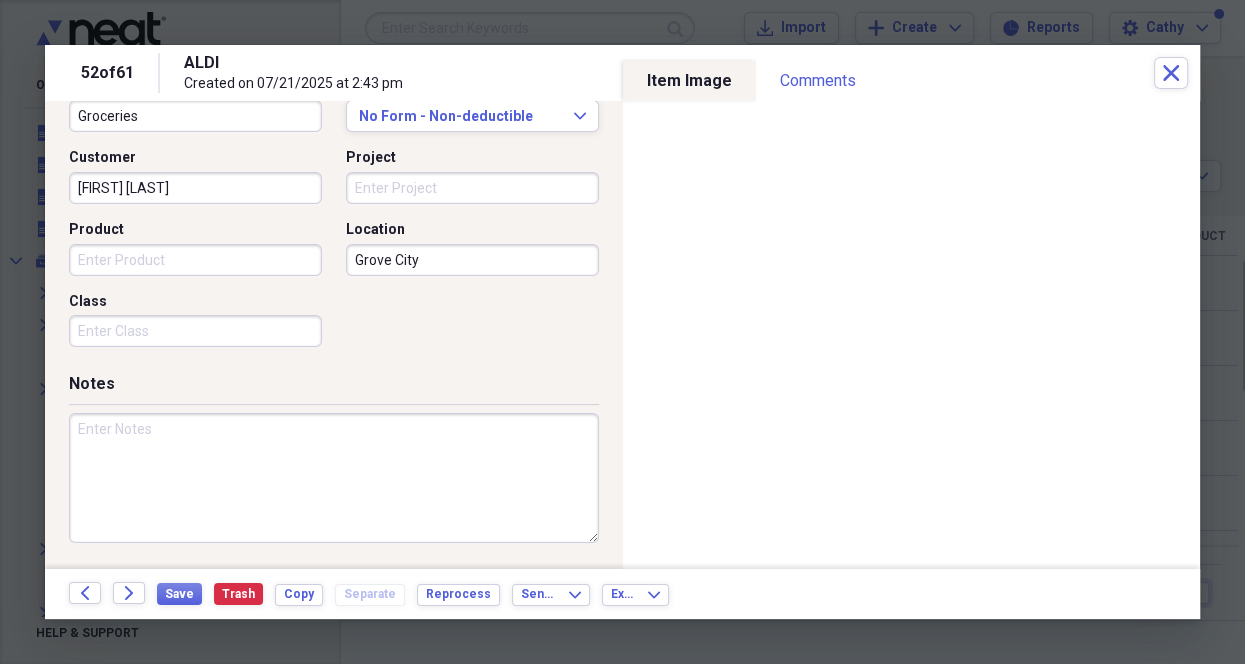 scroll, scrollTop: 549, scrollLeft: 0, axis: vertical 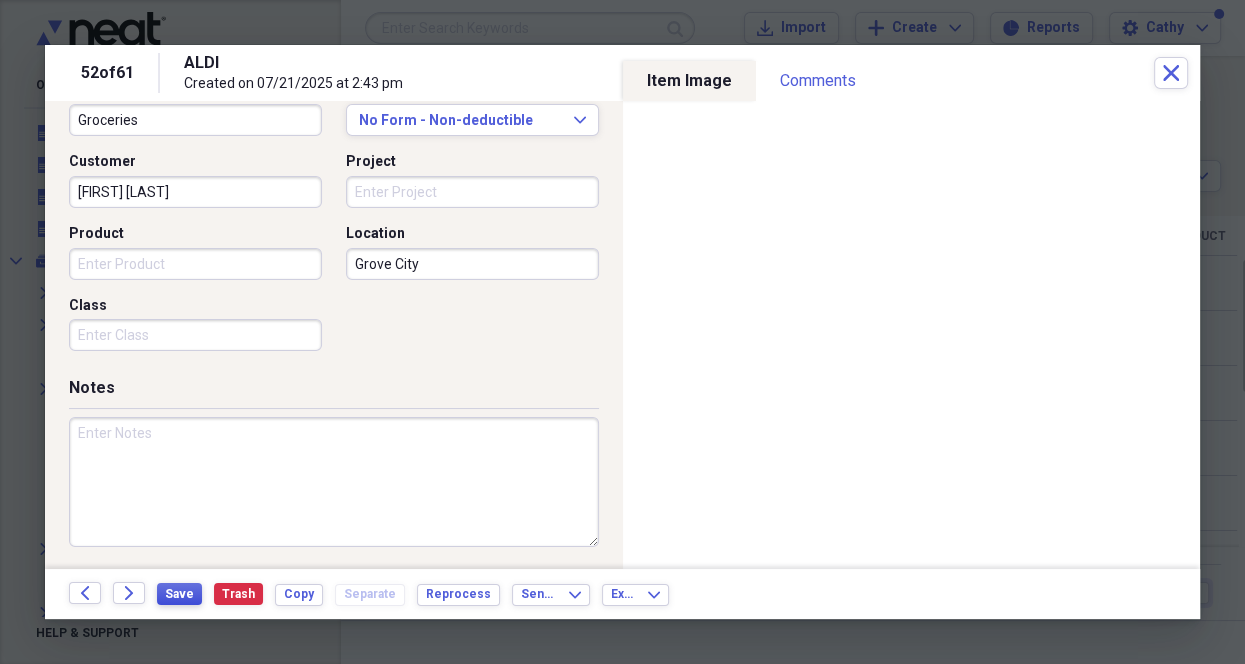 click on "Save" at bounding box center (179, 594) 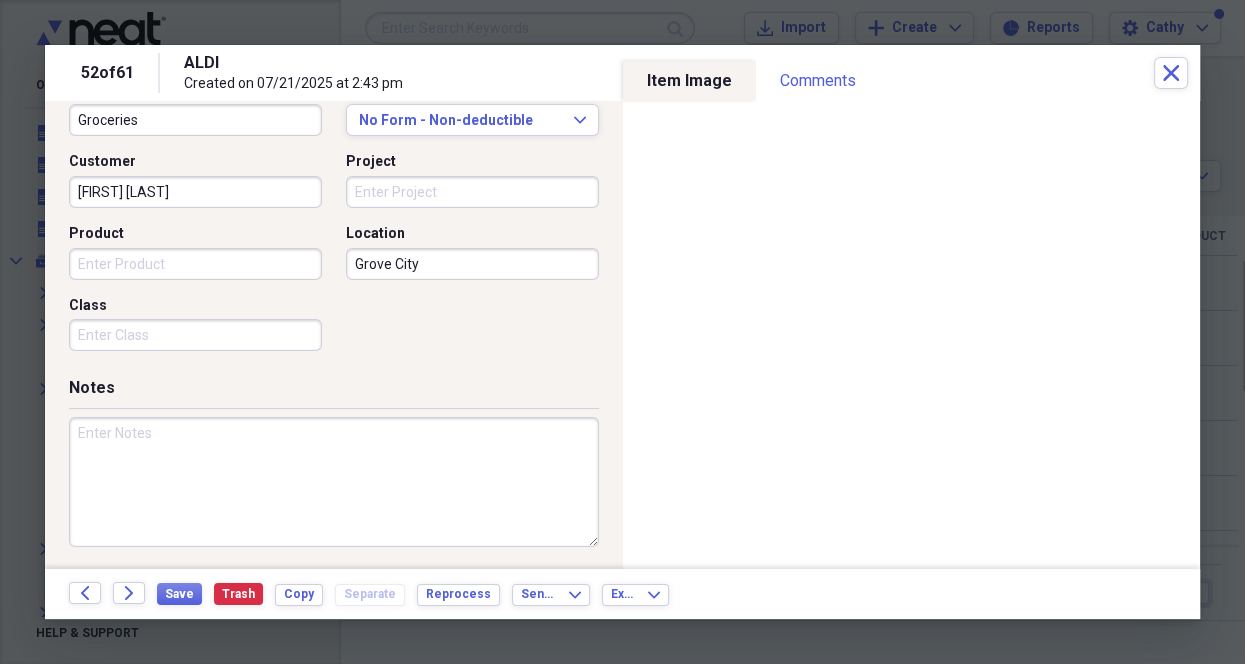 click on "Reimbursable Billable Category Groceries Tax Category No Form - Non-deductible Expand Customer [FIRST] [LAST] Project Product Location [CITY] Class" at bounding box center [334, 200] 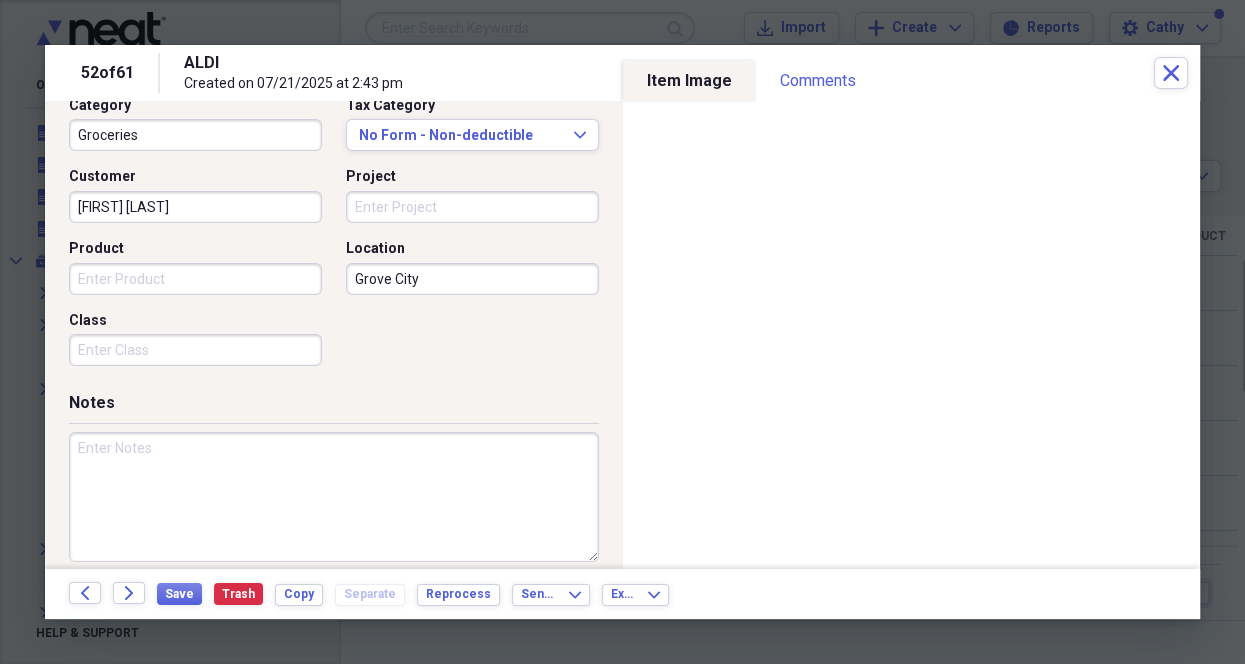 click on "Notes" at bounding box center (334, 407) 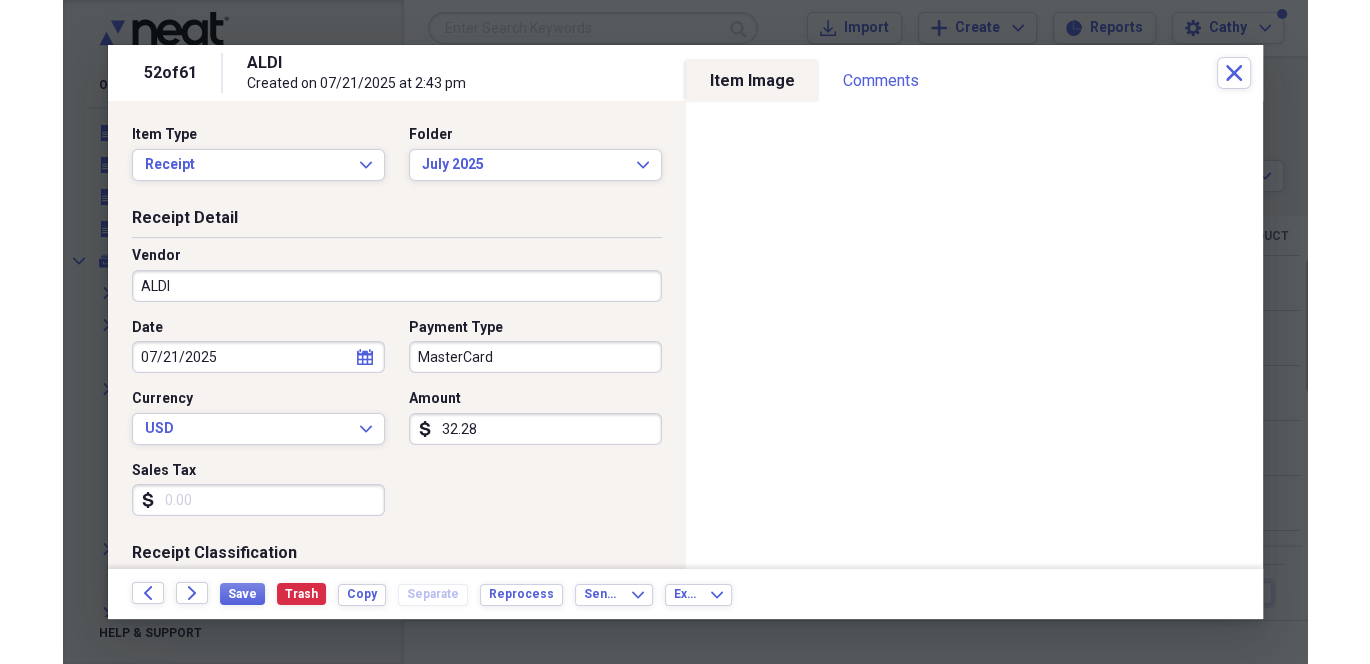 scroll, scrollTop: 0, scrollLeft: 0, axis: both 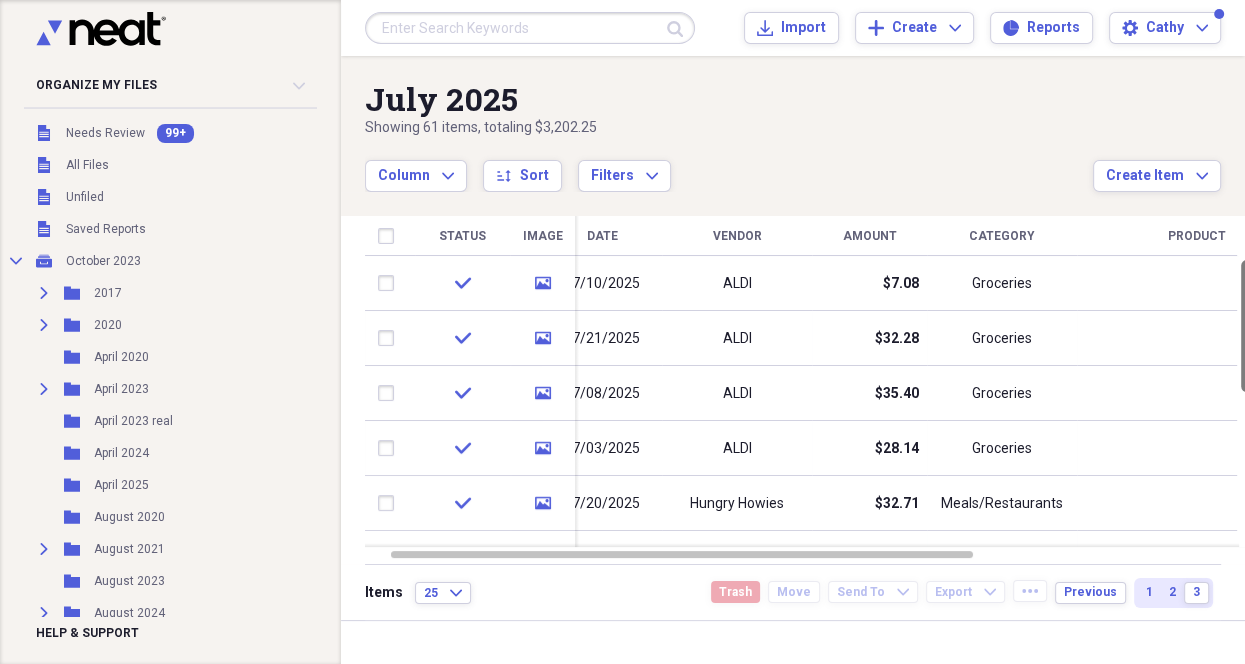 drag, startPoint x: 1238, startPoint y: 359, endPoint x: 1240, endPoint y: 300, distance: 59.03389 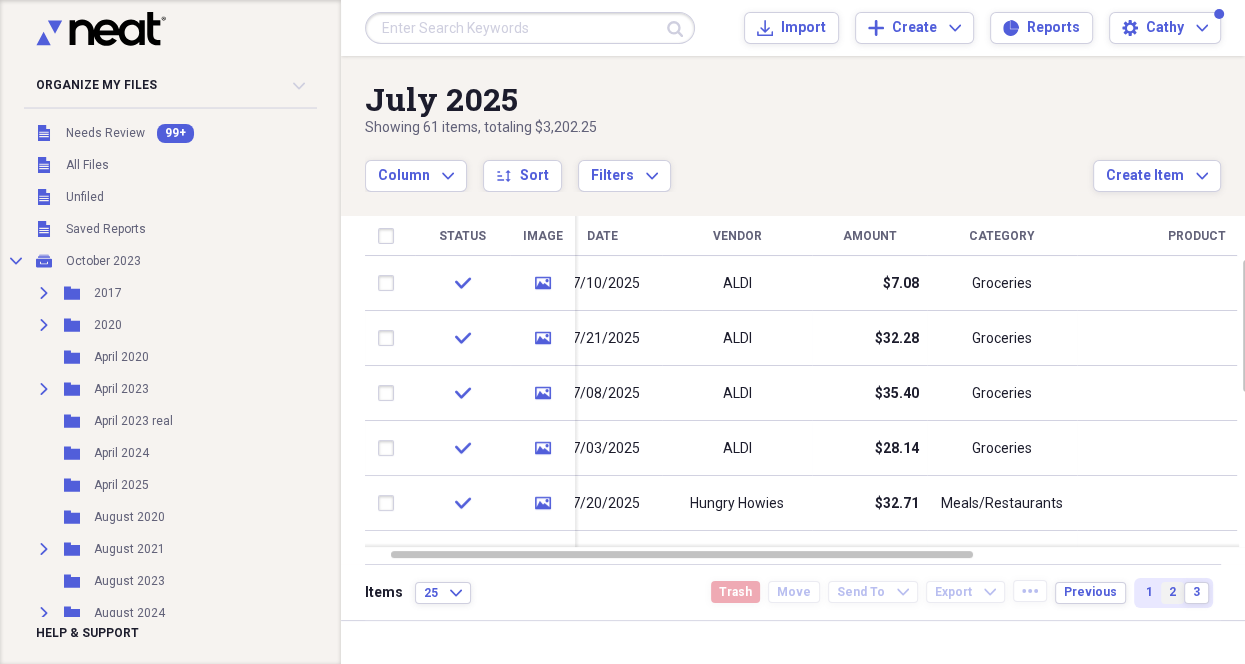 click on "2" at bounding box center (1172, 592) 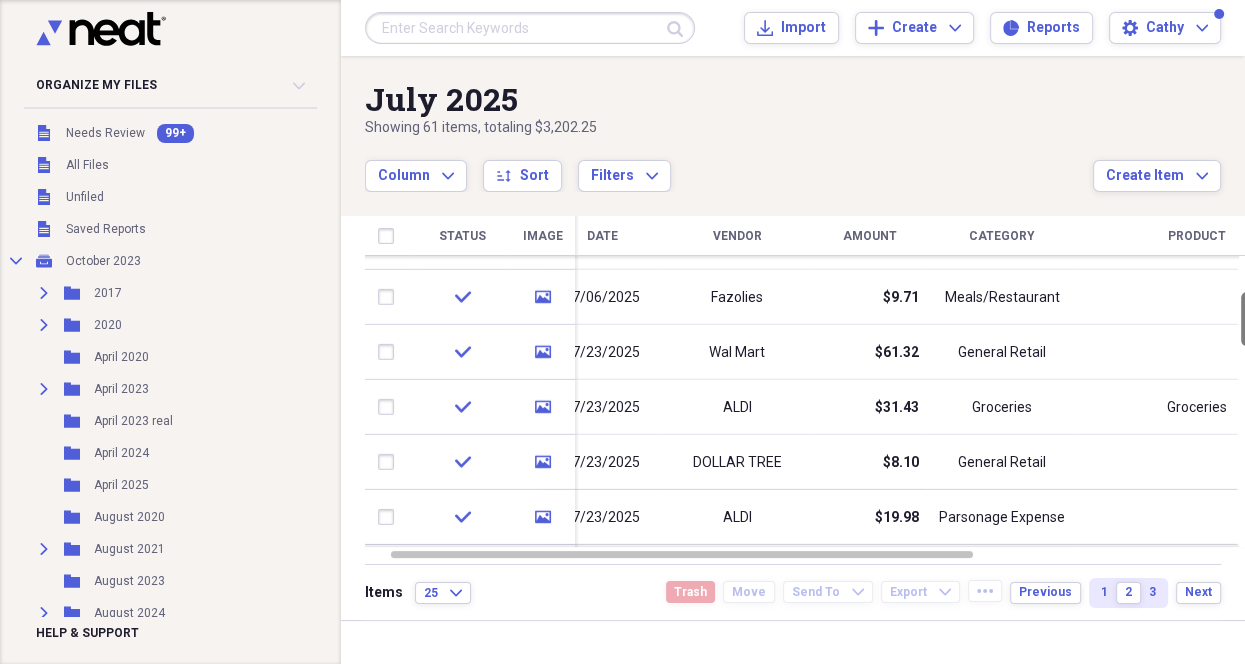drag, startPoint x: 1234, startPoint y: 298, endPoint x: 1232, endPoint y: 330, distance: 32.06244 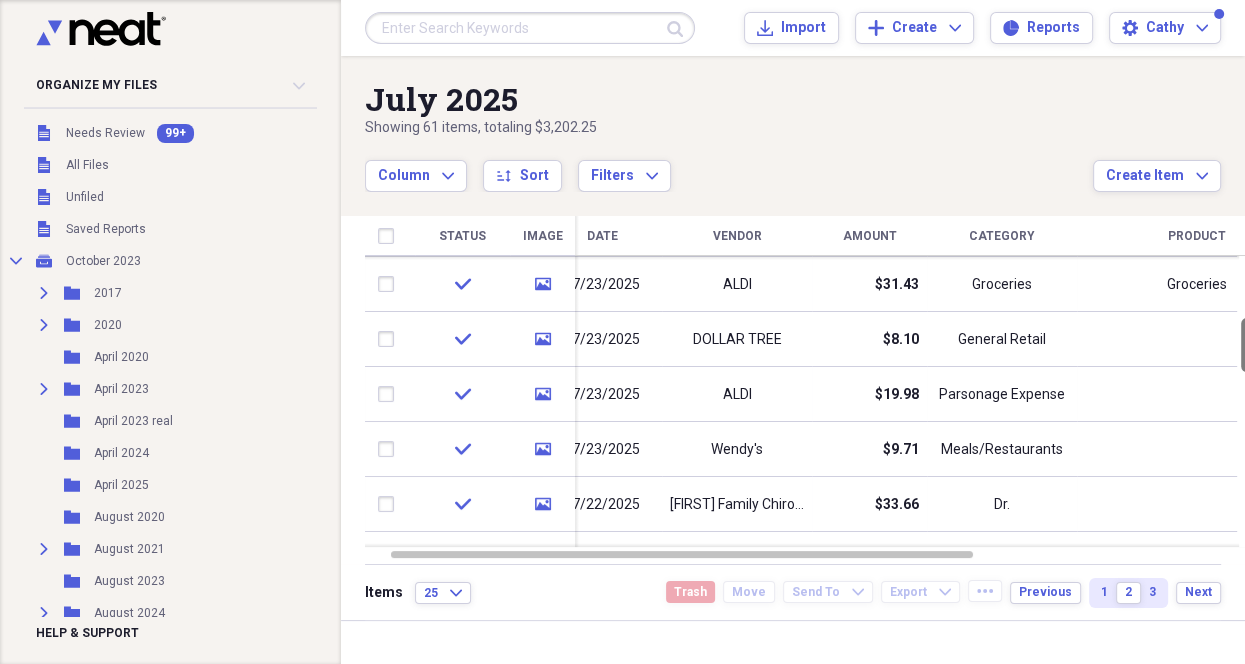 drag, startPoint x: 1233, startPoint y: 359, endPoint x: 1231, endPoint y: 283, distance: 76.02631 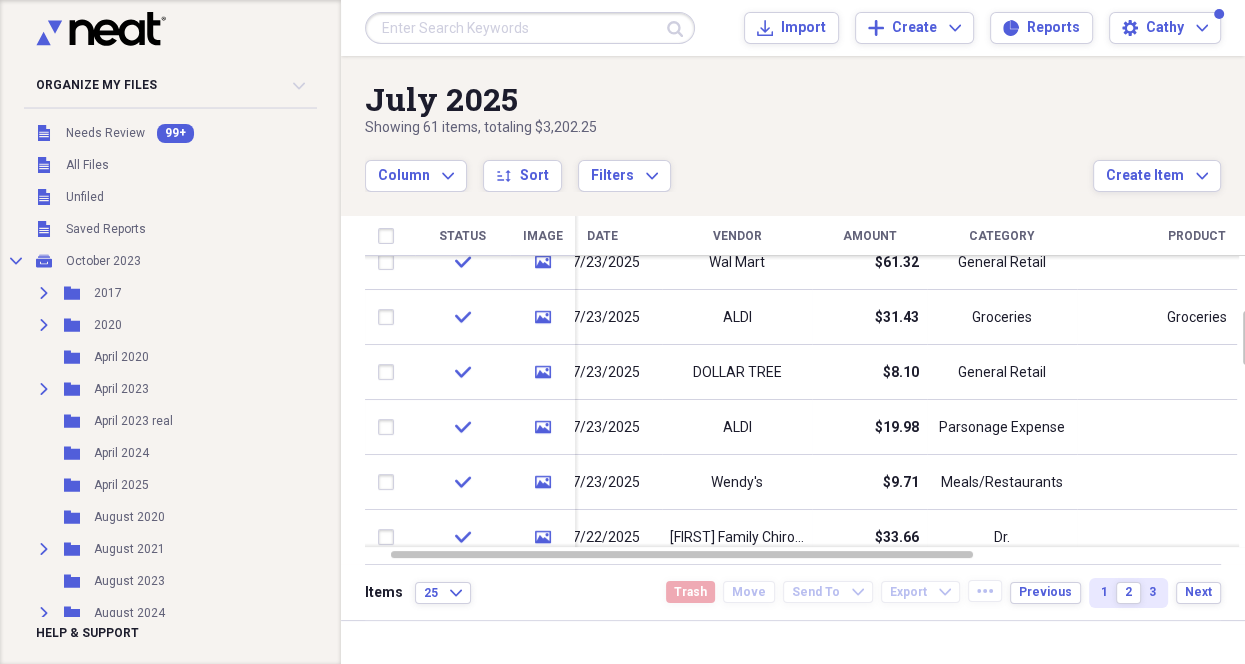 click on "[MONTH] 2025 Showing 61 items , totaling $3,202.25 Column Expand sort Sort Filters Expand Create Item Expand" at bounding box center [793, 124] 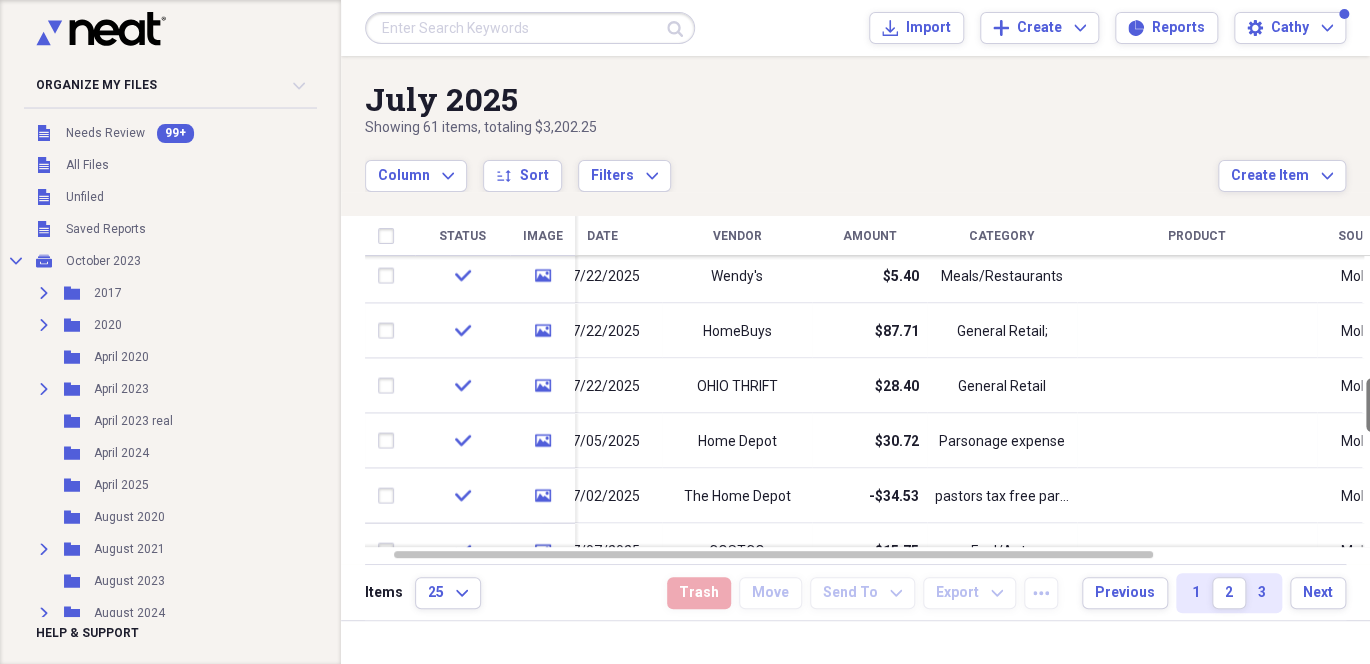 drag, startPoint x: 1364, startPoint y: 330, endPoint x: 1365, endPoint y: 397, distance: 67.00746 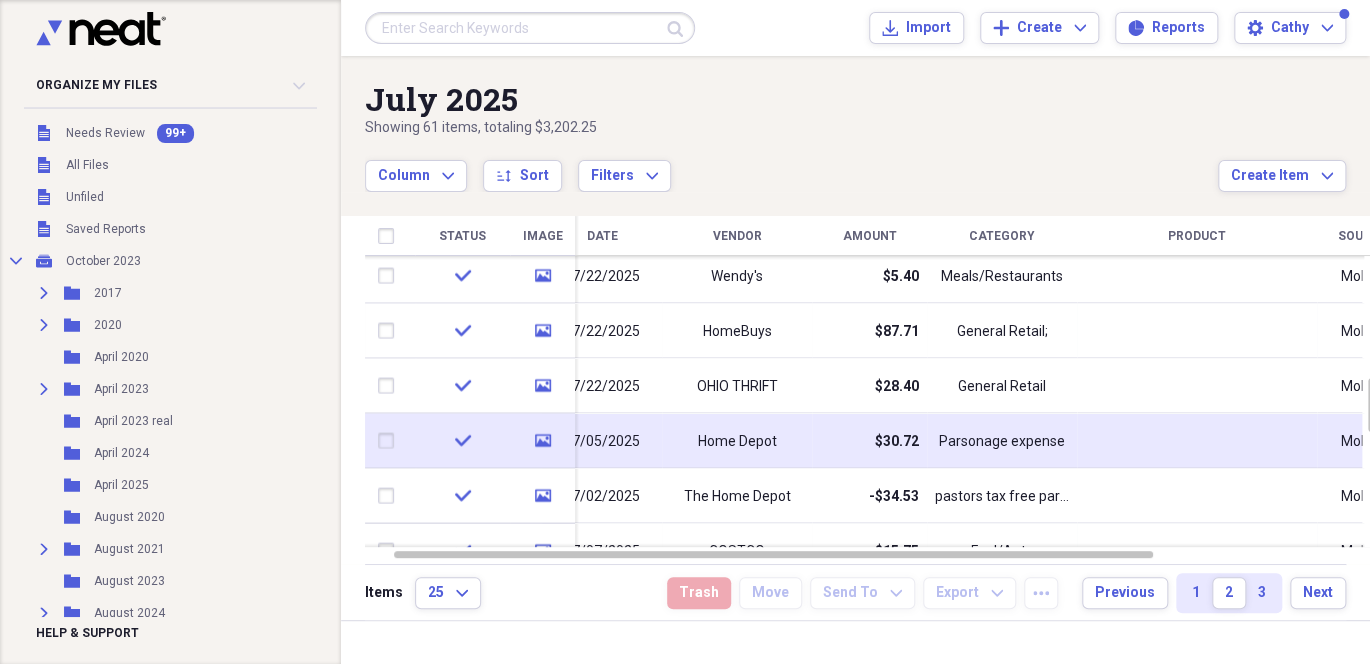 click on "Parsonage expense" at bounding box center [1002, 441] 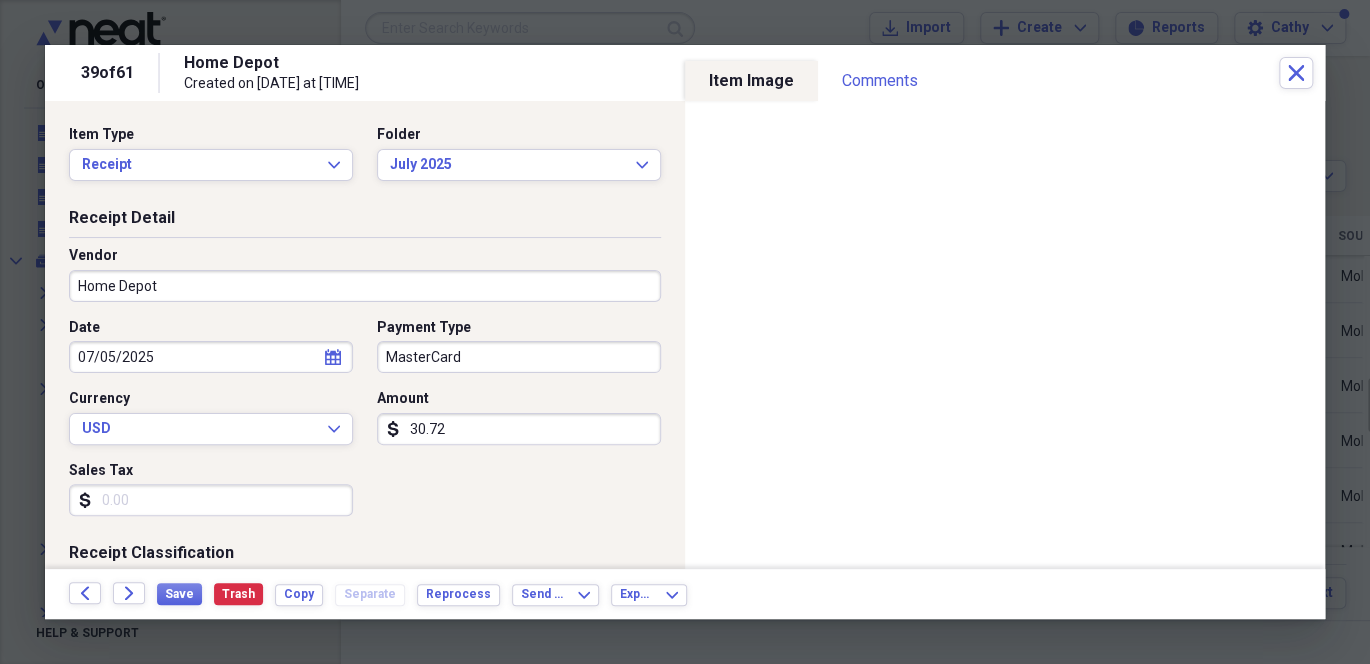 click on "Sales Tax" at bounding box center (211, 500) 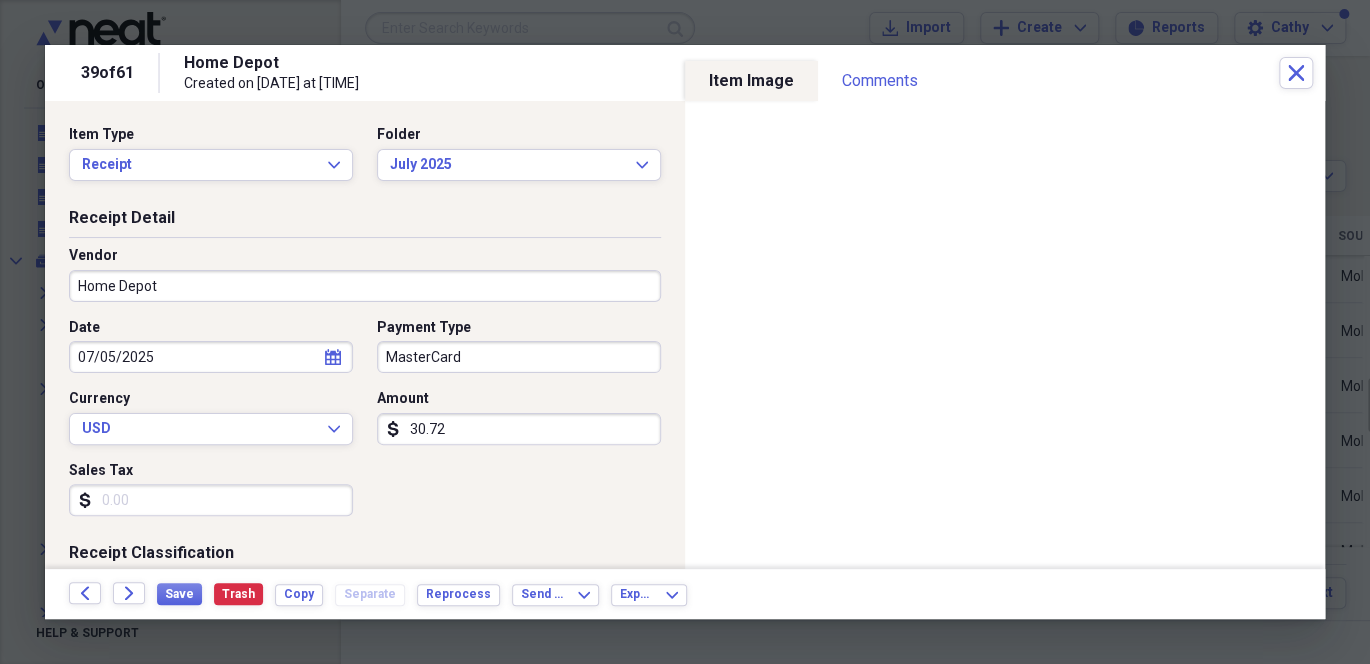 scroll, scrollTop: 8, scrollLeft: 0, axis: vertical 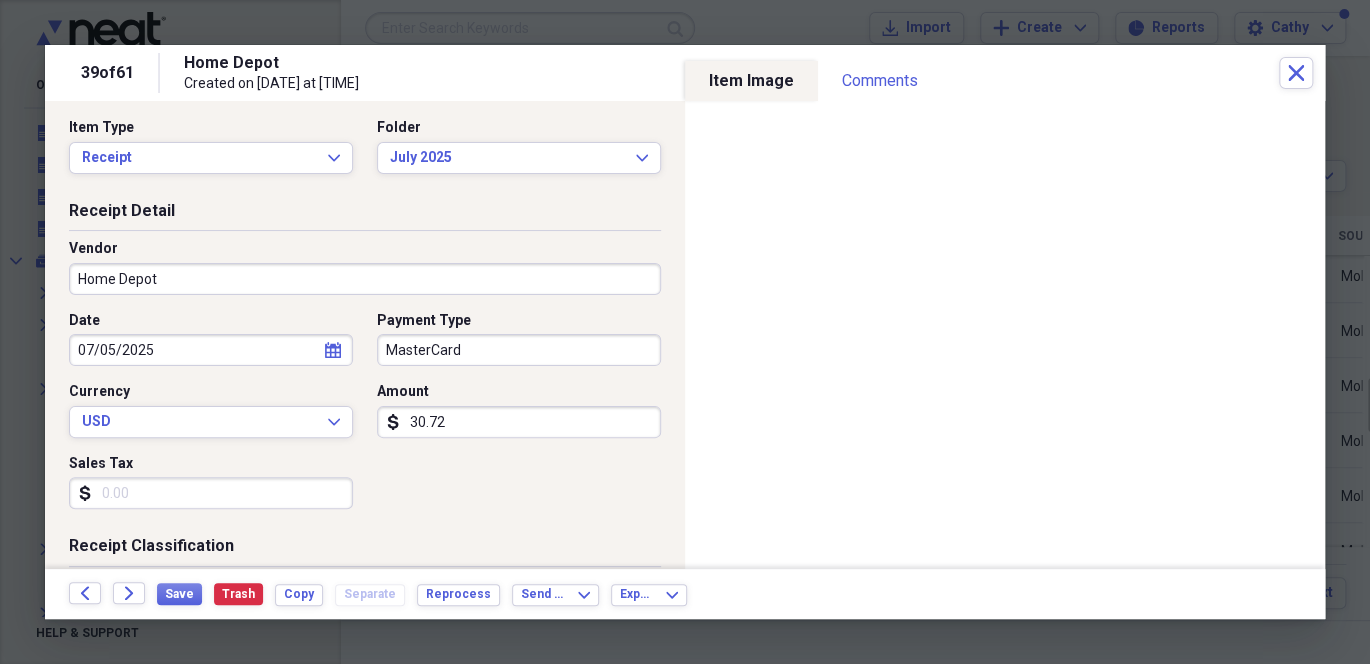 click on "30.72" at bounding box center (519, 422) 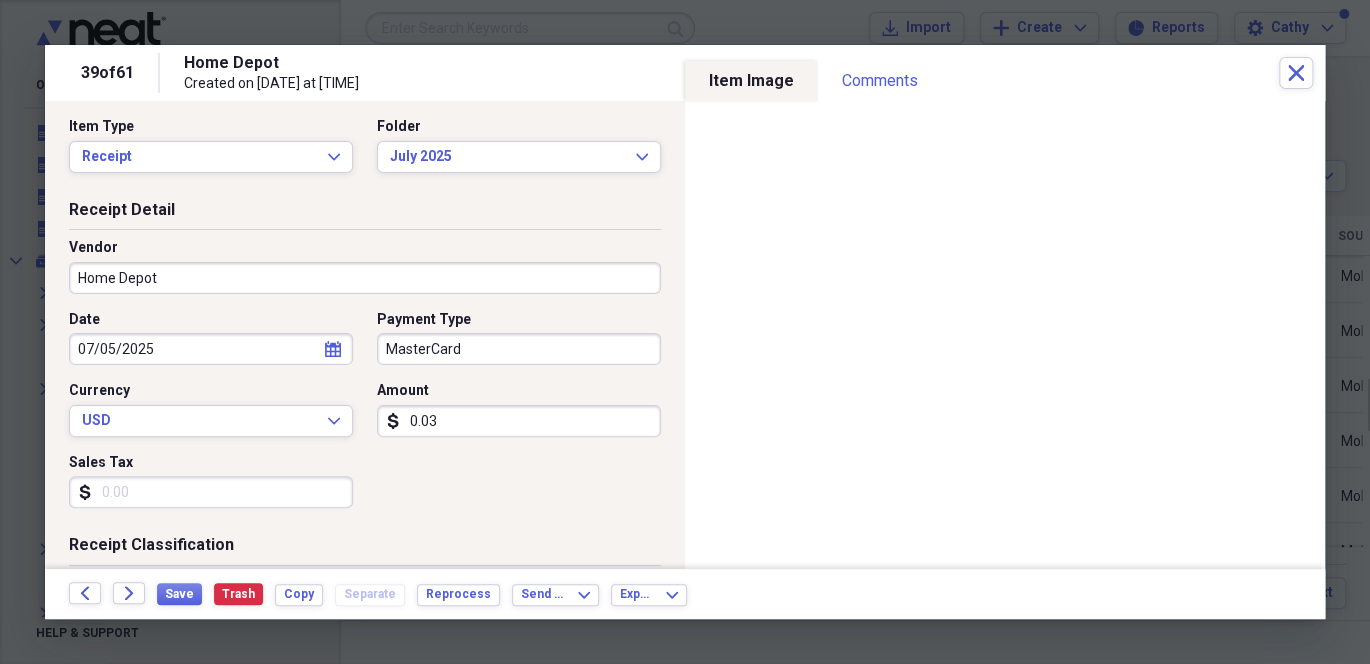 type on "0.03" 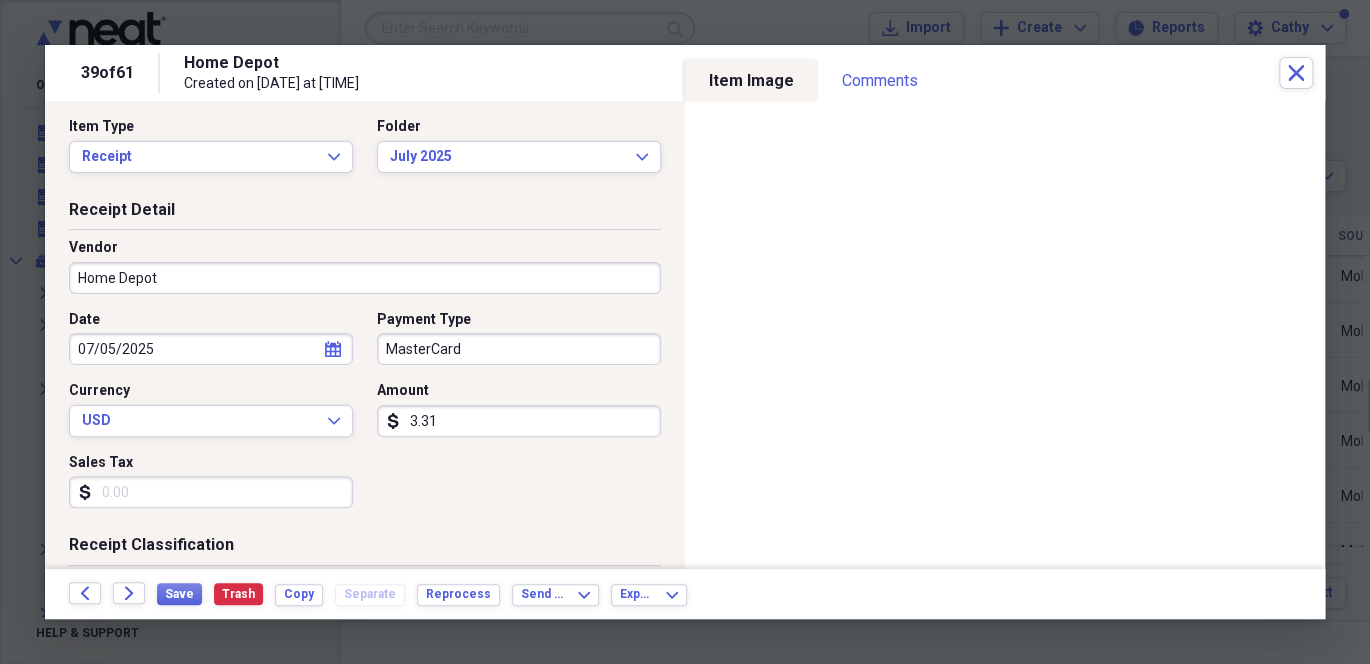 type on "33.18" 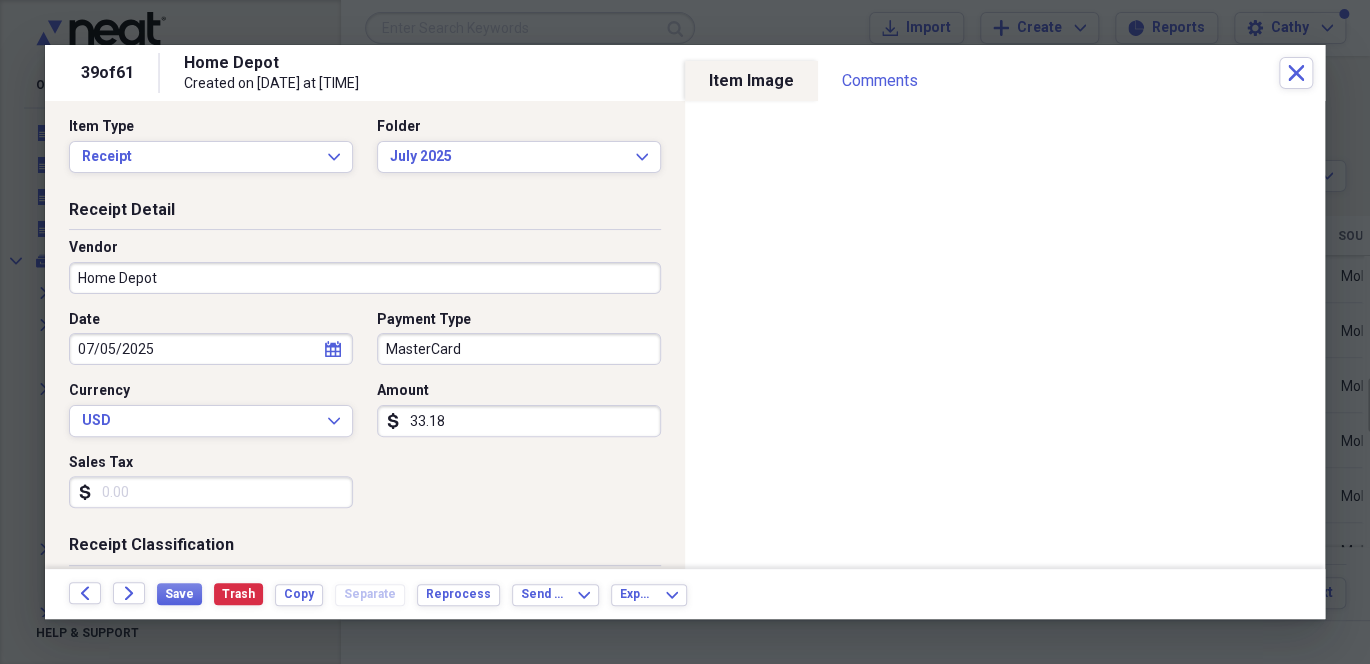 click on "Sales Tax" at bounding box center (211, 492) 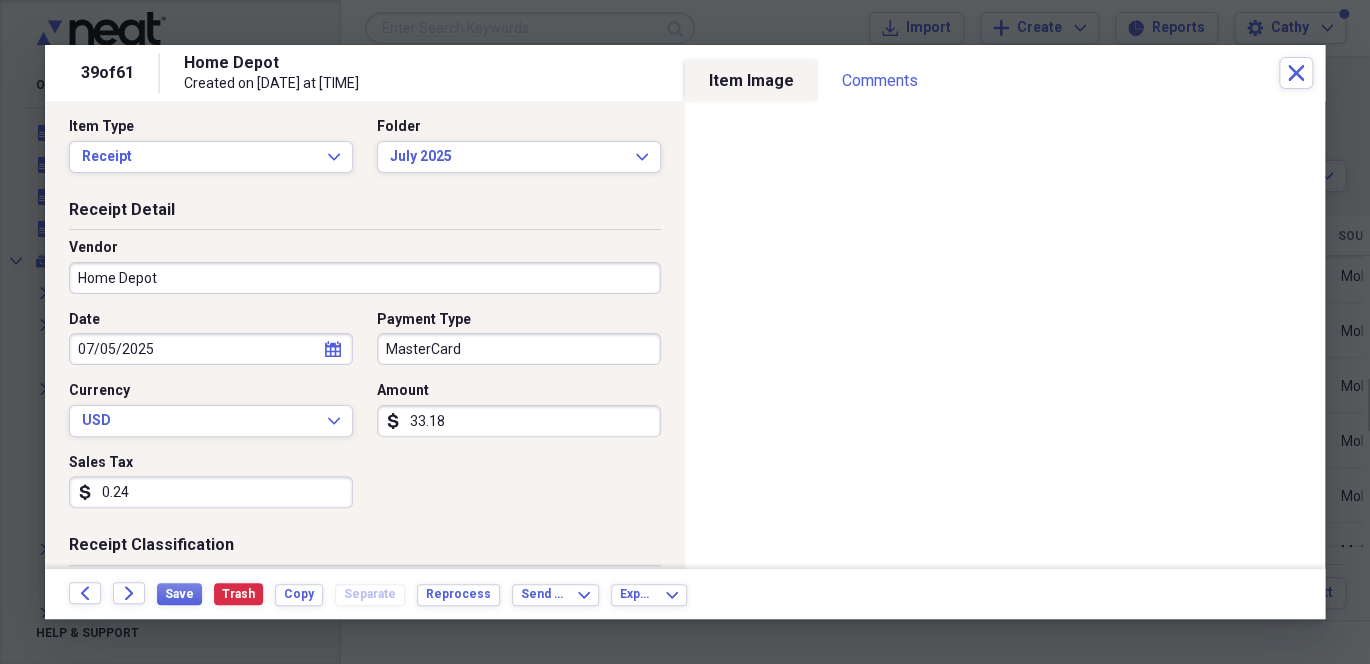 type on "2.46" 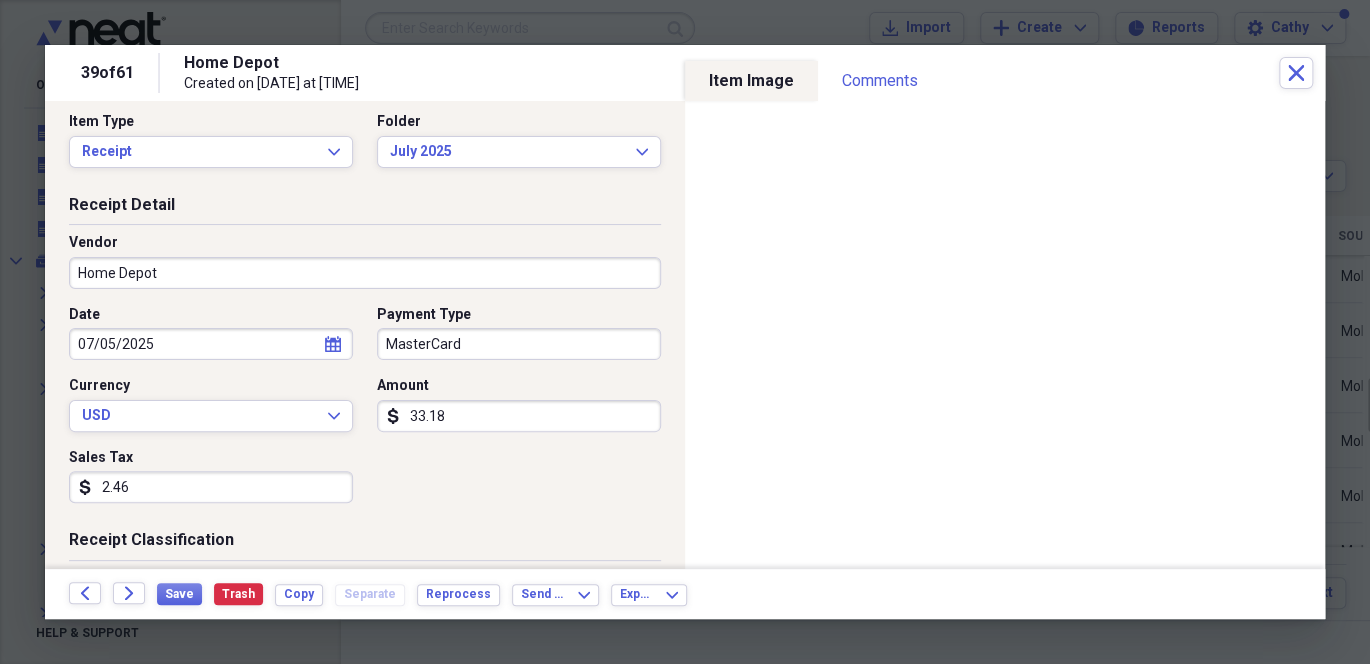 scroll, scrollTop: 5, scrollLeft: 0, axis: vertical 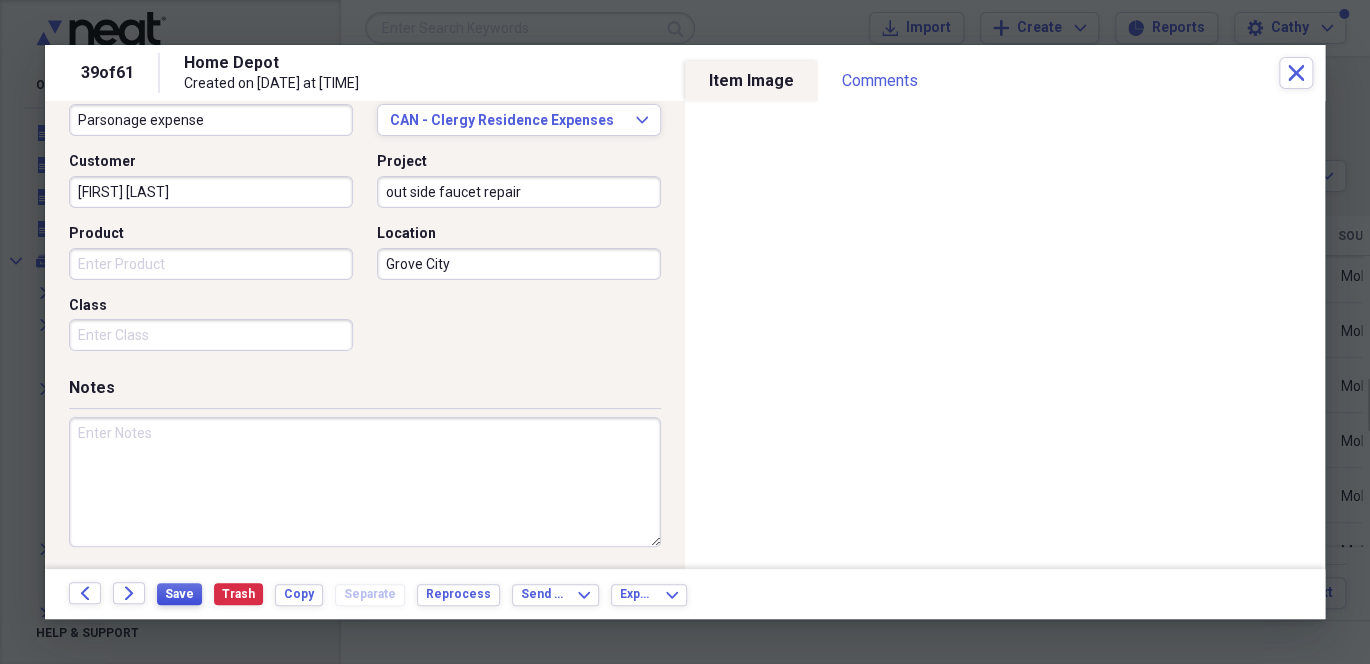 click on "Save" at bounding box center (179, 594) 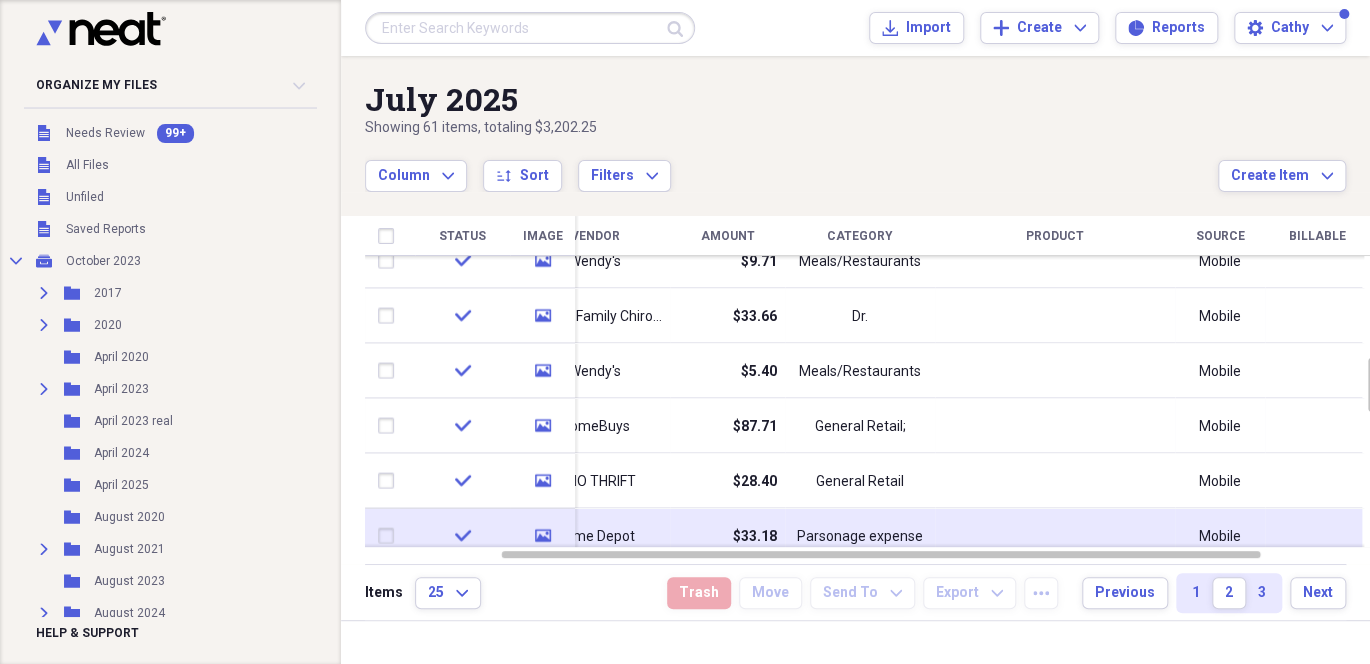 click on "Home Depot" at bounding box center (595, 535) 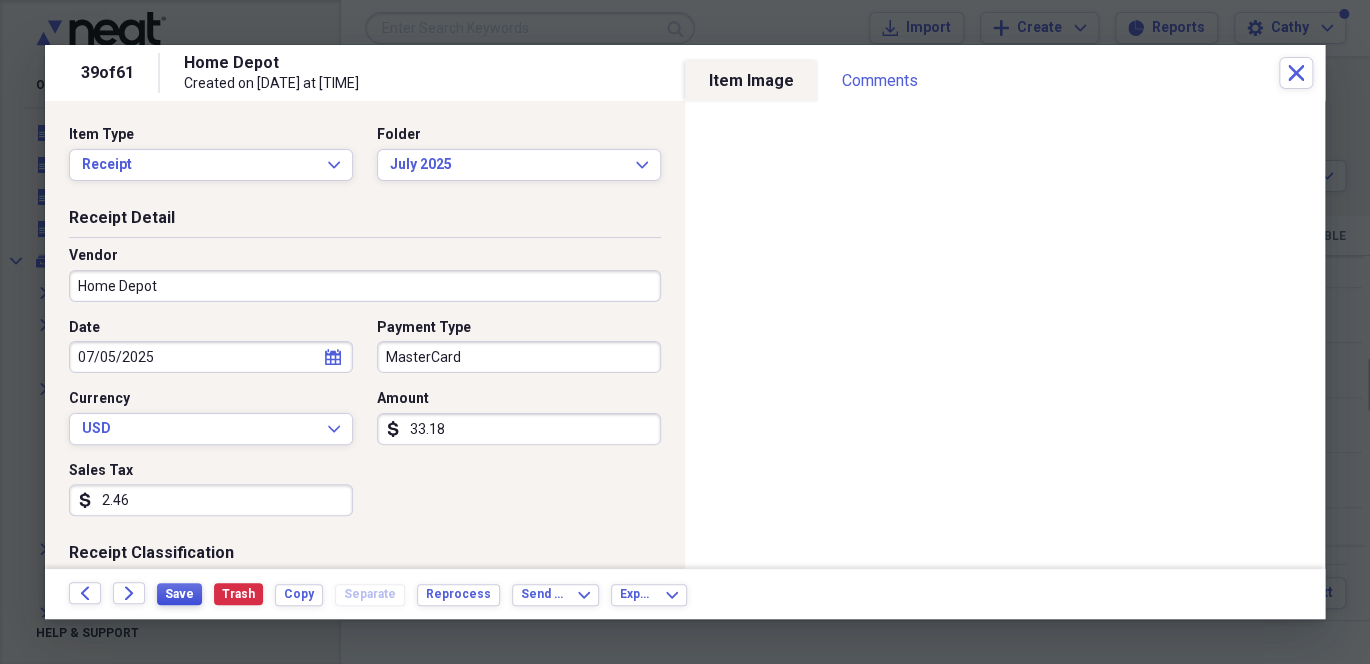 click on "Save" at bounding box center (179, 594) 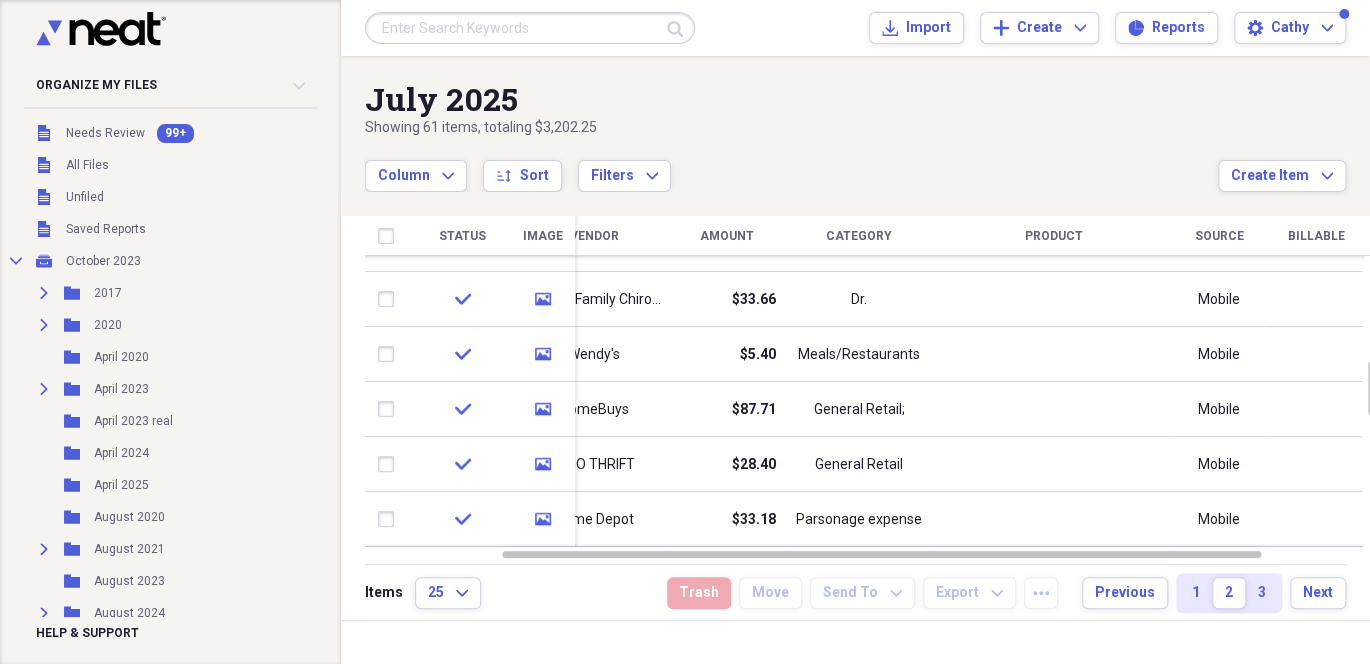 drag, startPoint x: 602, startPoint y: 228, endPoint x: 631, endPoint y: 230, distance: 29.068884 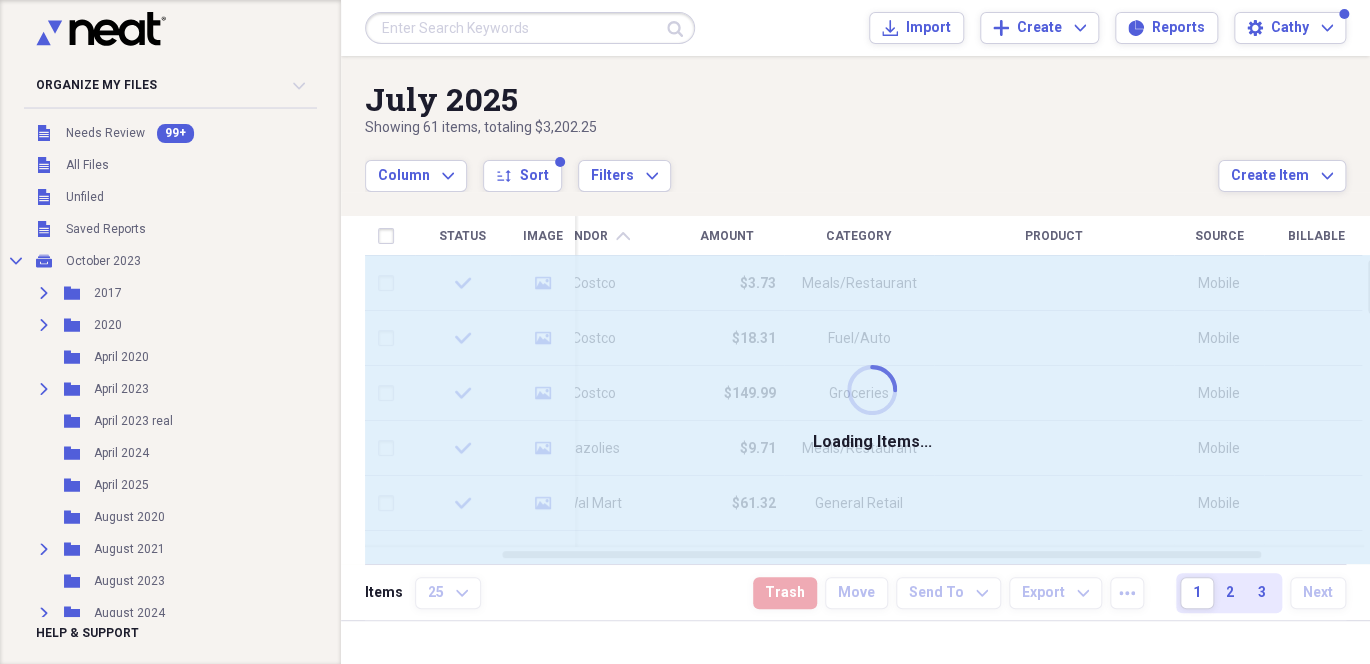 drag, startPoint x: 644, startPoint y: 230, endPoint x: 656, endPoint y: 231, distance: 12.0415945 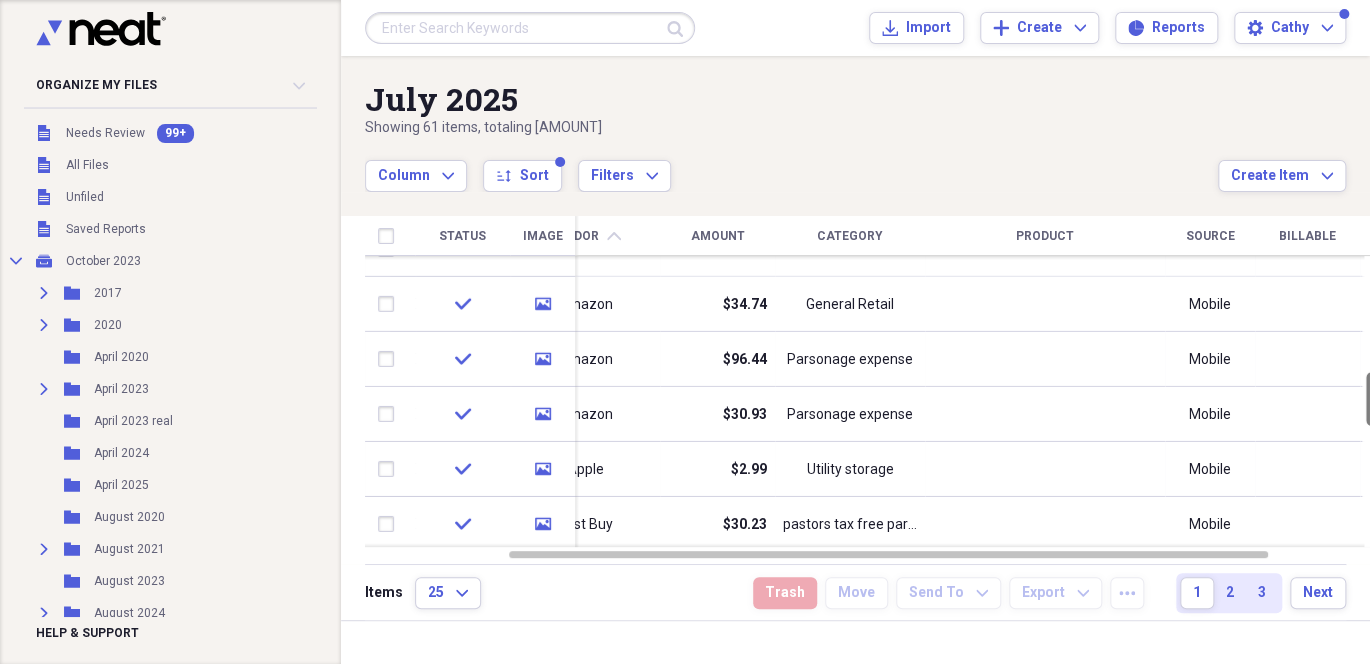 drag, startPoint x: 1362, startPoint y: 298, endPoint x: 1359, endPoint y: 410, distance: 112.04017 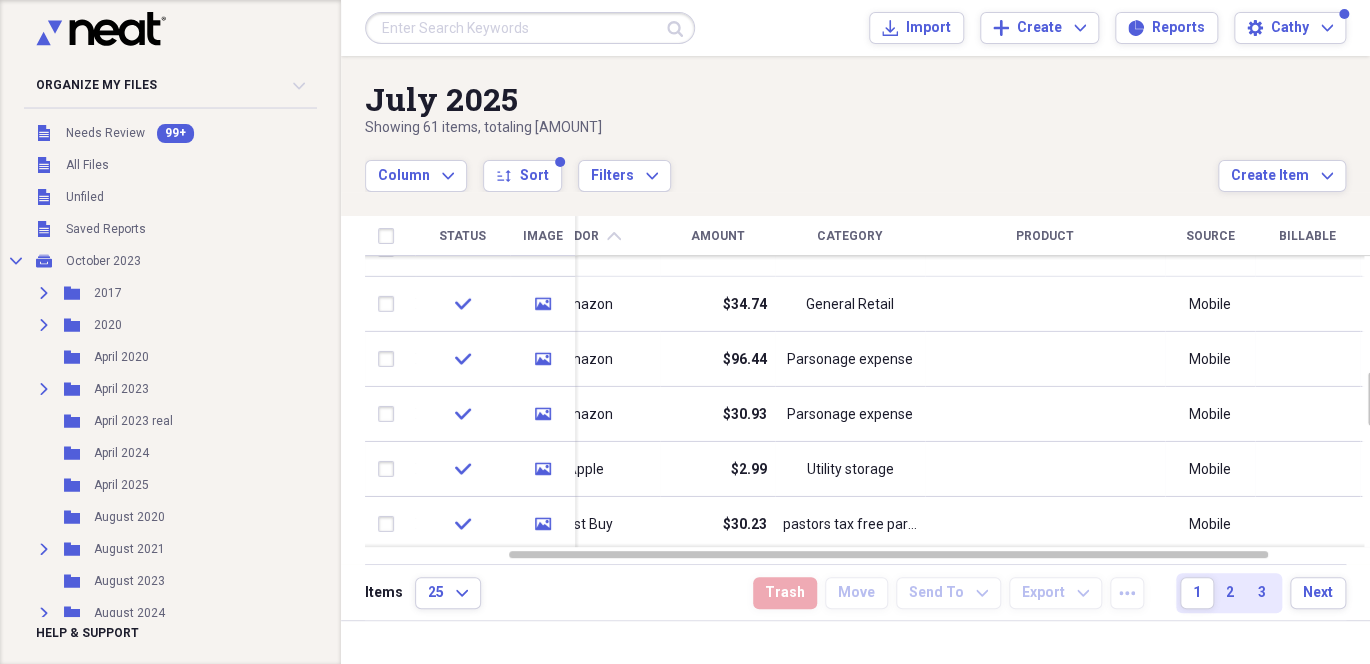 click on "Vendor chevron-up" at bounding box center [585, 236] 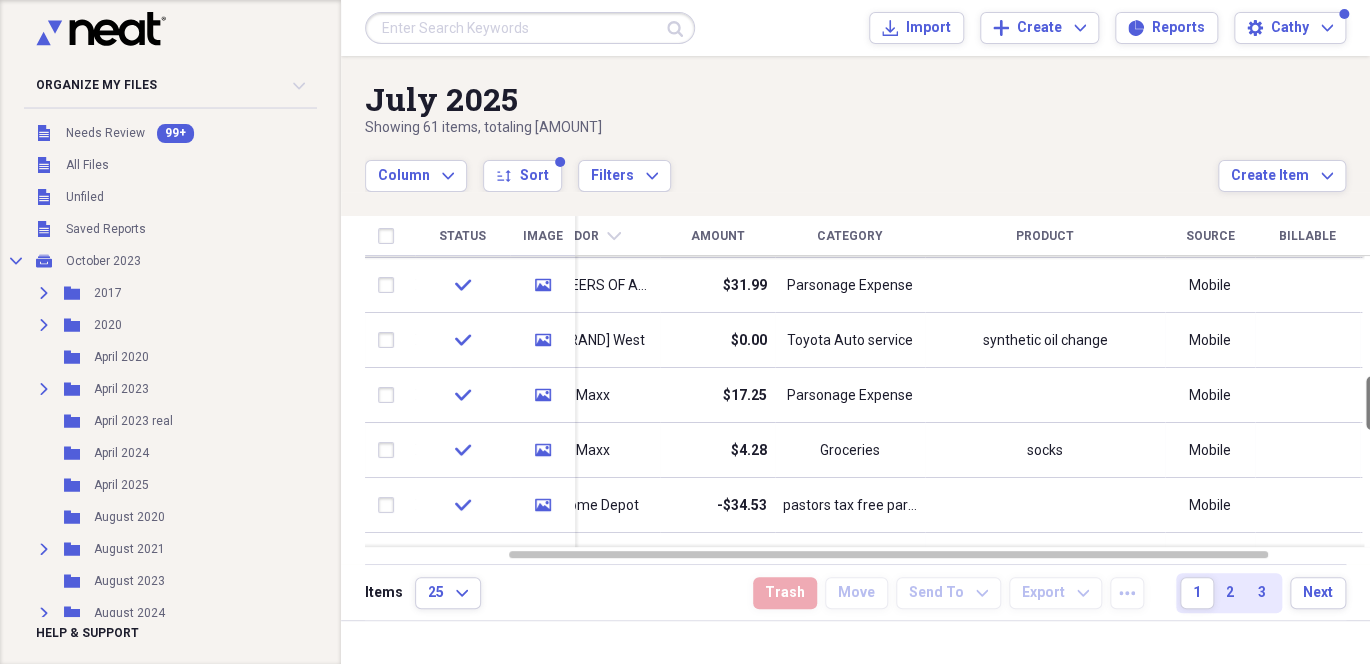 drag, startPoint x: 1362, startPoint y: 307, endPoint x: 1354, endPoint y: 423, distance: 116.275536 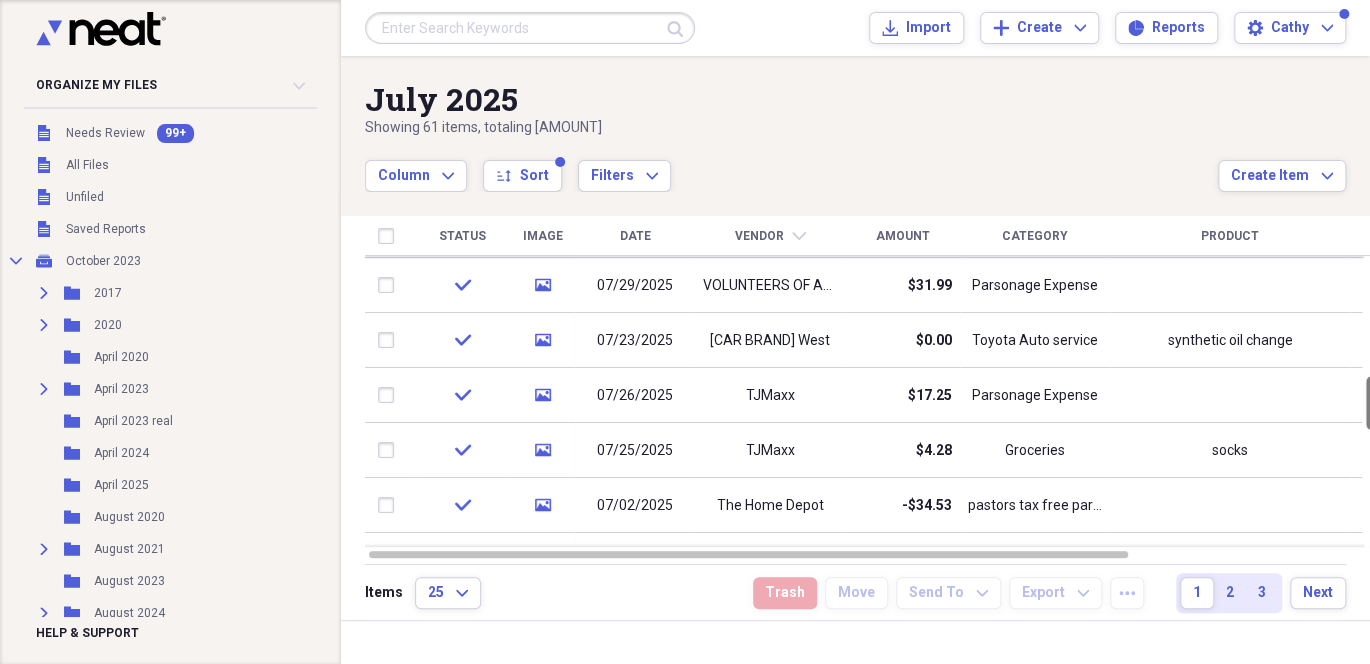 click at bounding box center [1371, 403] 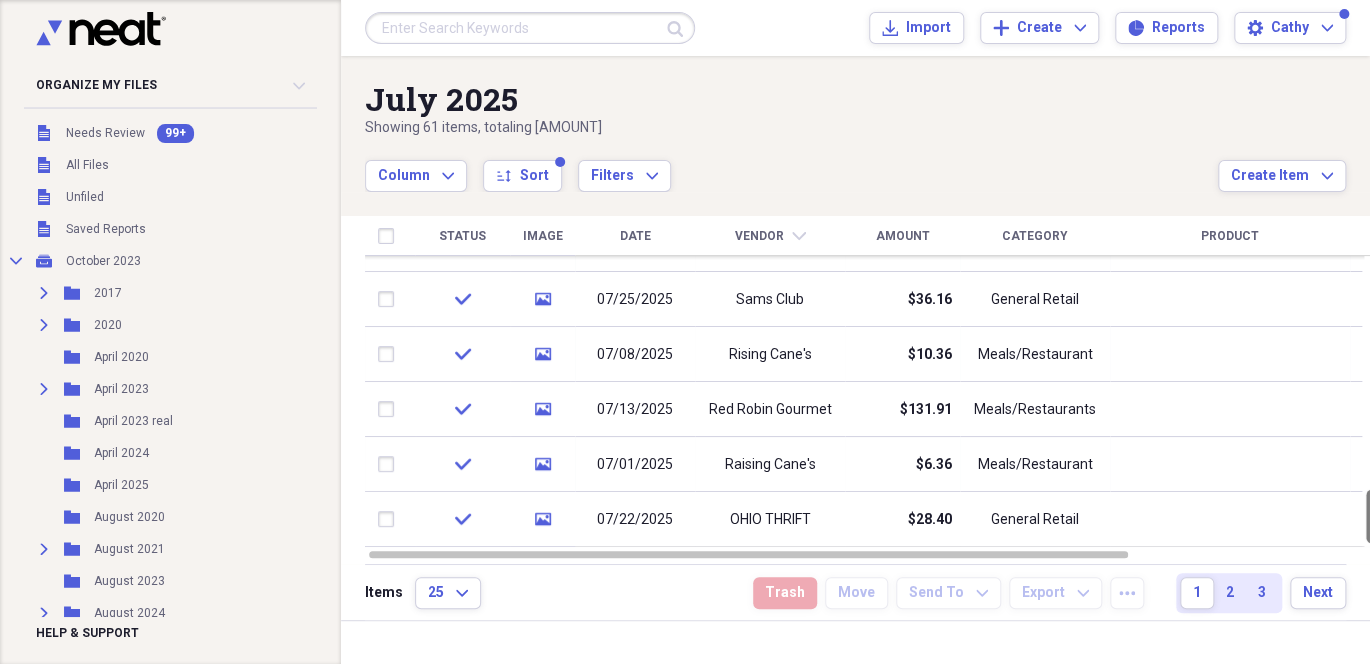 drag, startPoint x: 1357, startPoint y: 407, endPoint x: 1356, endPoint y: 532, distance: 125.004 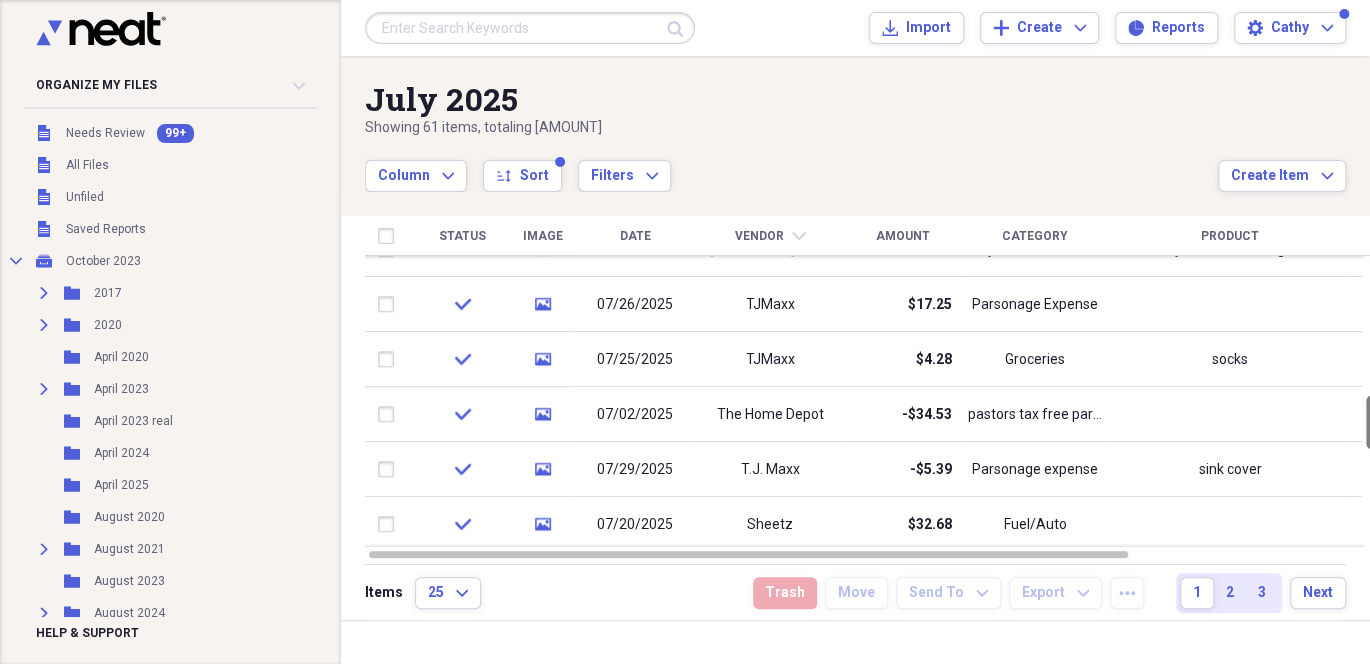 drag, startPoint x: 1357, startPoint y: 528, endPoint x: 1358, endPoint y: 440, distance: 88.005684 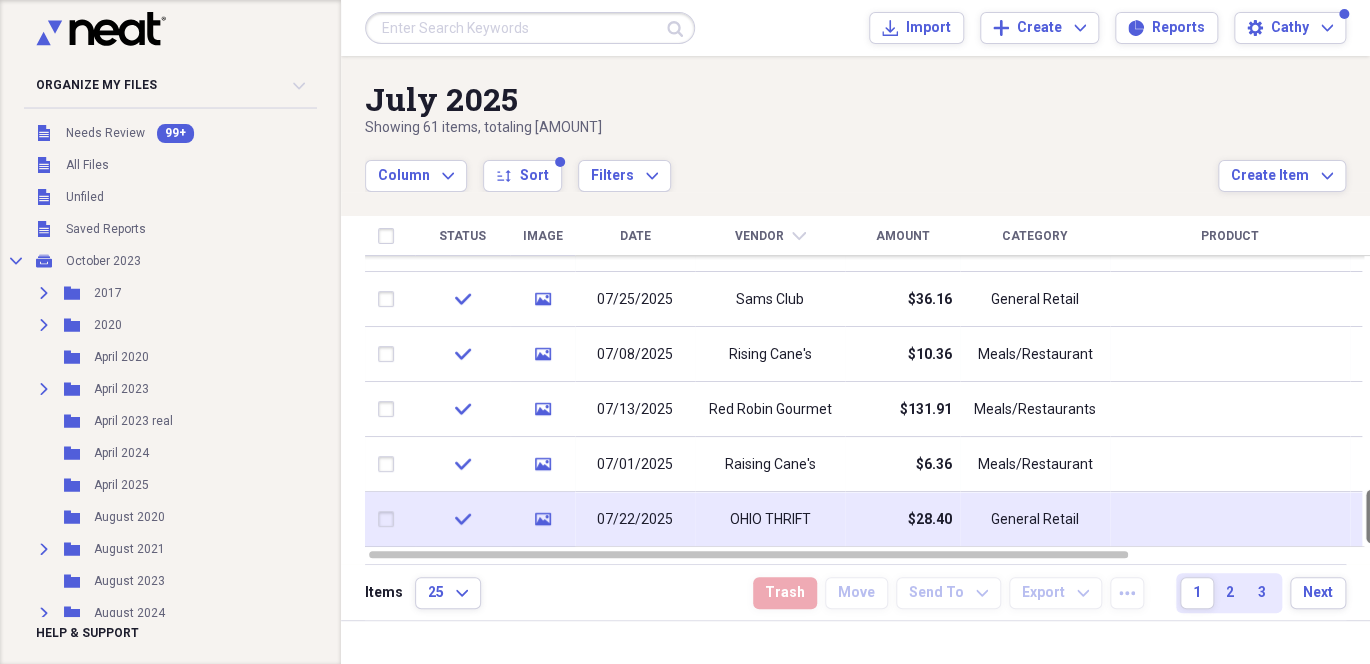 drag, startPoint x: 1363, startPoint y: 423, endPoint x: 1331, endPoint y: 545, distance: 126.12692 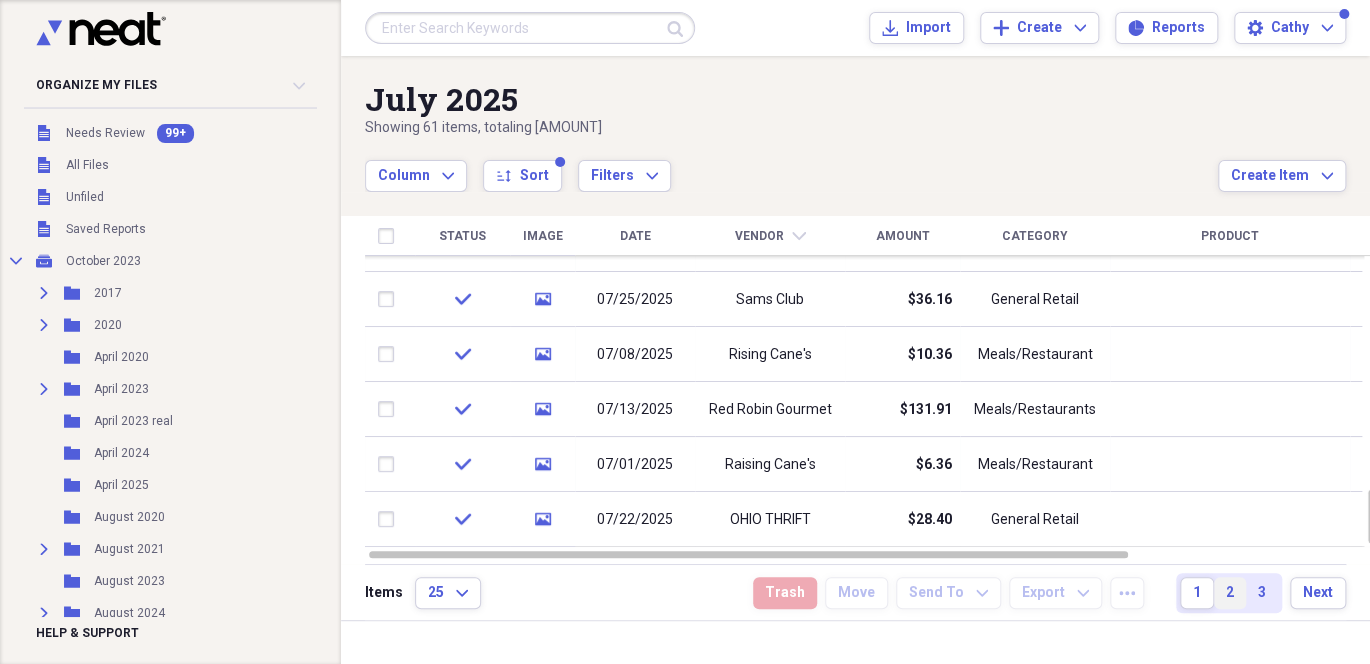click on "2" at bounding box center (1230, 593) 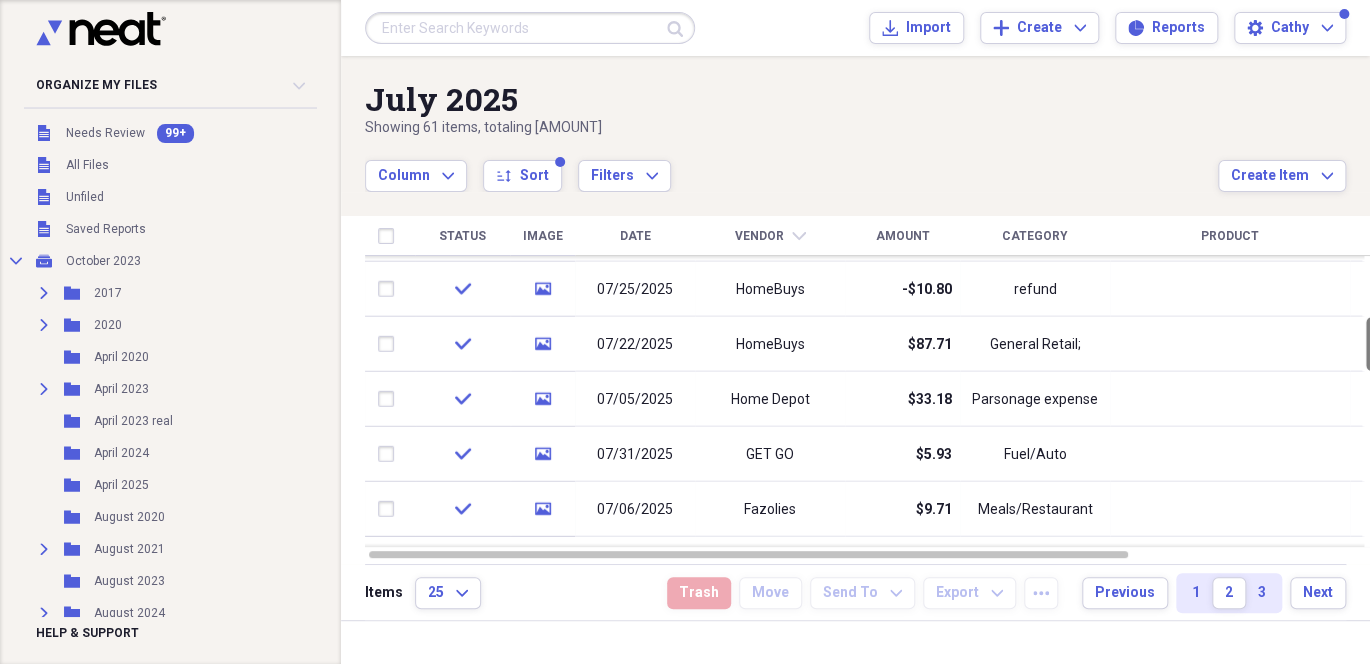 drag, startPoint x: 1366, startPoint y: 274, endPoint x: 1364, endPoint y: 331, distance: 57.035076 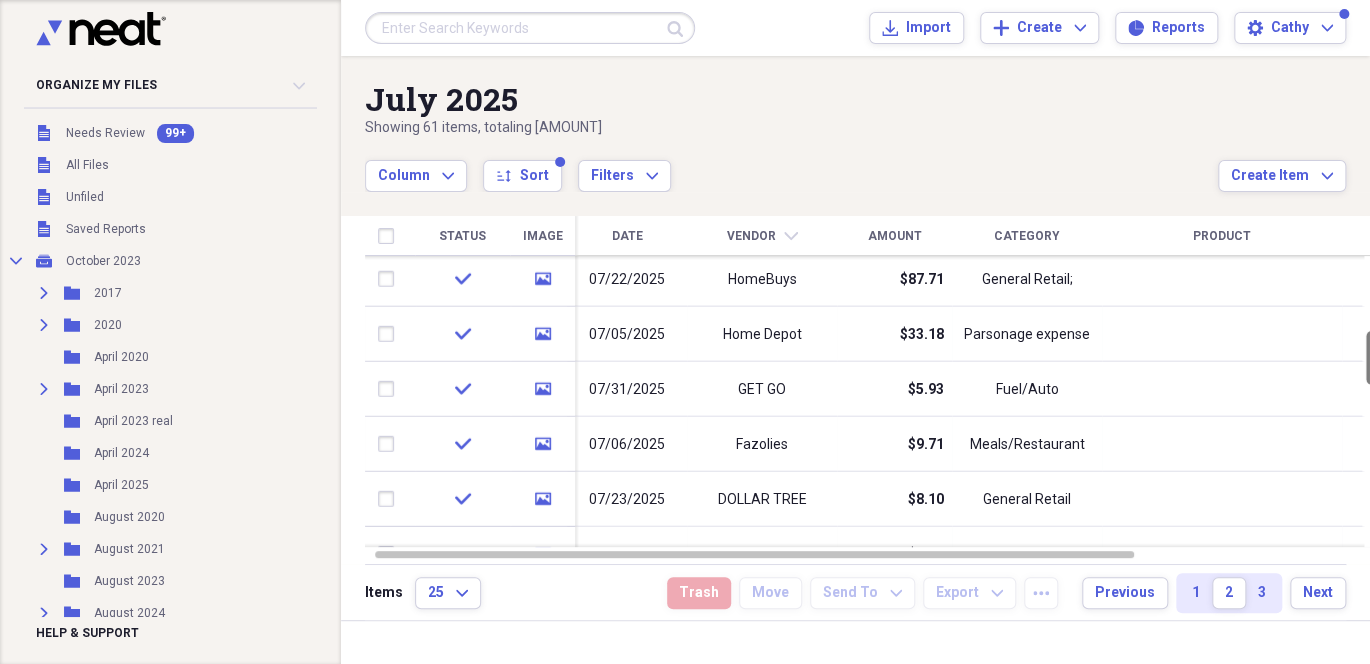 click at bounding box center (1371, 358) 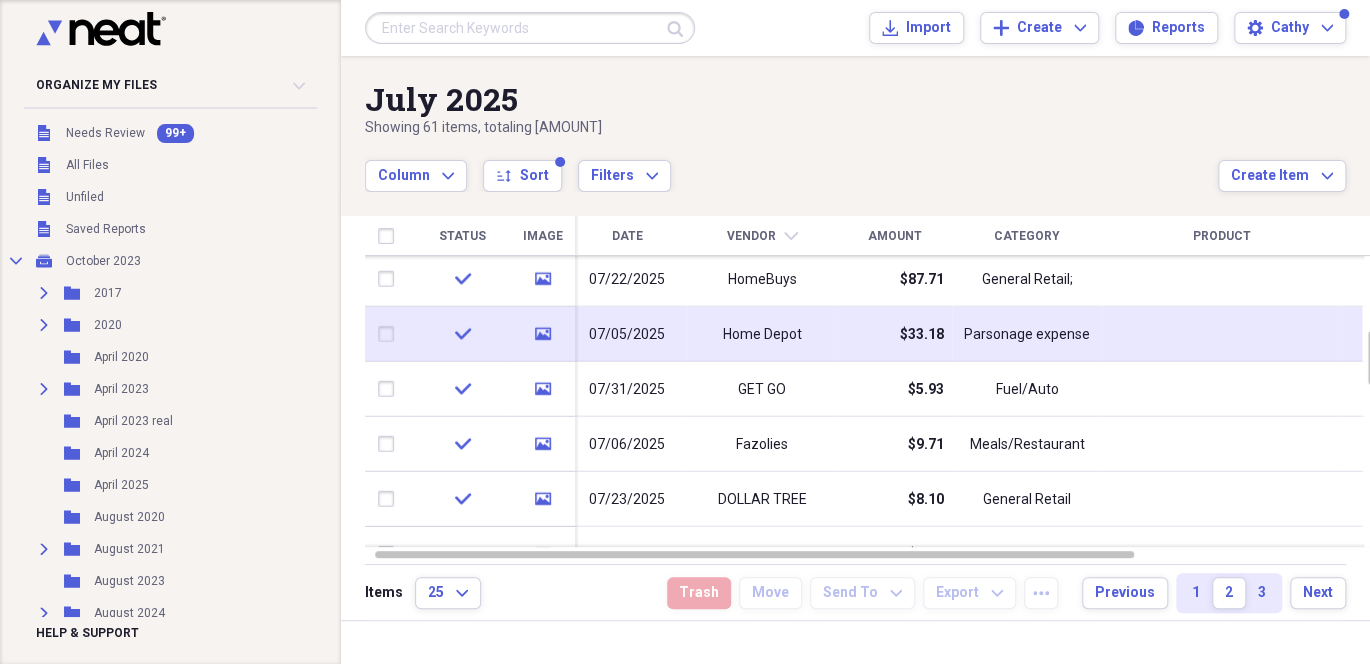 click on "$33.18" at bounding box center (894, 334) 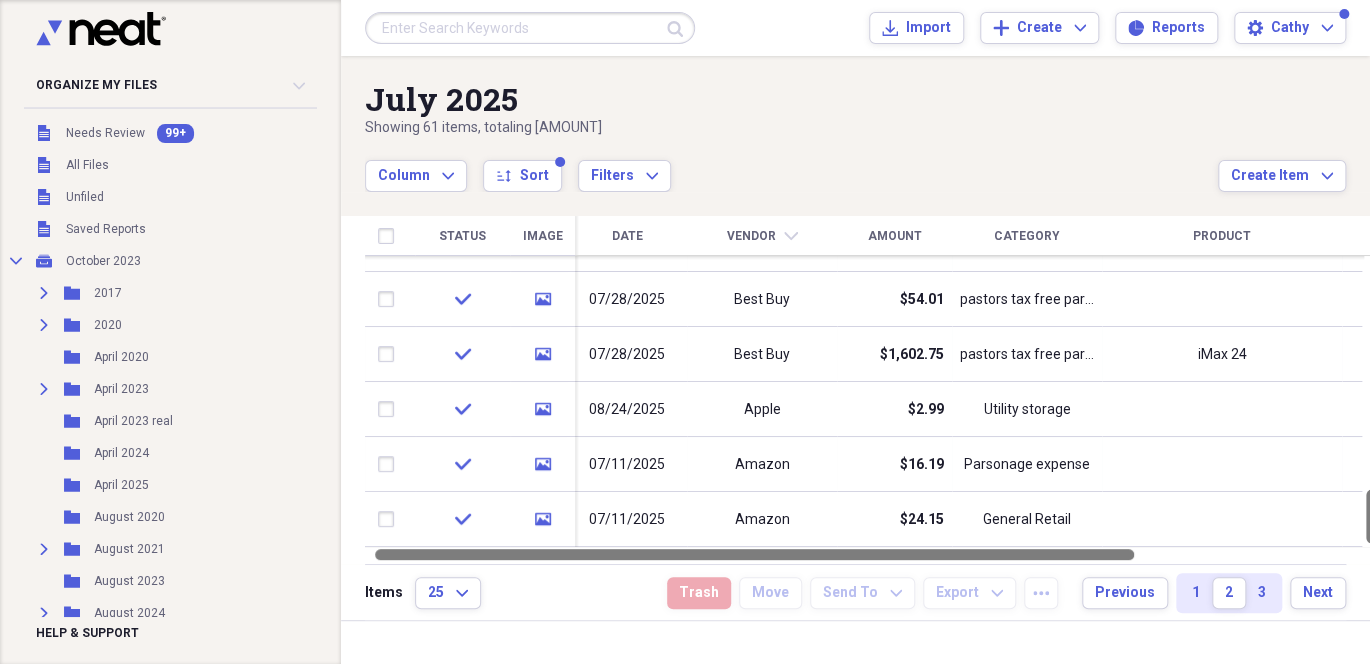 drag, startPoint x: 1364, startPoint y: 367, endPoint x: 1335, endPoint y: 561, distance: 196.15555 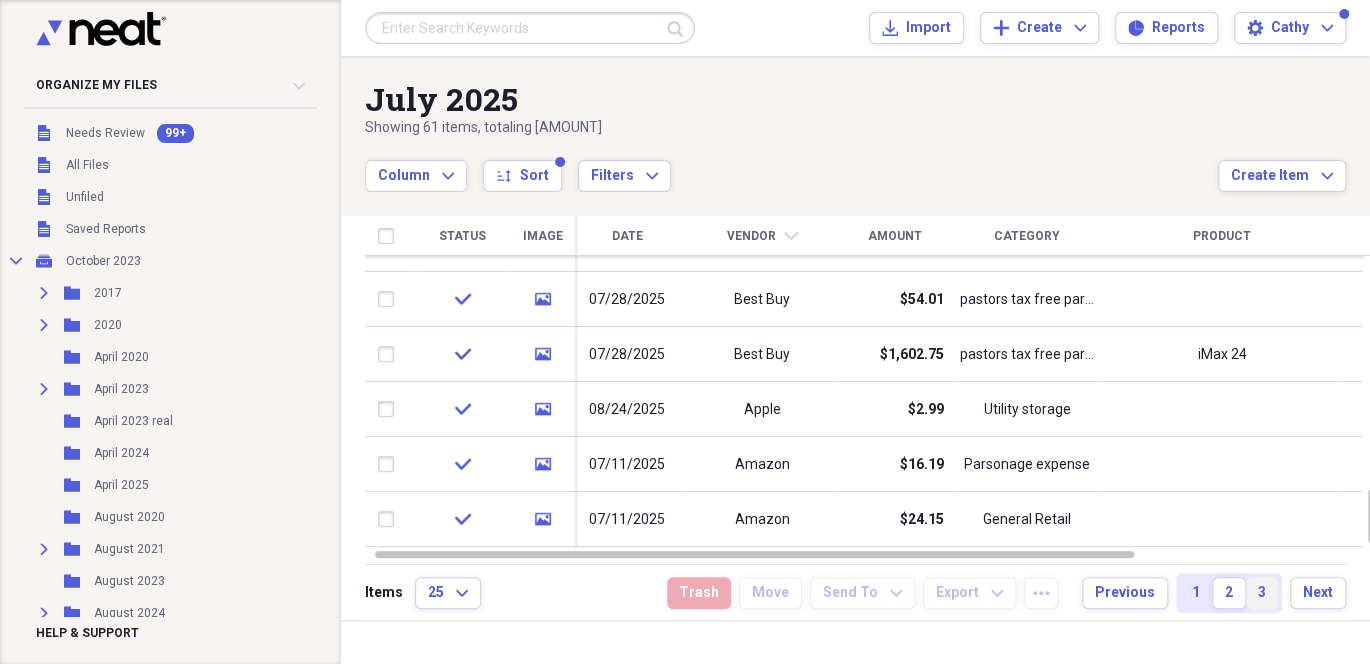 click on "3" at bounding box center [1262, 593] 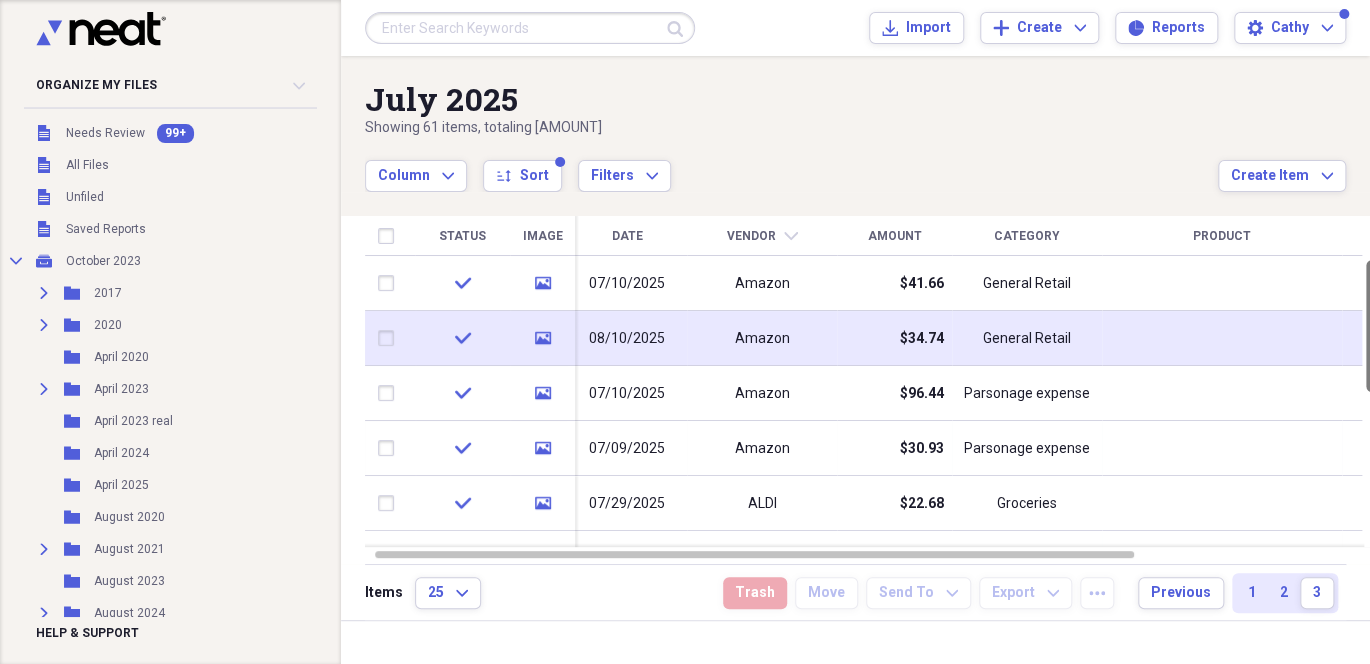 drag, startPoint x: 1363, startPoint y: 315, endPoint x: 1353, endPoint y: 318, distance: 10.440307 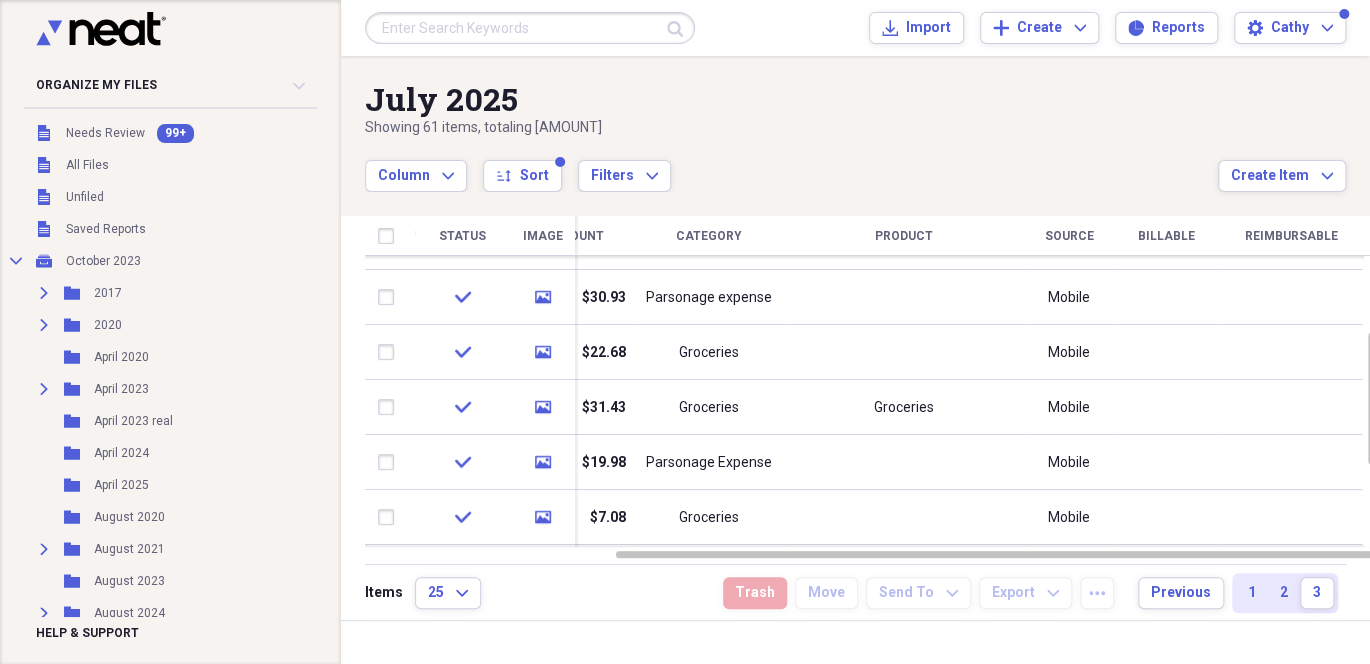 drag, startPoint x: 616, startPoint y: 232, endPoint x: 568, endPoint y: 232, distance: 48 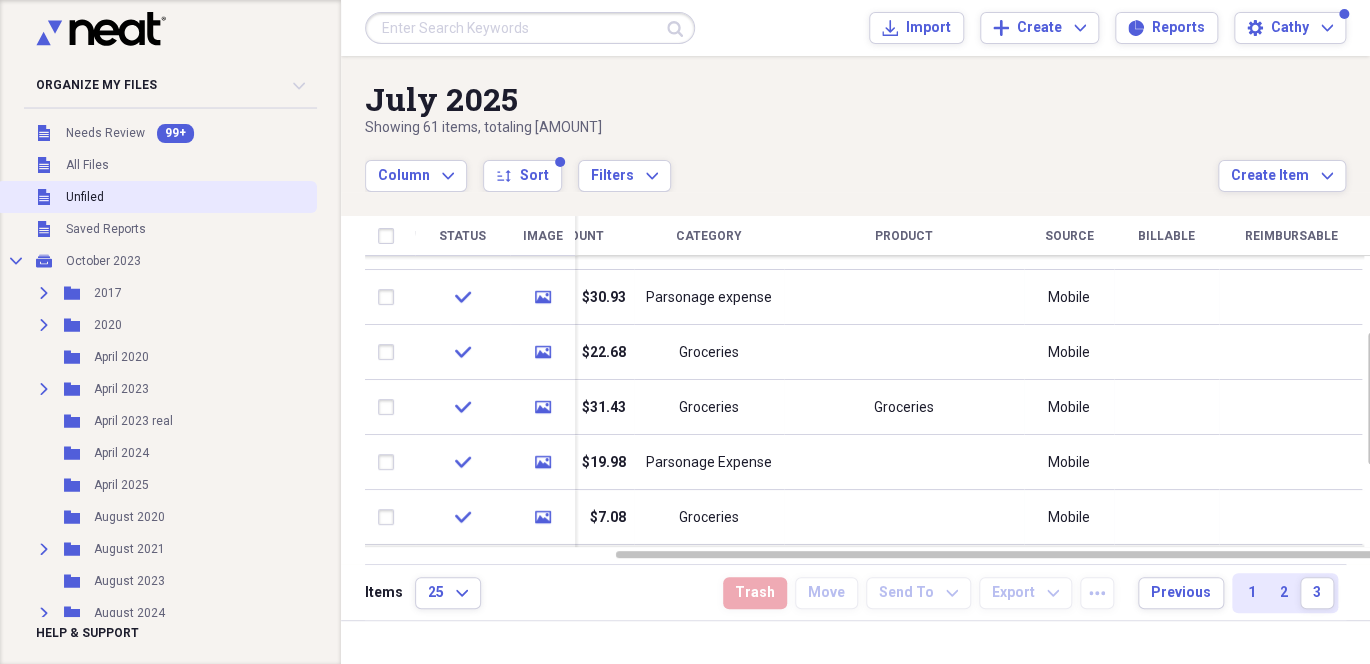 drag, startPoint x: 327, startPoint y: 227, endPoint x: 140, endPoint y: 196, distance: 189.55211 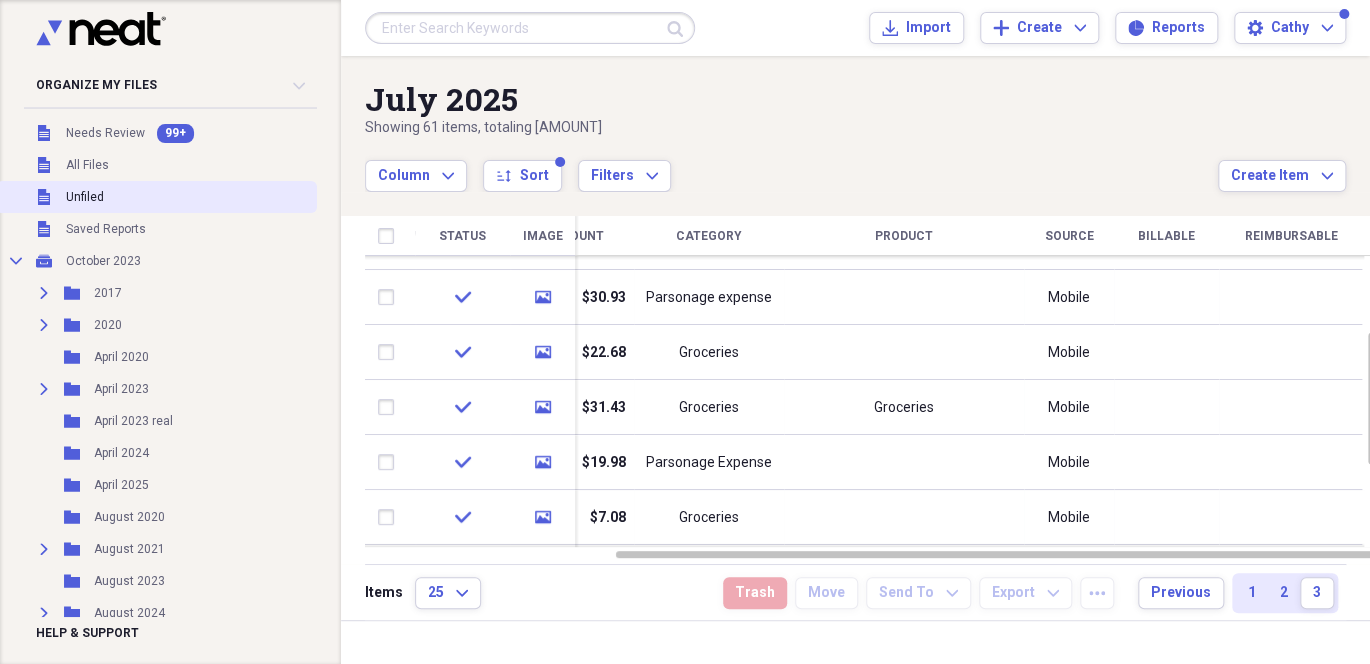 click on "Organize My Files [NUMBER]+ Collapse Unfiled Needs Review [NUMBER]+ Unfiled All Files Unfiled Unfiled Unfiled Saved Reports Collapse My Cabinet [MONTH] [YEAR] Add Folder Expand Folder [YEAR] Add Folder Expand Folder [YEAR] Add Folder Folder [MONTH] [YEAR] Add Folder Expand Folder [MONTH] [YEAR] Add Folder Folder [MONTH] [YEAR] real Add Folder Folder [MONTH] [YEAR] Add Folder Folder [MONTH] [YEAR] Add Folder Folder [MONTH] [YEAR] Add Folder Expand Folder [MONTH] [YEAR] Add Folder Folder [MONTH] [YEAR] Add Folder Expand Folder [MONTH] [YEAR] Add Folder Folder [MONTH] [YEAR] Add Folder Expand Folder [MONTH] [YEAR] Add Folder Folder [MONTH] [YEAR] Add Folder Collapse Open Folder Contacts Add Folder Expand Folder [MONTH] [YEAR] real deal Add Folder Expand Folder [MONTH] [YEAR] Add Folder Folder [MONTH] [YEAR] Add Folder Collapse Open Folder February [YEAR] Add Folder Expand Folder [MONTH] [YEAR] Add Folder Folder [MONTH] [YEAR] Add Folder Expand Folder [MONTH] [YEAR] Add Folder Folder [MONTH] [YEAR] Add Folder Collapse Open Folder February [YEAR] Add Folder Folder [MONTH] [YEAR] Add Folder Collapse Open Folder February [YEAR] Add Folder Folder Expand" at bounding box center [170, 332] 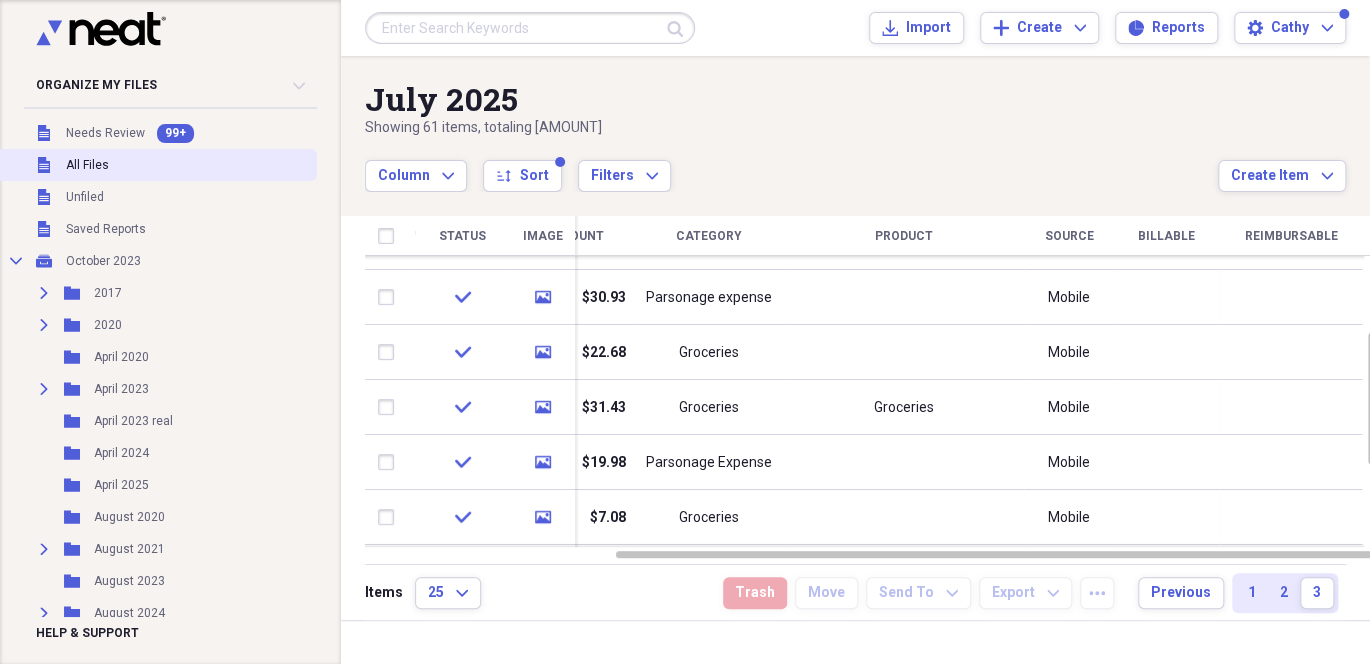 drag, startPoint x: 64, startPoint y: 184, endPoint x: 28, endPoint y: 175, distance: 37.107952 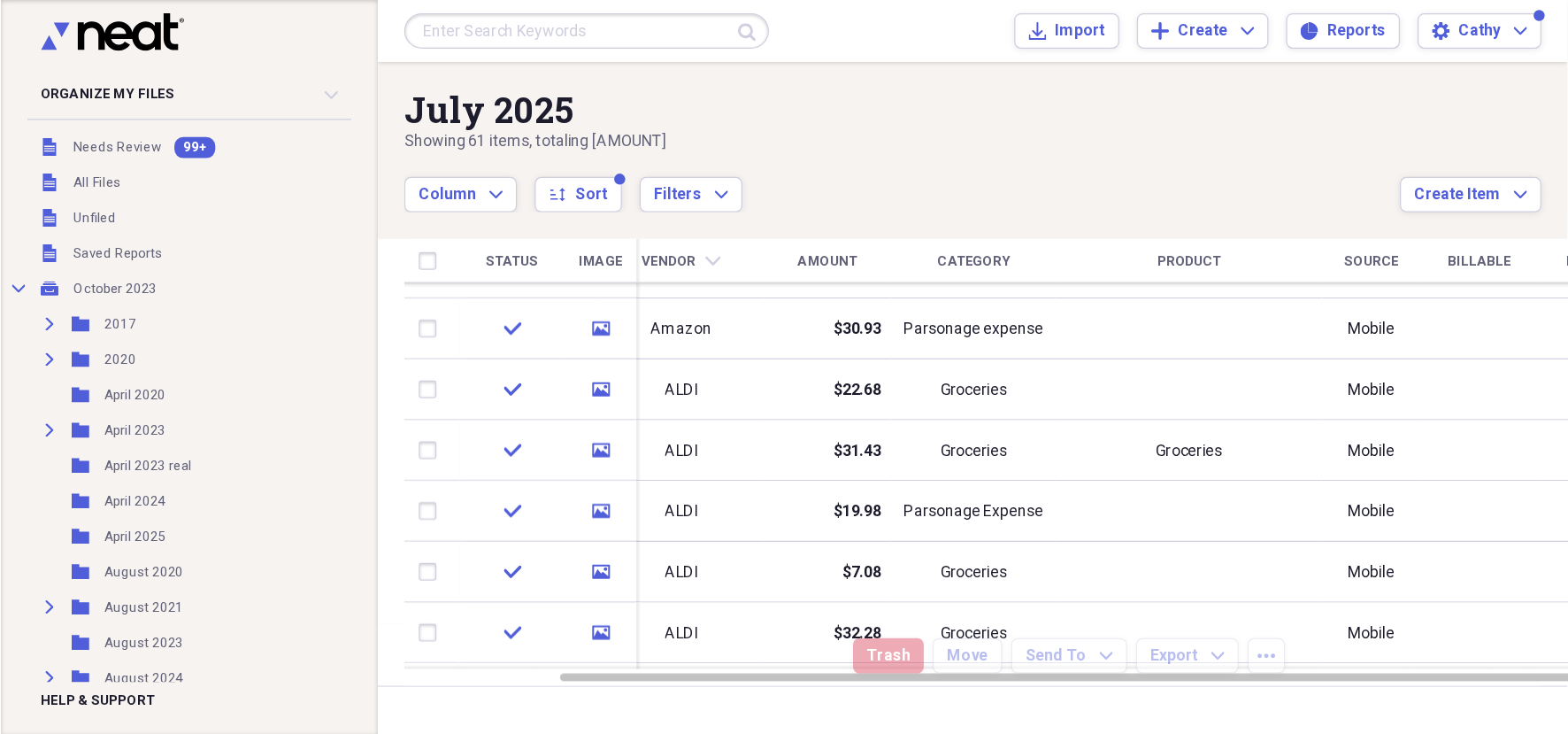 scroll, scrollTop: 0, scrollLeft: 0, axis: both 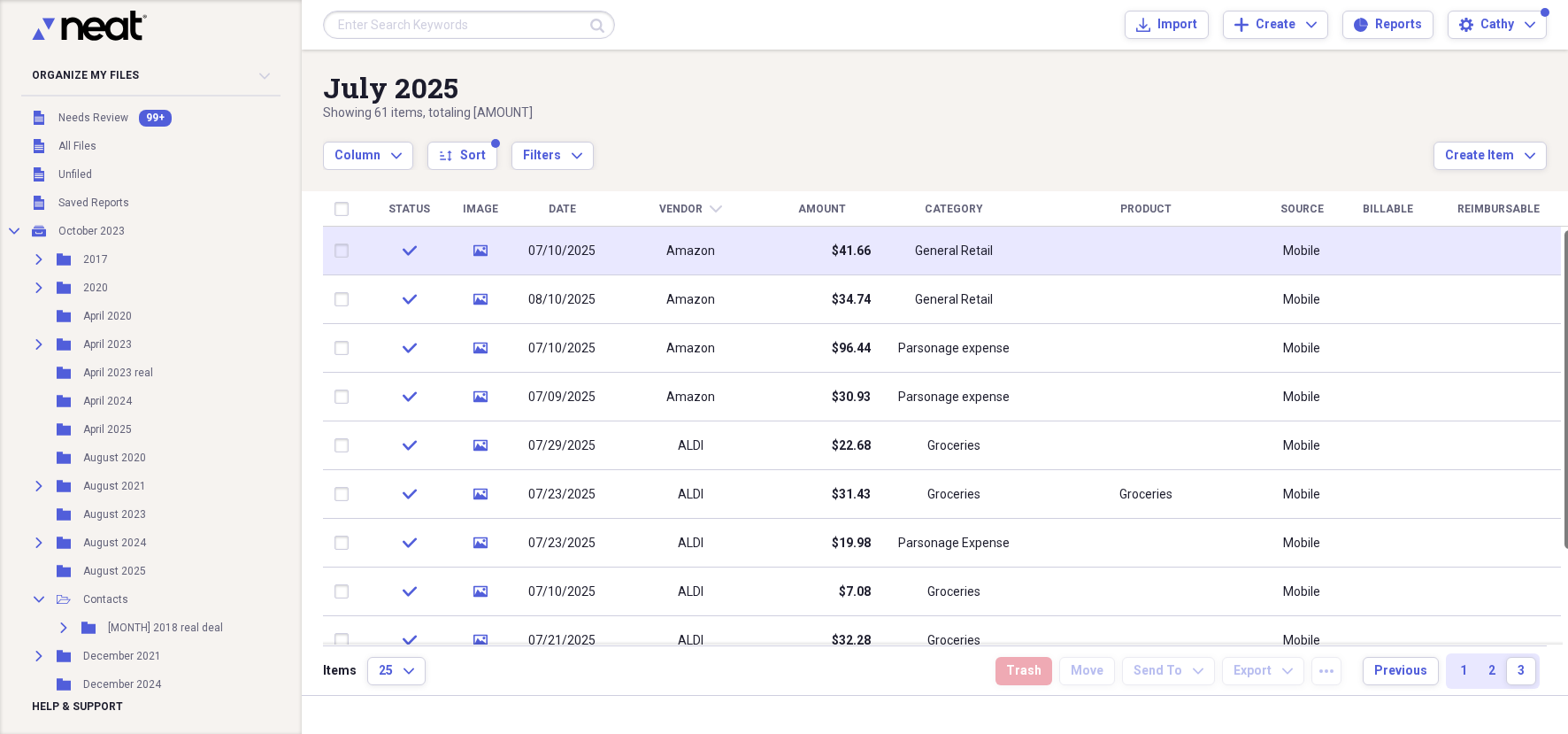 drag, startPoint x: 1561, startPoint y: 378, endPoint x: 1551, endPoint y: 230, distance: 148.33745 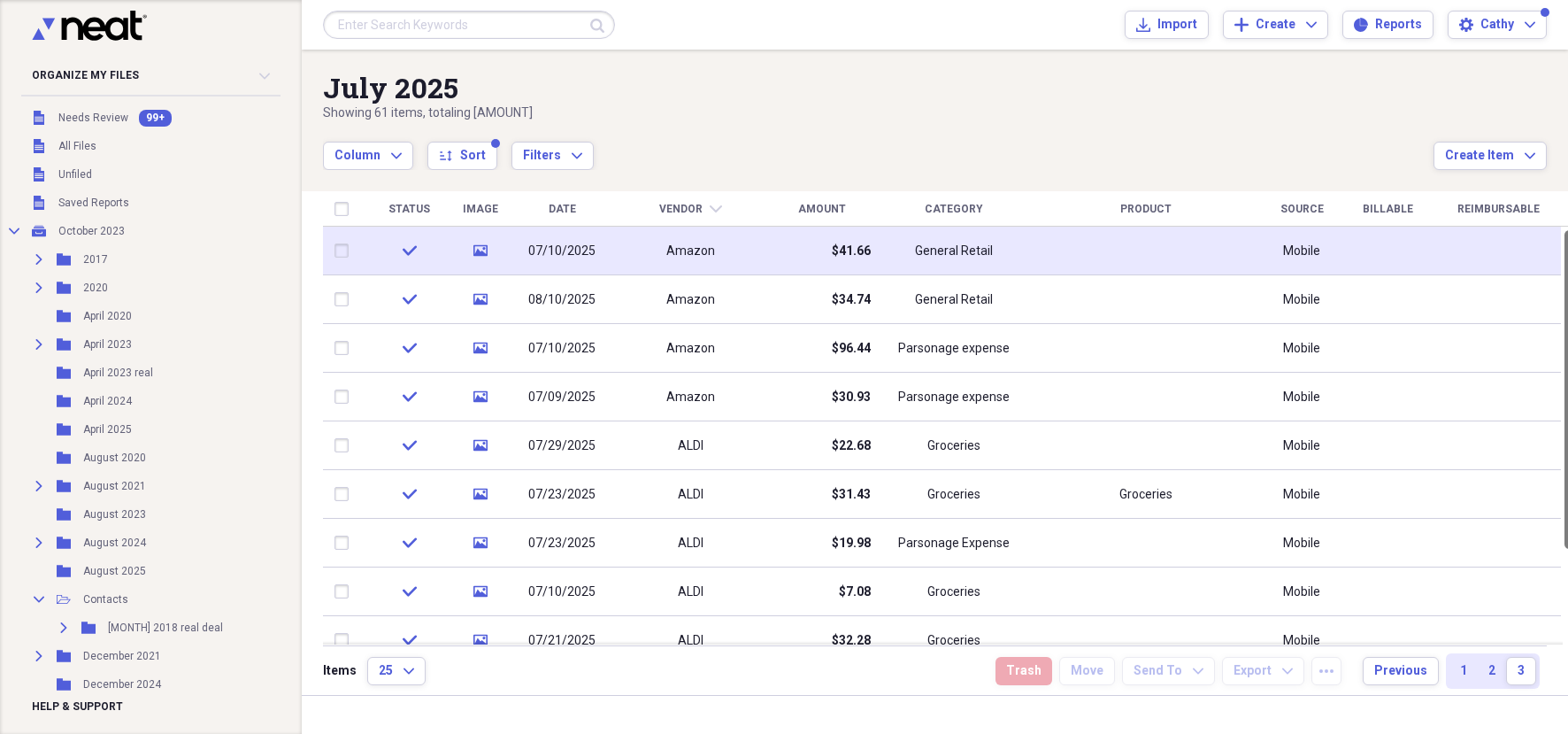 click on "Status Image Date Vendor chevron-down Amount Category Product Source Billable Reimbursable check media 07/10/2025 Amazon $41.66 General Retail Mobile check media 08/10/2025 Amazon $34.74 General Retail Mobile check media 07/10/2025 Amazon $96.44 Parsonage expense Mobile check media 07/09/2025 Amazon $30.93 Parsonage expense Mobile check media 07/29/2025 ALDI $22.68 Groceries Mobile check media 07/23/2025 ALDI $31.43 Groceries Groceries Mobile check media 07/23/2025 ALDI $19.98 Parsonage Expense Mobile check media 07/10/2025 ALDI $7.08 Groceries Mobile check media 07/21/2025 ALDI $32.28 Groceries Mobile check media 07/08/2025 ALDI $35.40 Groceries Mobile check media 07/03/2025 ALDI $28.14 Groceries Mobile" at bounding box center [949, 419] 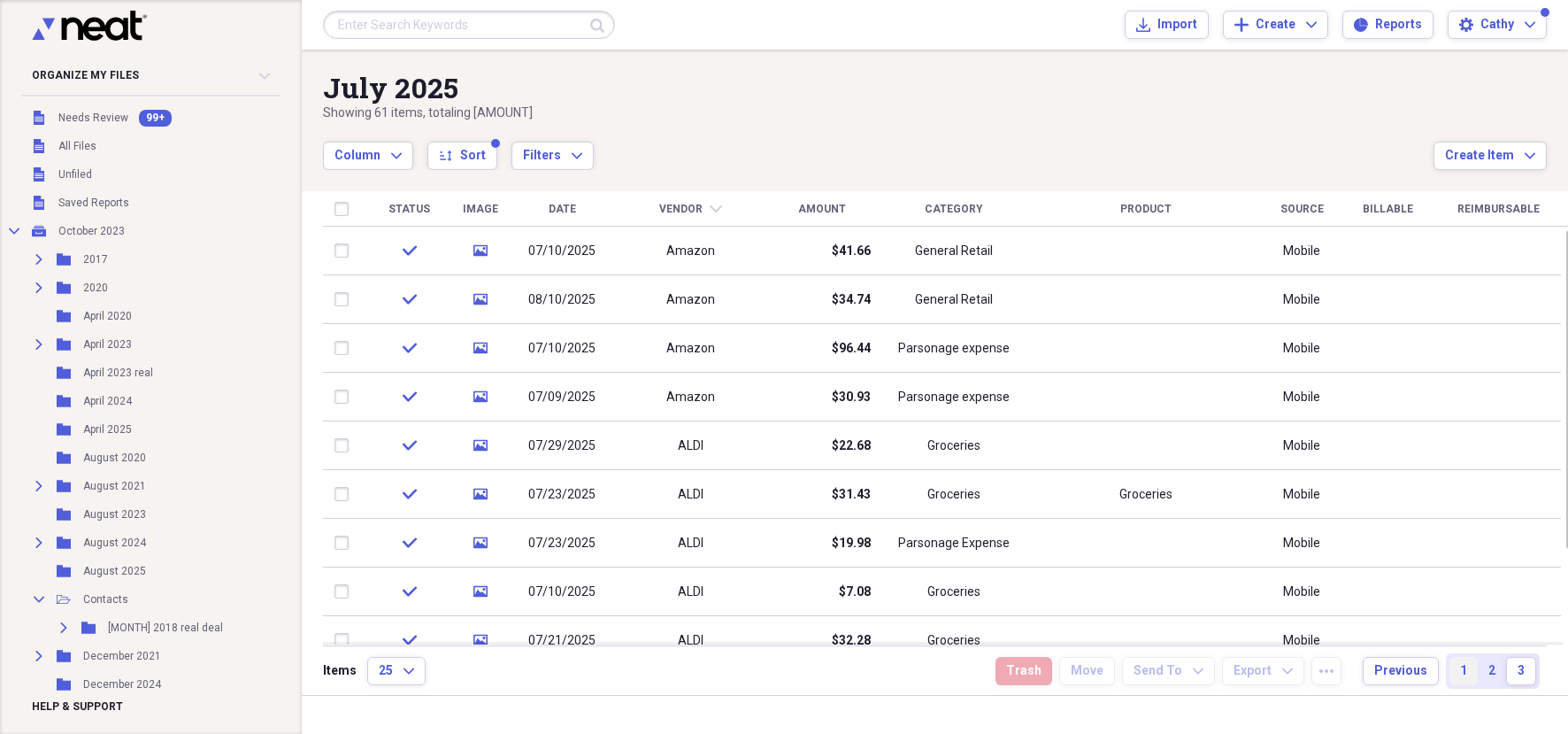 click on "1" at bounding box center (1464, 671) 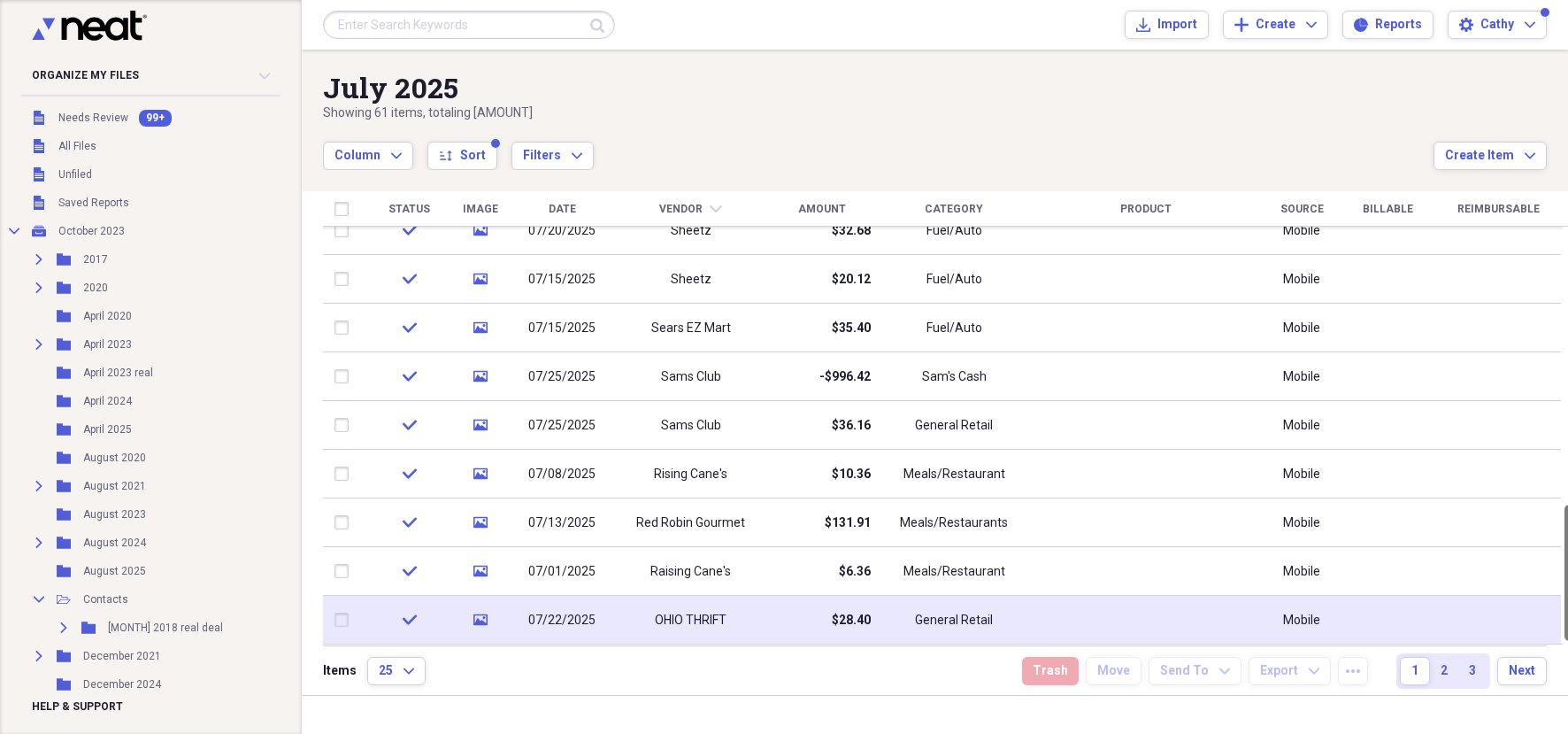 drag, startPoint x: 1564, startPoint y: 311, endPoint x: 1548, endPoint y: 622, distance: 311.4113 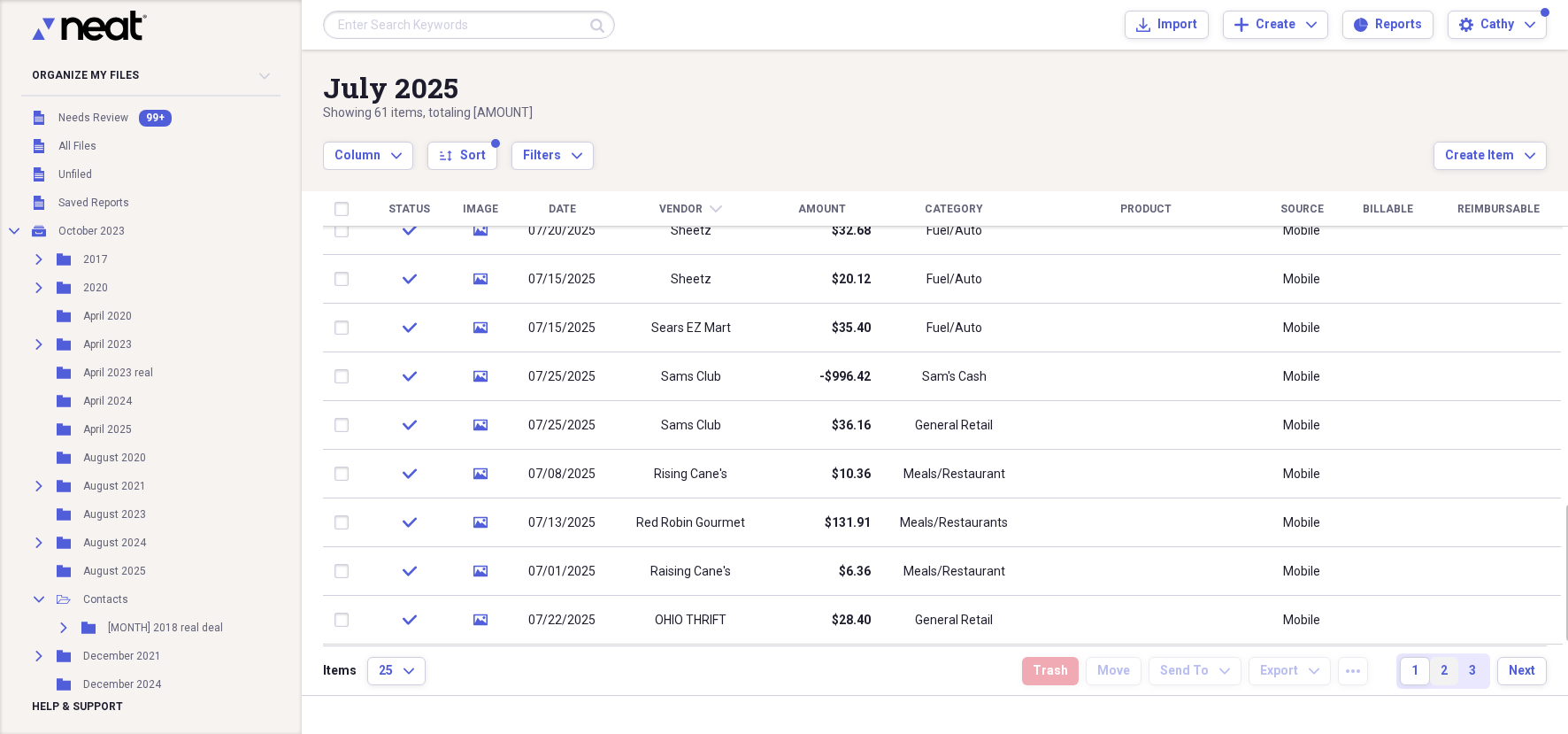 click on "2" at bounding box center (1444, 671) 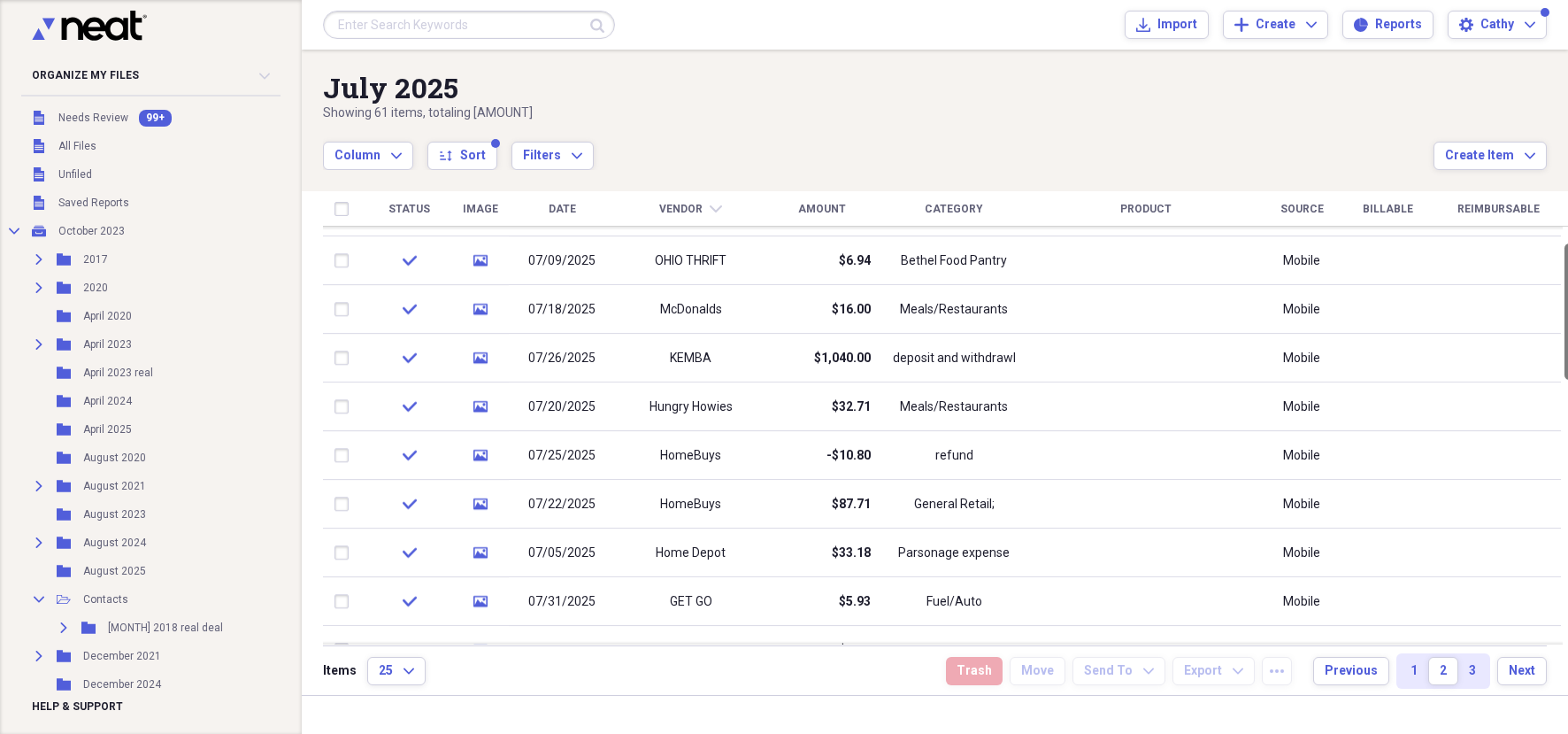 drag, startPoint x: 1562, startPoint y: 329, endPoint x: 1560, endPoint y: 343, distance: 14.142136 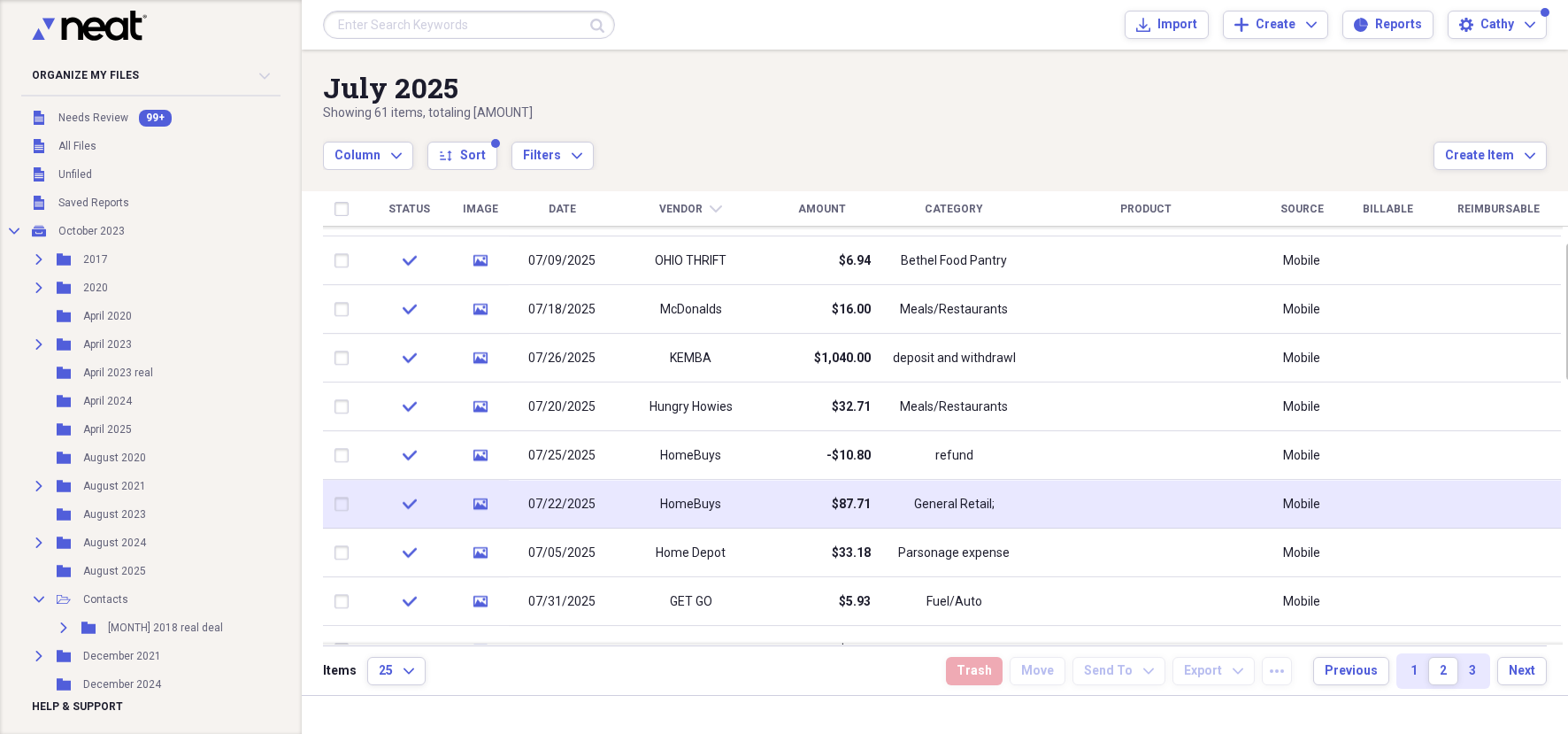 click on "General Retail;" at bounding box center (954, 505) 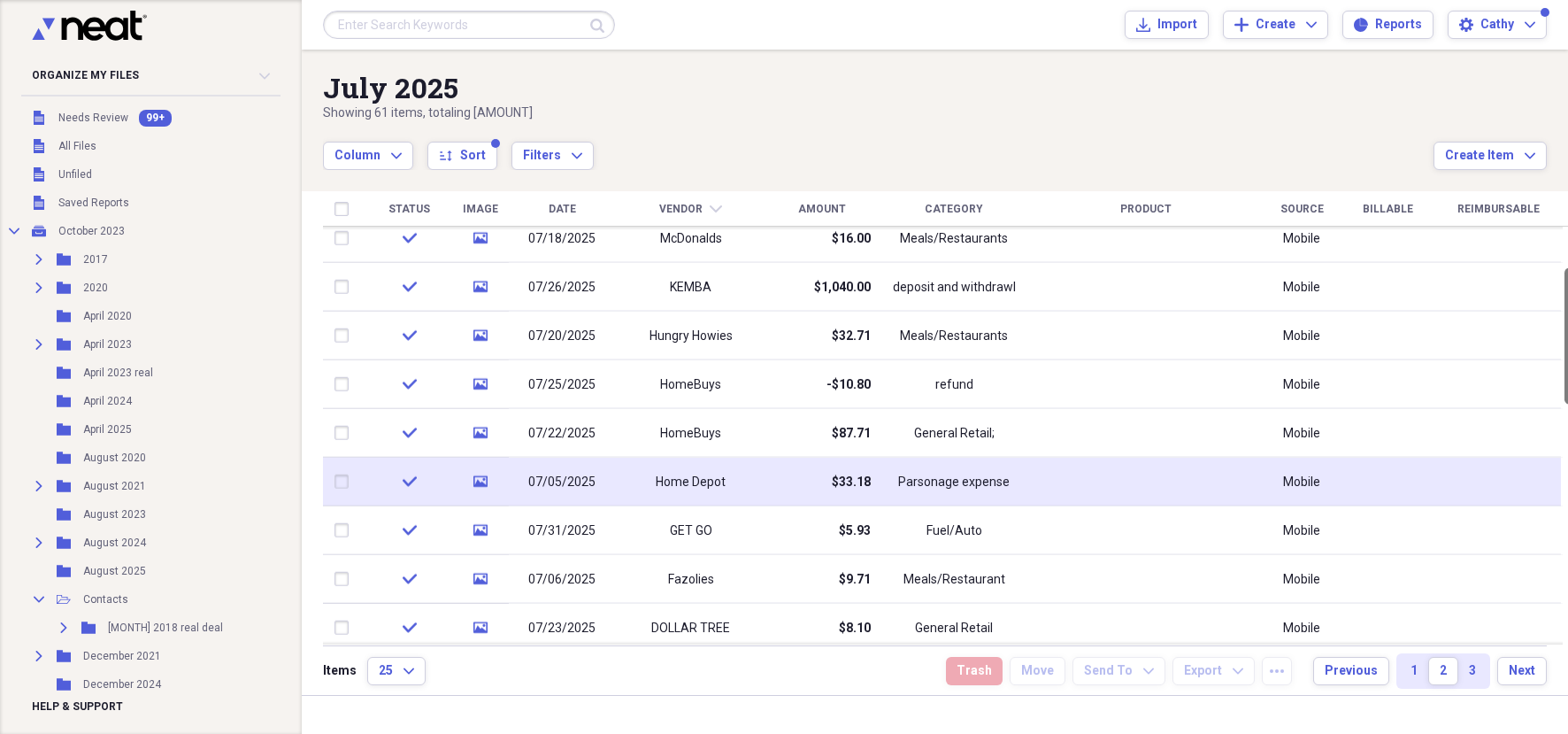 drag, startPoint x: 1562, startPoint y: 372, endPoint x: 1317, endPoint y: 485, distance: 269.80363 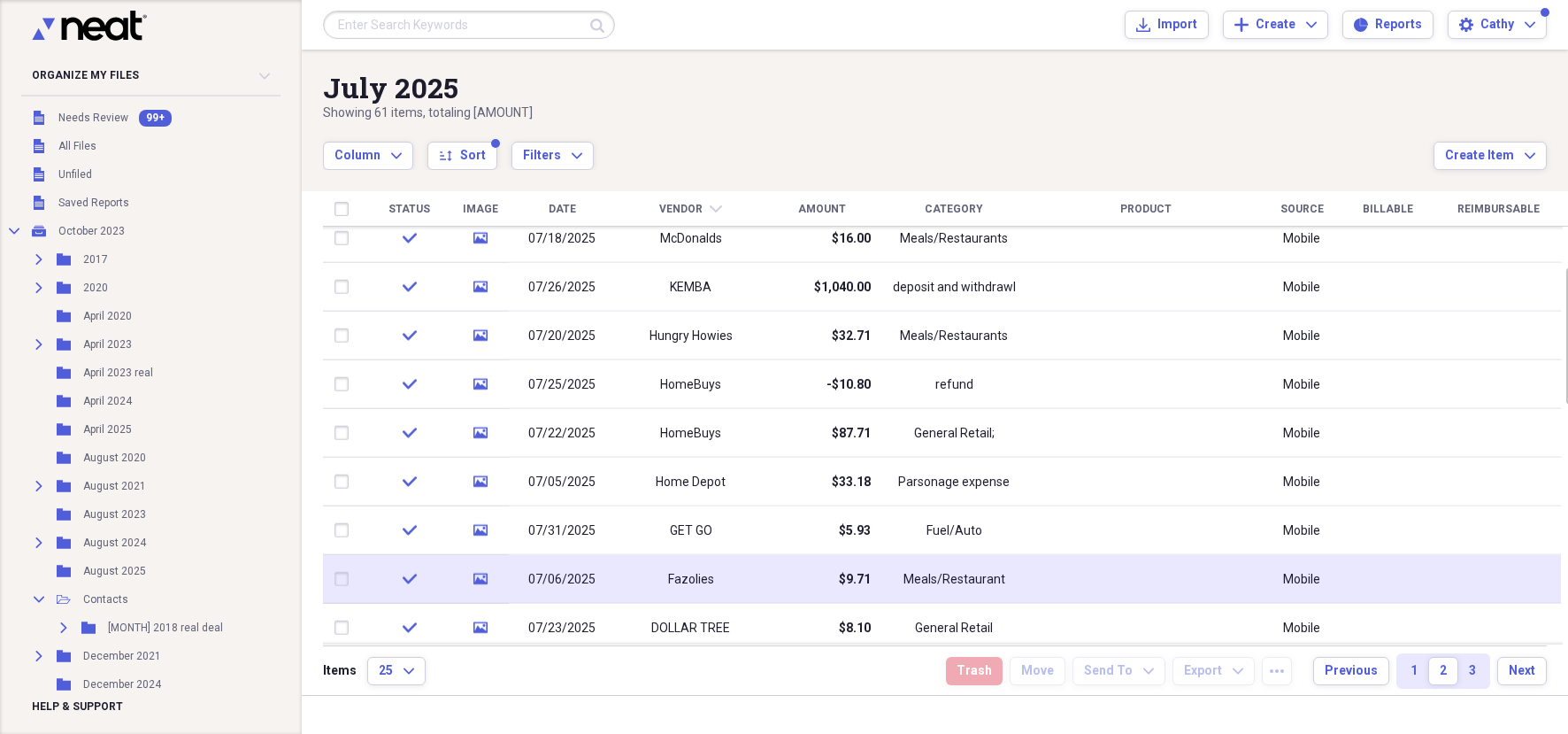 click at bounding box center [1146, 579] 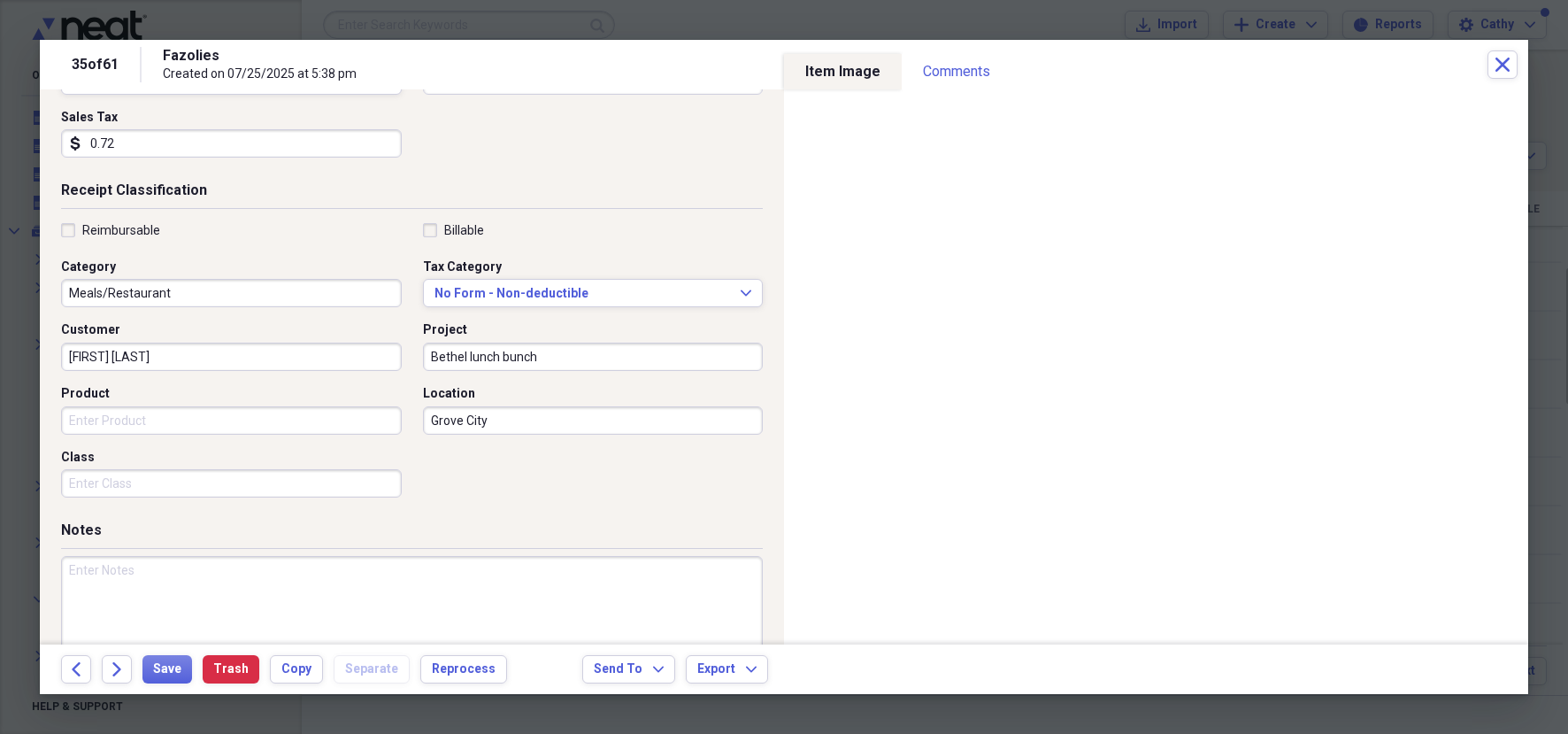 click on "Item Type Receipt Expand Folder [MONTH] [YEAR] Expand Receipt Detail Vendor Fazolies Date [DATE] calendar Calendar Payment Type [CARD_TYPE] Currency USD Expand Amount dollar-sign [AMOUNT] Sales Tax dollar-sign [AMOUNT] Receipt Classification Reimbursable Billable Category Meals/Restaurant Tax Category No Form - Non-deductible Expand Customer [FIRST] [LAST] Project Bethel lunch bunch Product Location [CITY] Class Notes" at bounding box center (411, 367) 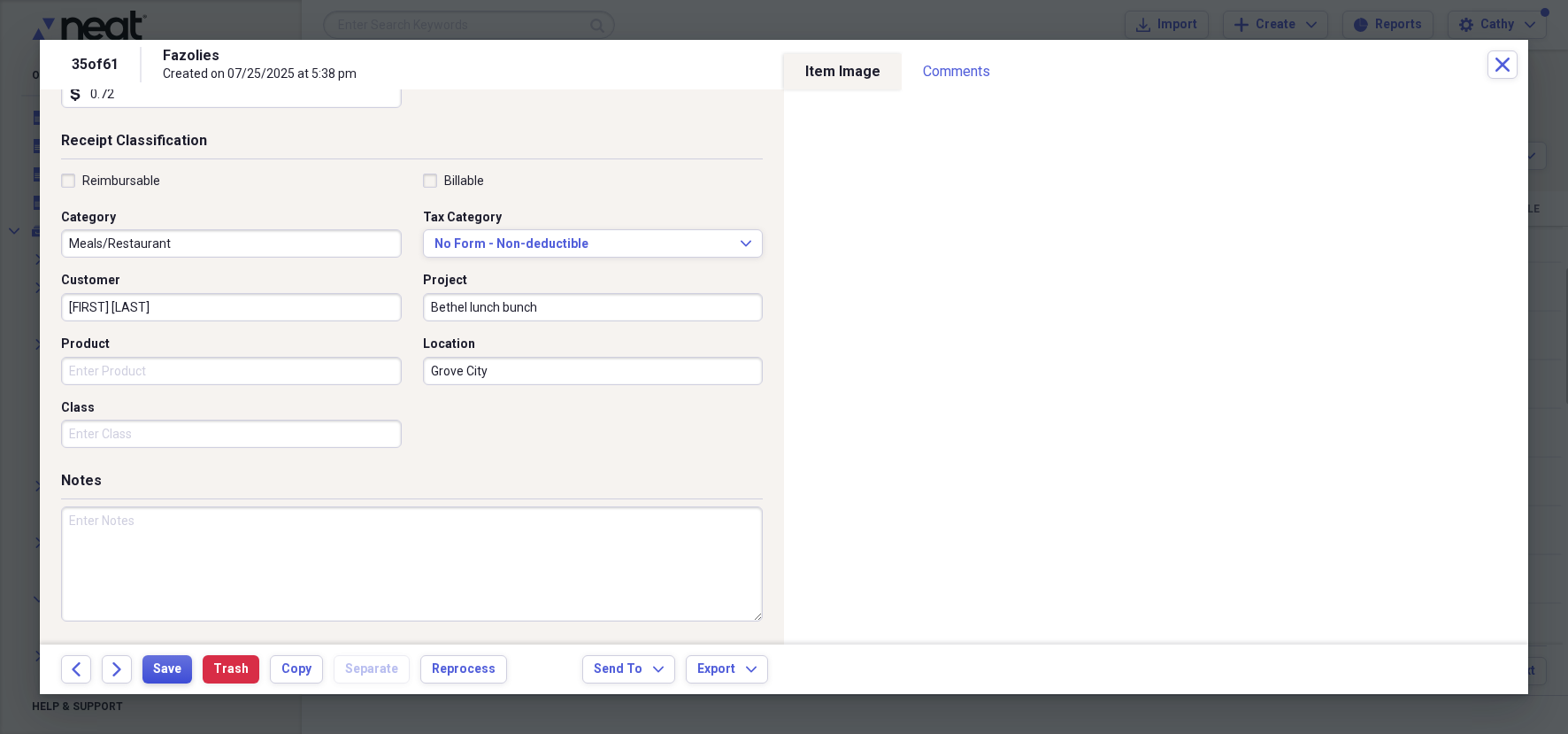 scroll, scrollTop: 343, scrollLeft: 0, axis: vertical 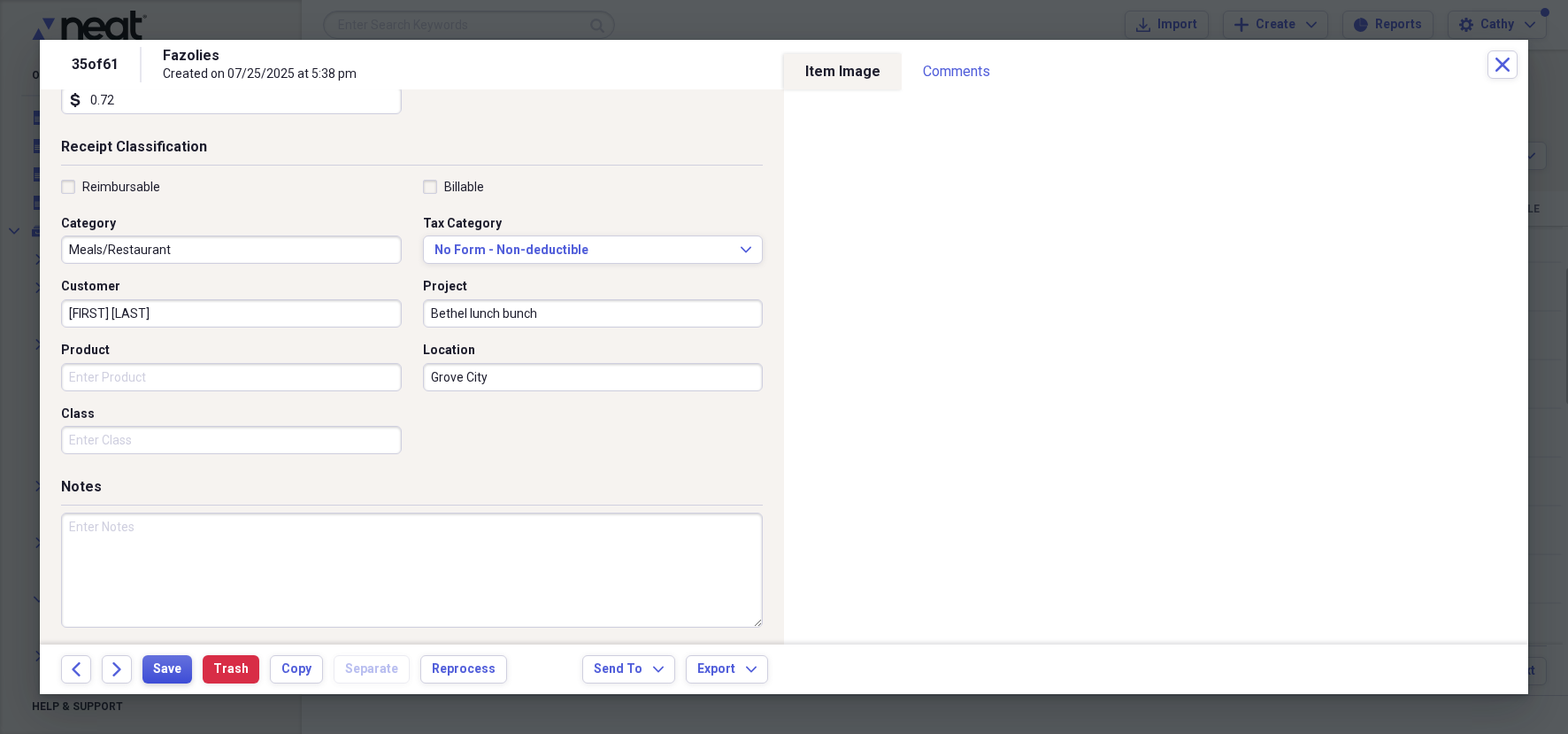 click on "Save" at bounding box center (167, 669) 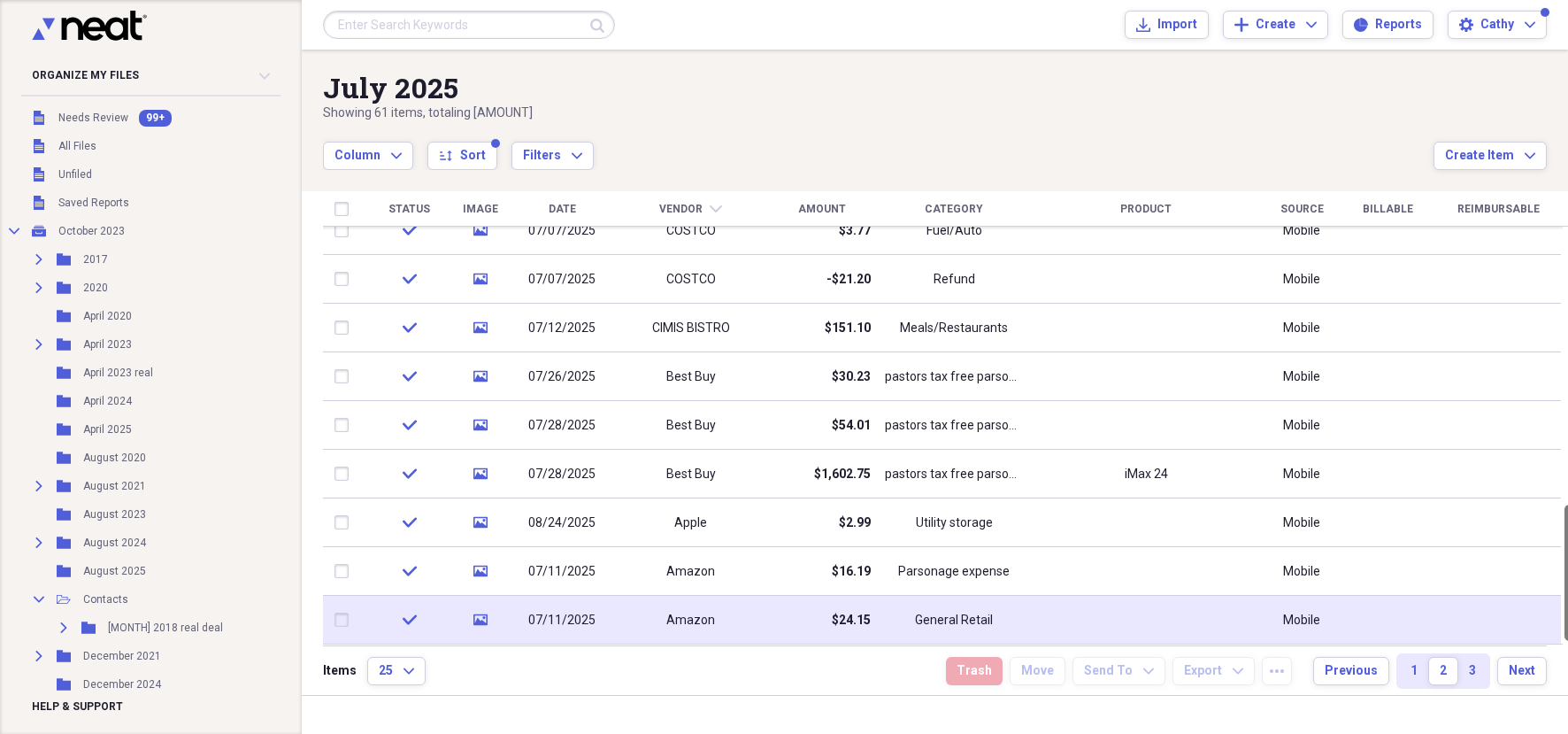 drag, startPoint x: 1558, startPoint y: 388, endPoint x: 1551, endPoint y: 643, distance: 255.09606 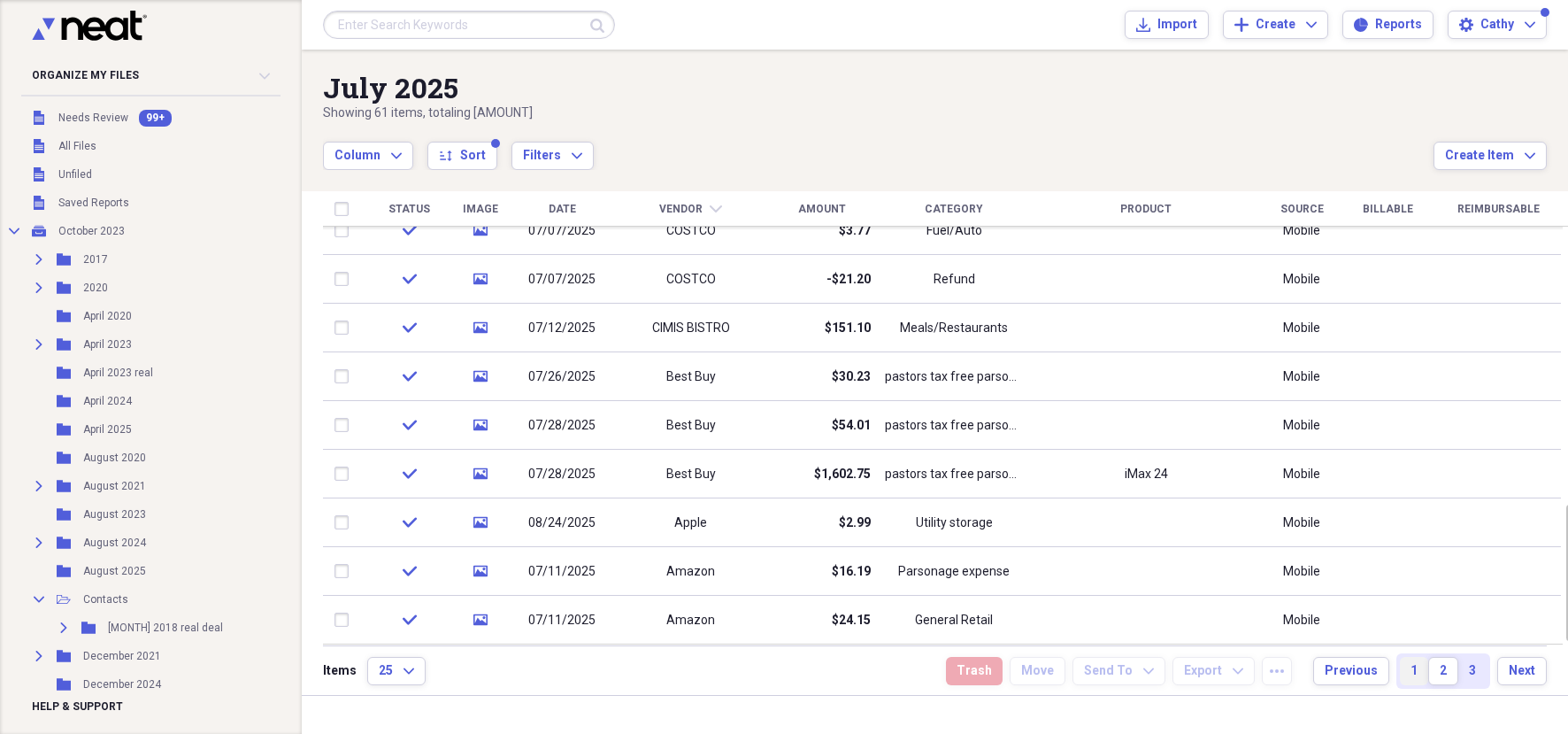click on "3" at bounding box center [1472, 671] 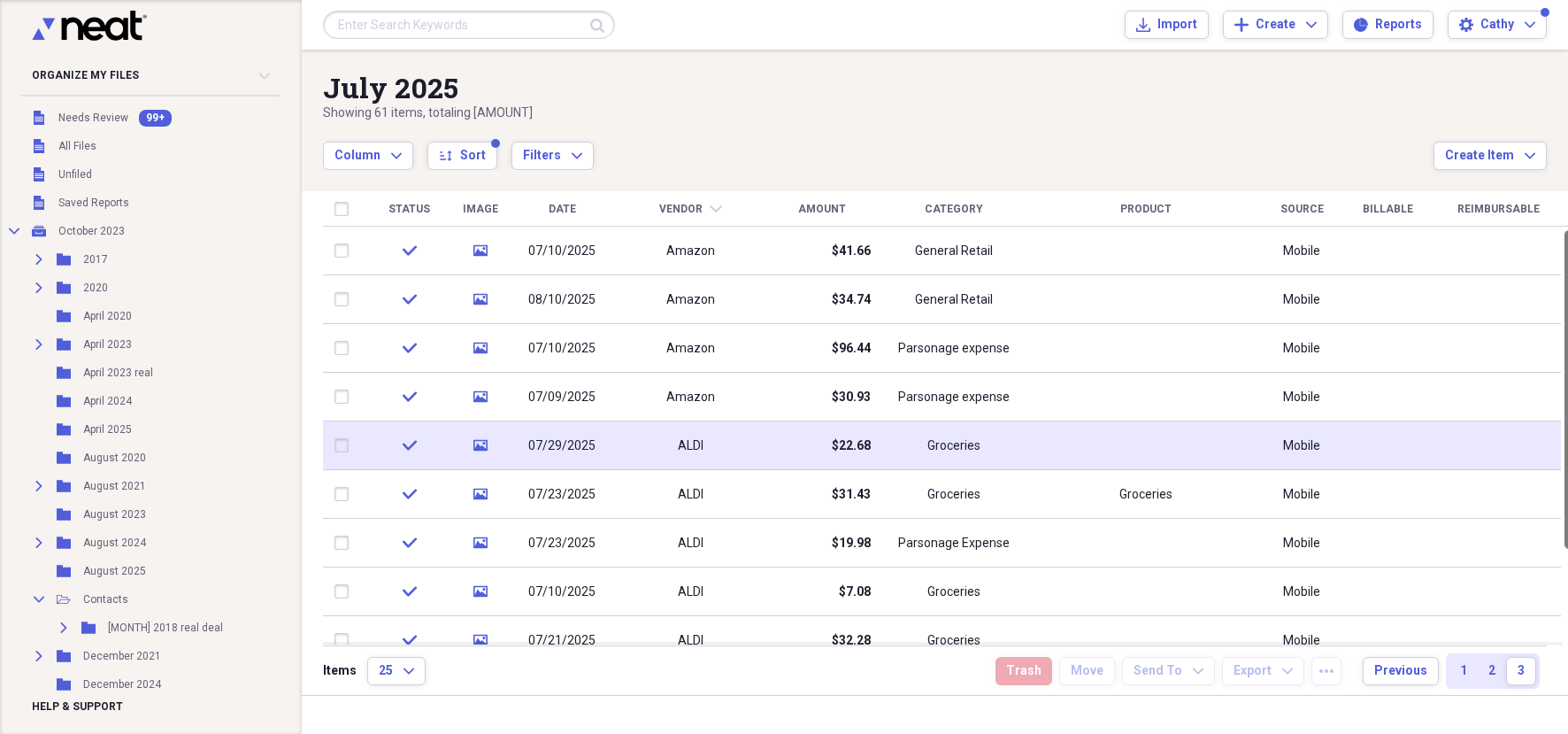 drag, startPoint x: 1559, startPoint y: 395, endPoint x: 1522, endPoint y: 418, distance: 43.566042 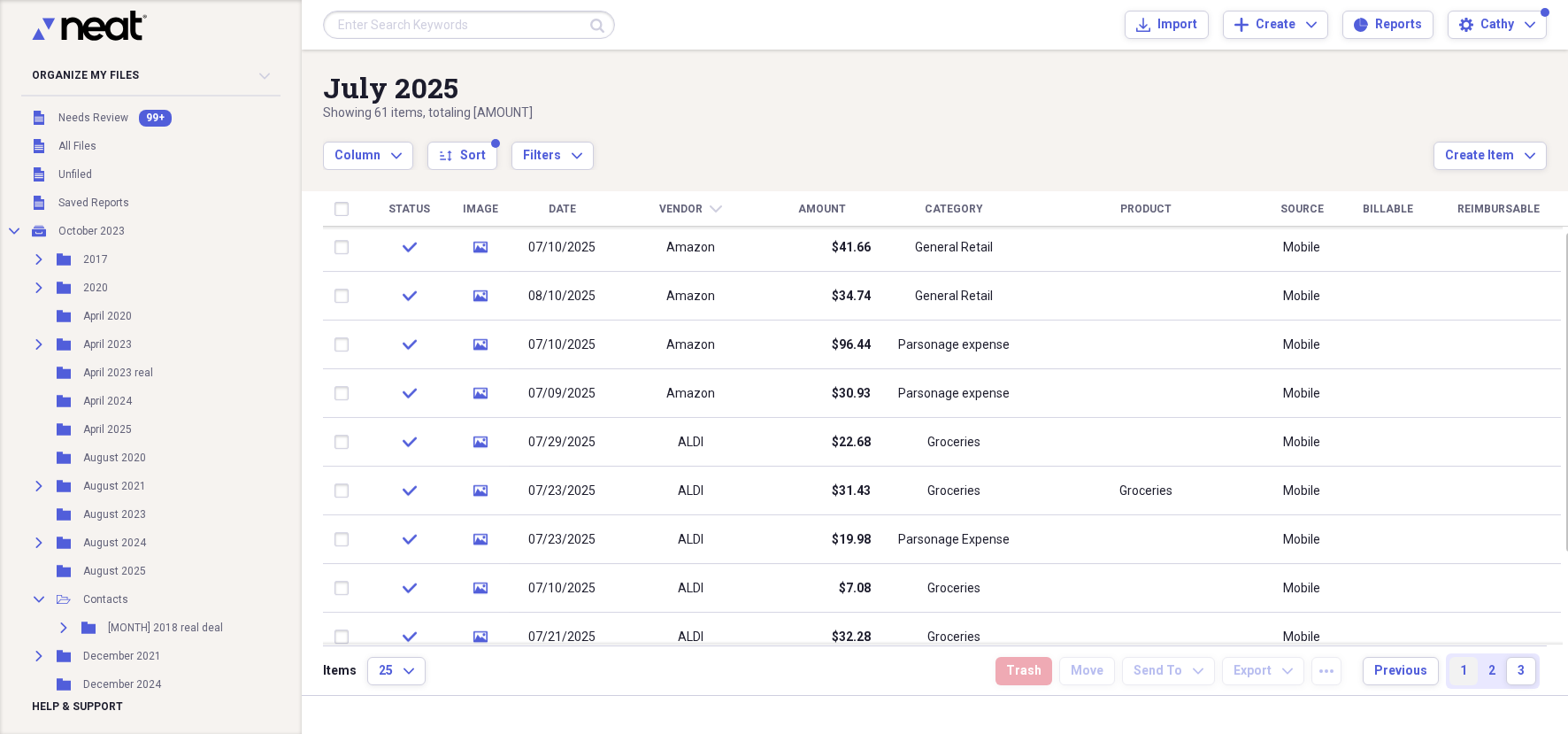 click on "1" at bounding box center (1464, 671) 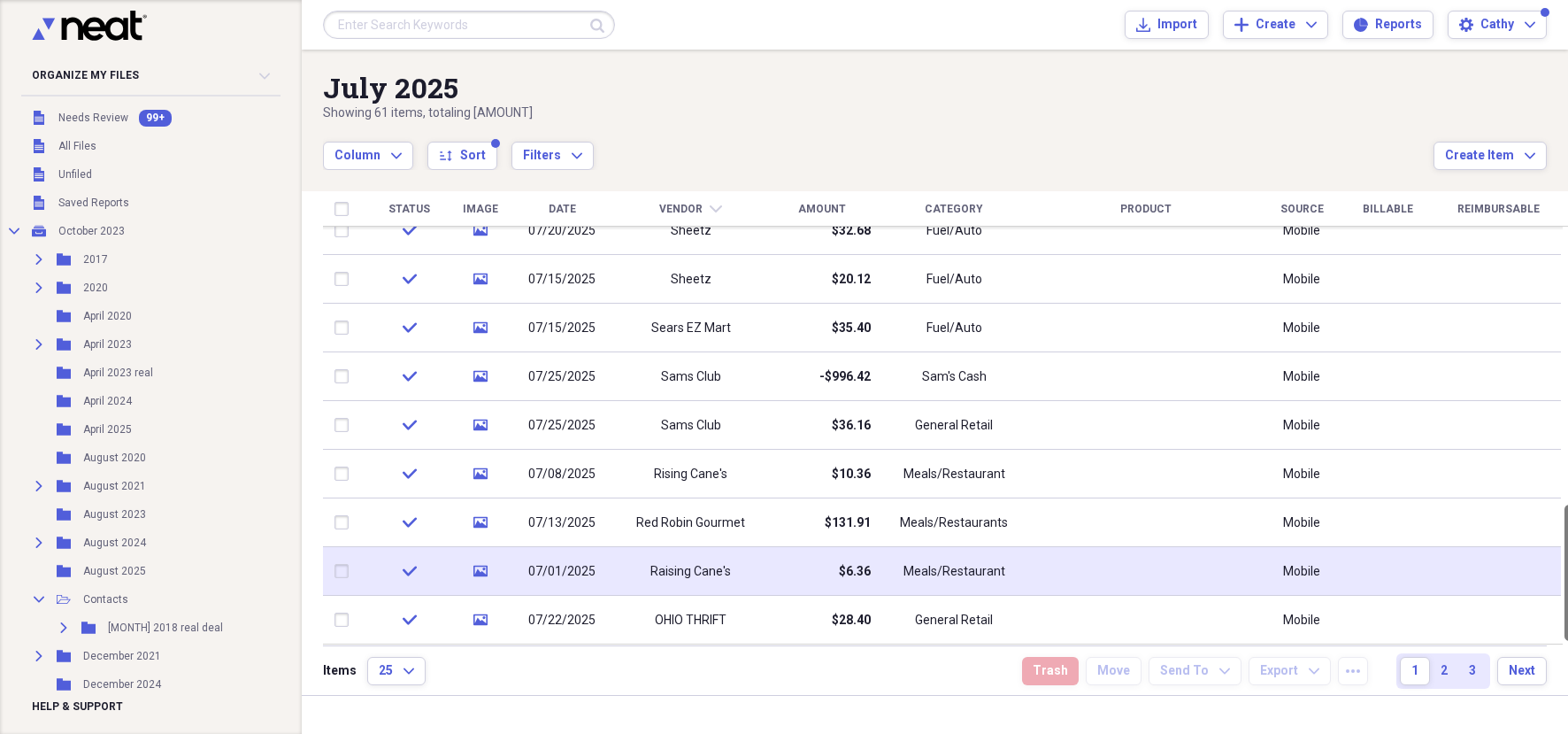 drag, startPoint x: 1556, startPoint y: 306, endPoint x: 1528, endPoint y: 583, distance: 278.4116 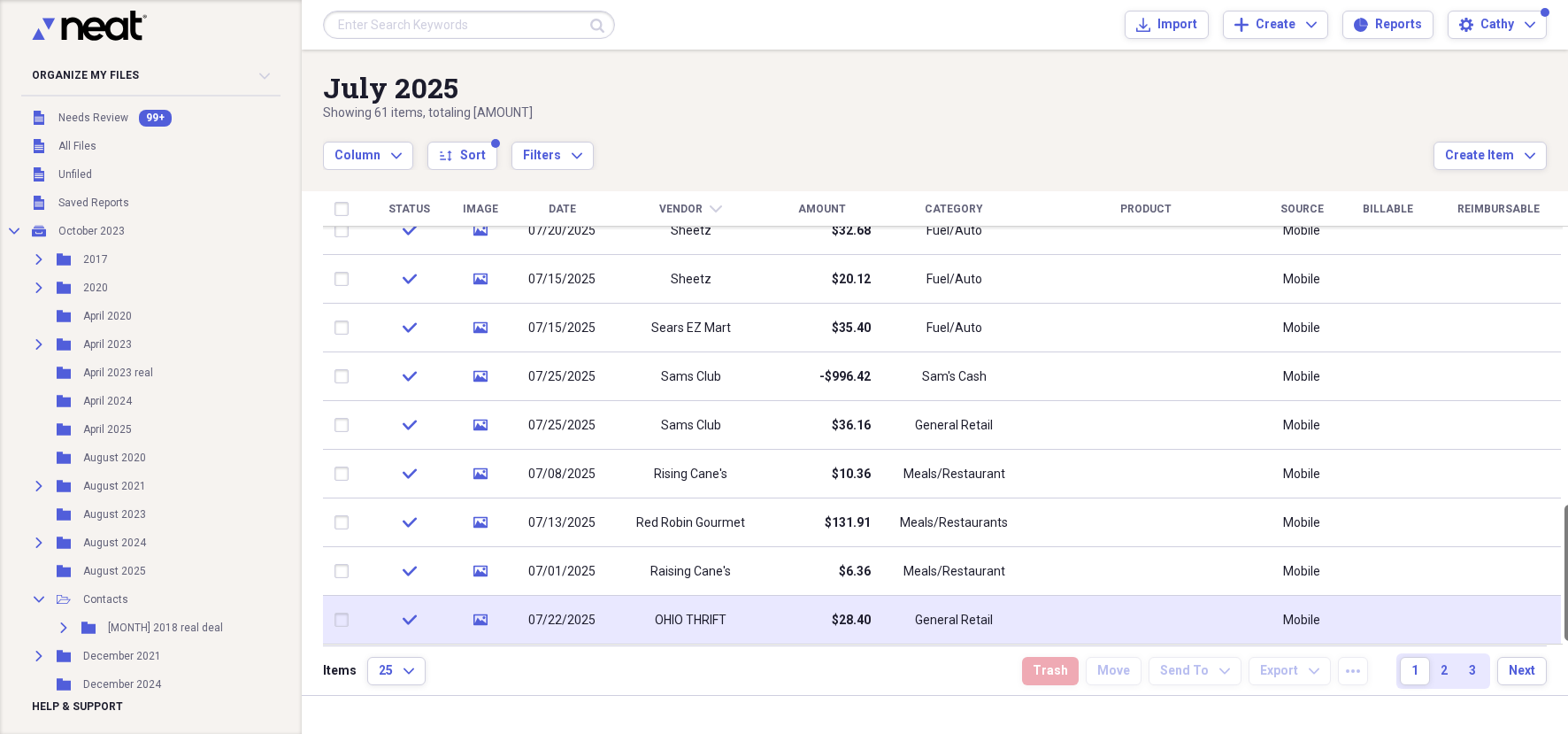 drag, startPoint x: 1556, startPoint y: 578, endPoint x: 1553, endPoint y: 599, distance: 21.213203 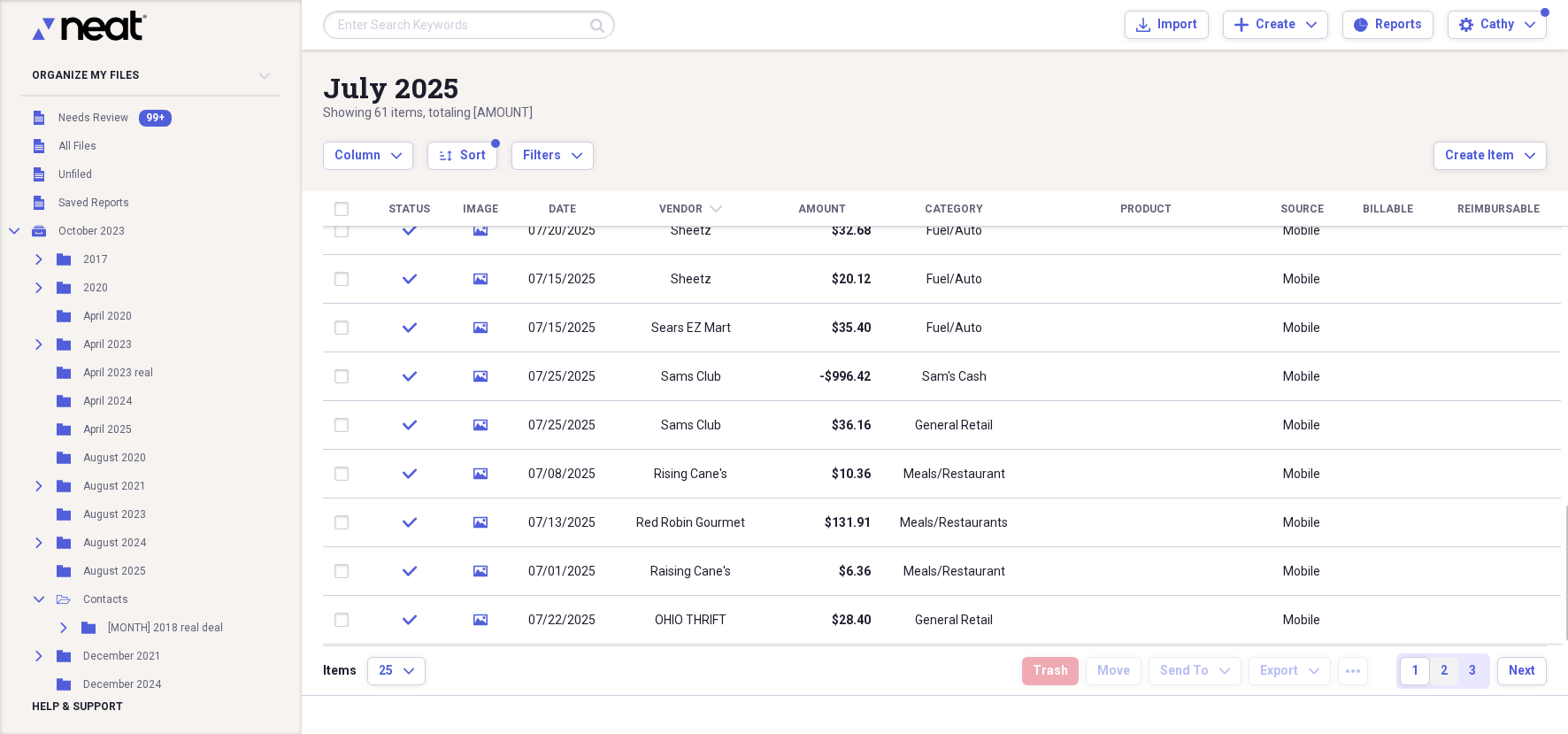 click on "2" at bounding box center [1444, 671] 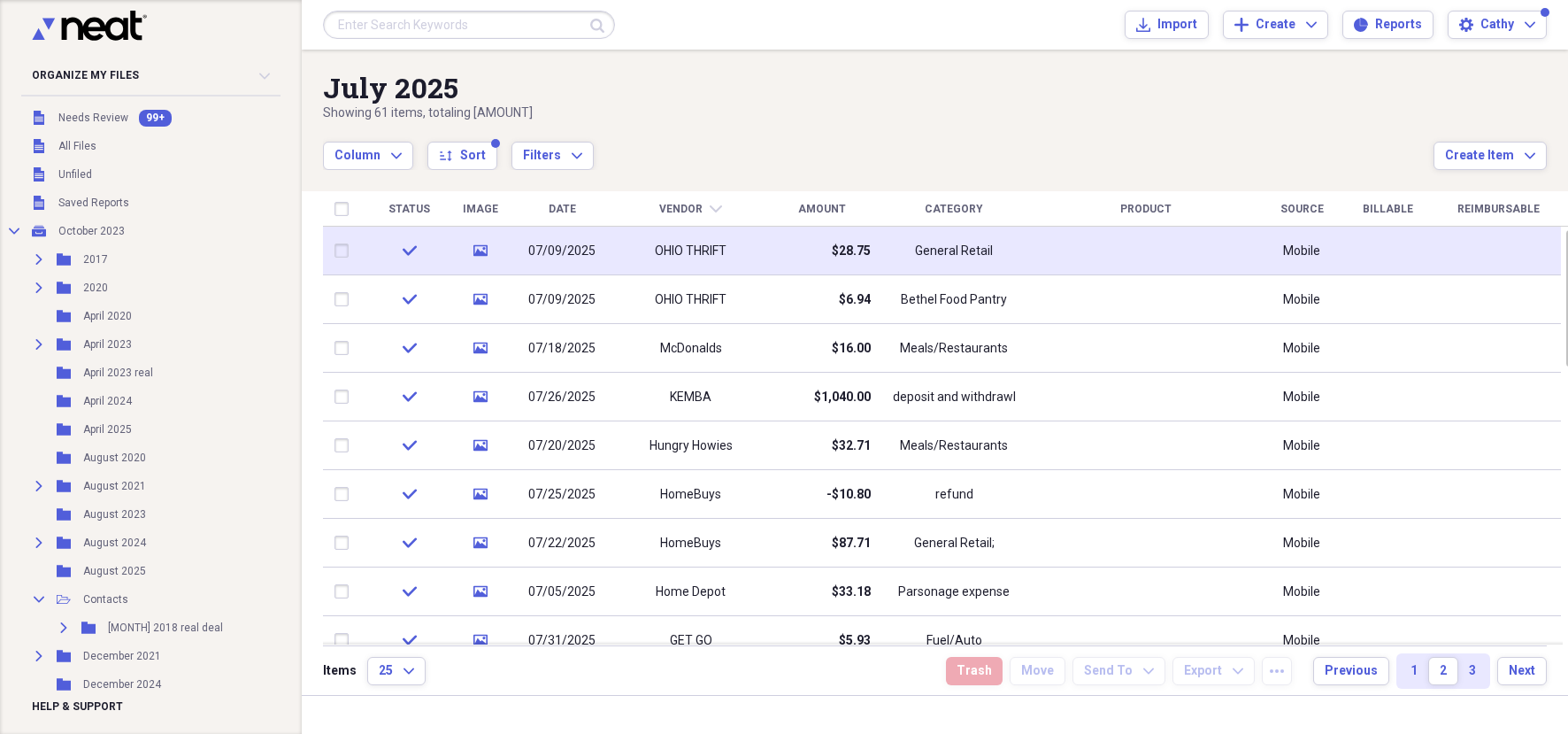 click on "General Retail" at bounding box center (954, 251) 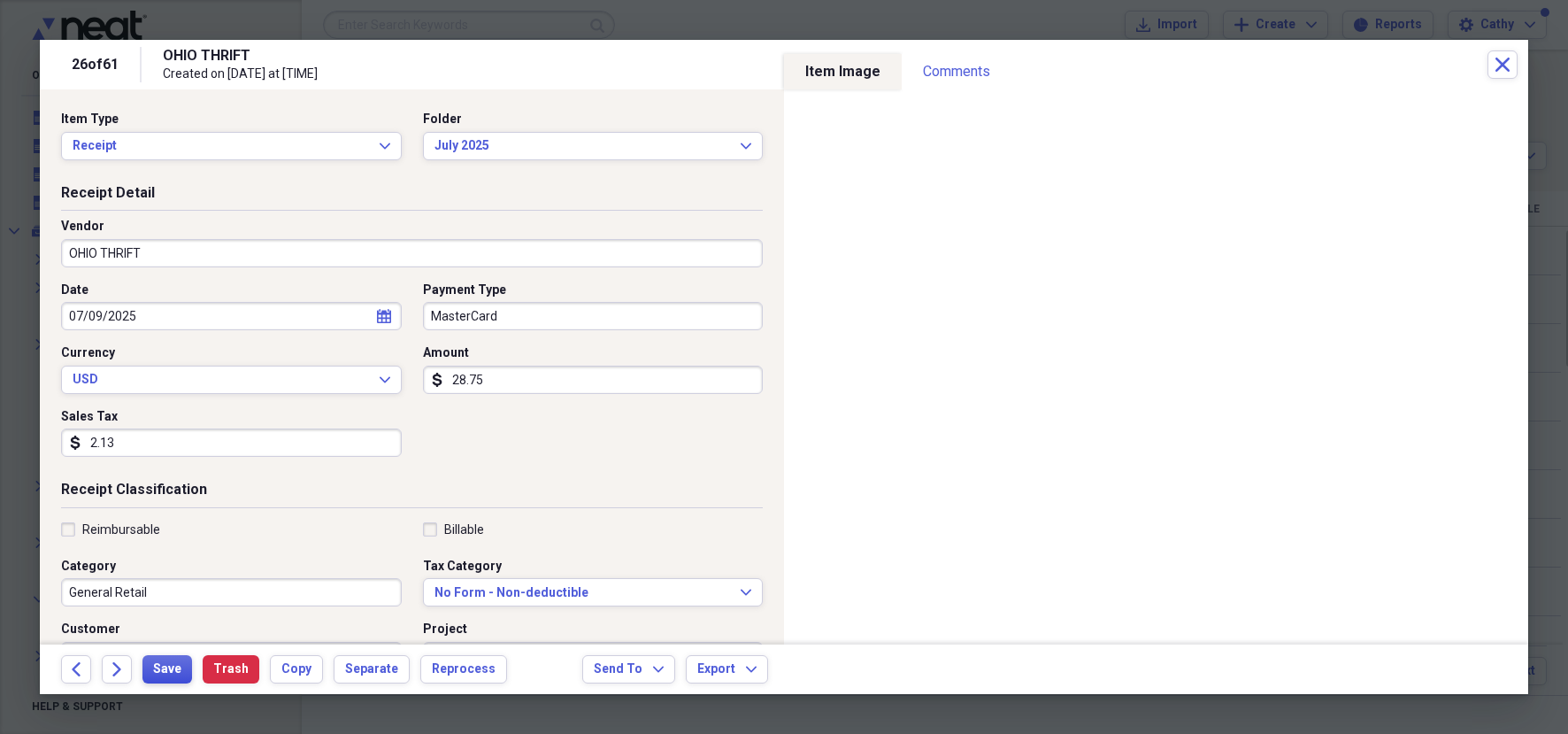 click on "Save" at bounding box center [167, 669] 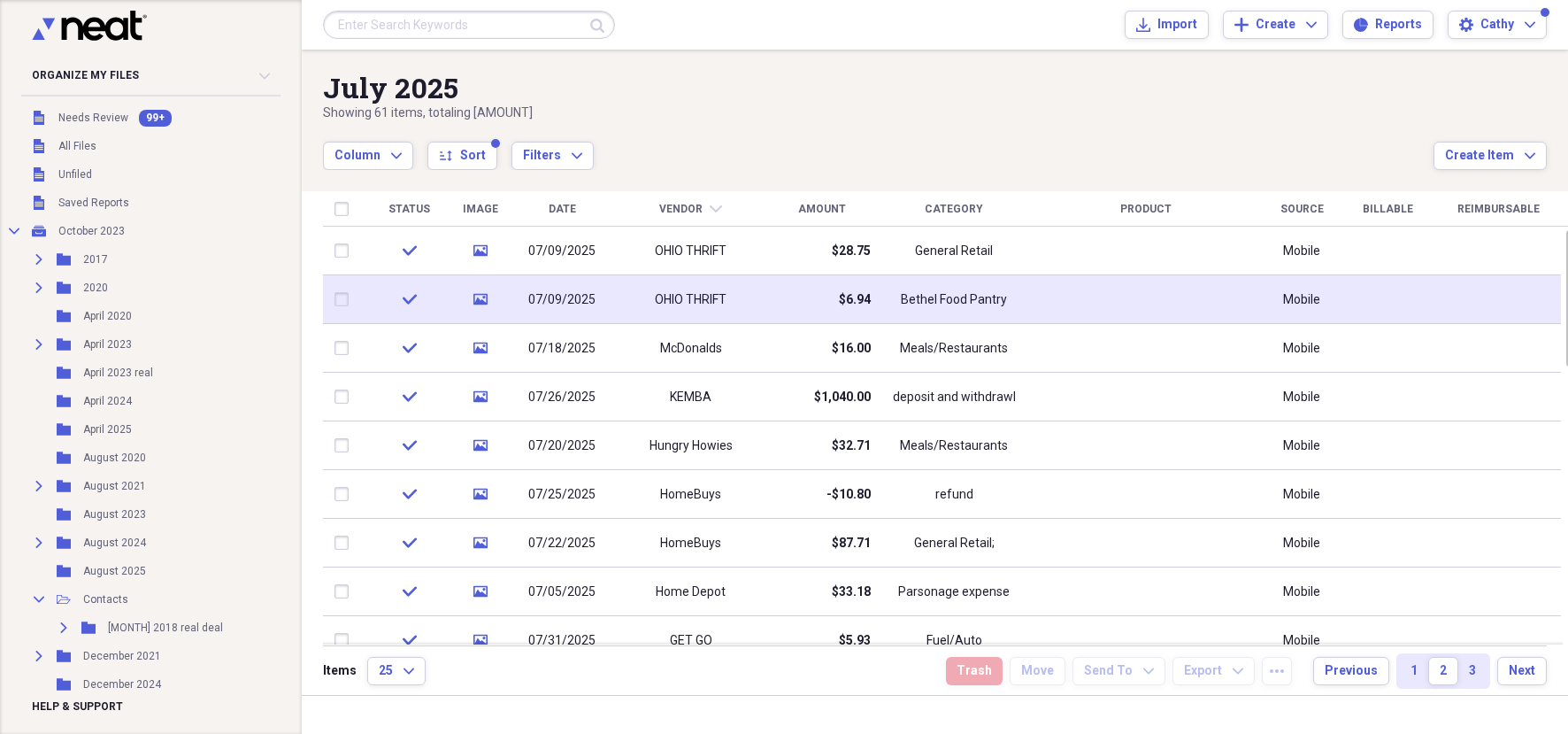 click 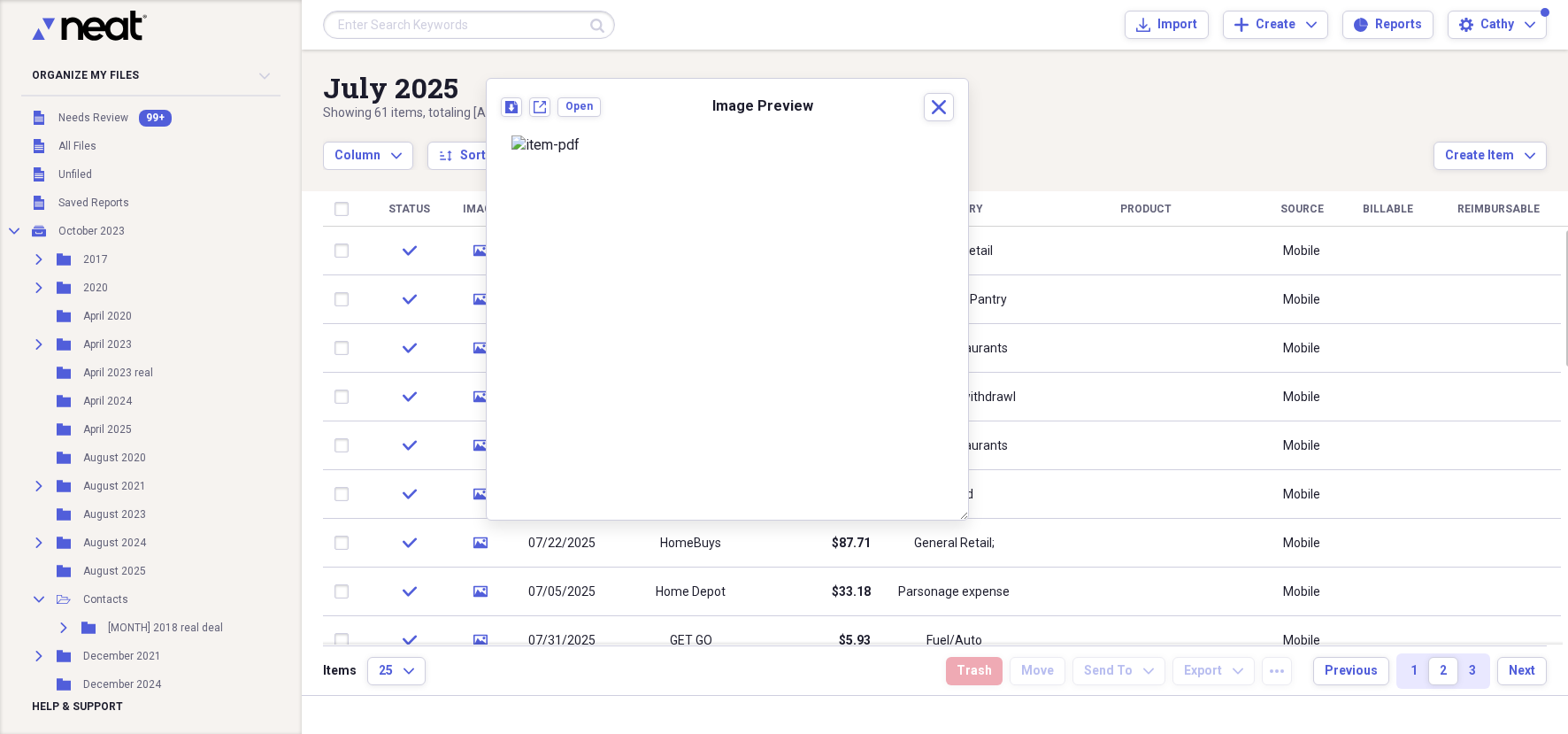 drag, startPoint x: 938, startPoint y: 113, endPoint x: 924, endPoint y: 123, distance: 17.204651 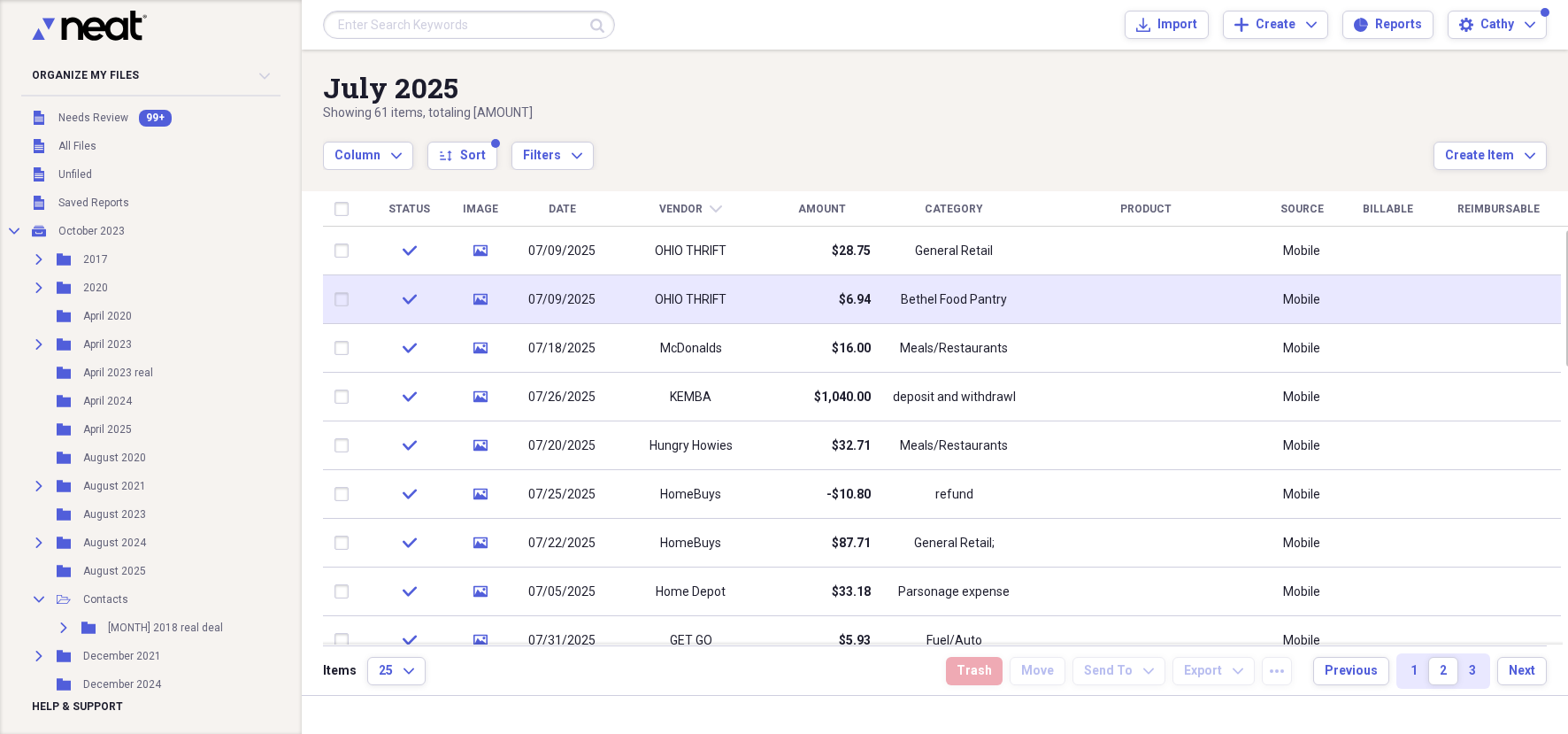 click on "OHIO THRIFT" at bounding box center [690, 299] 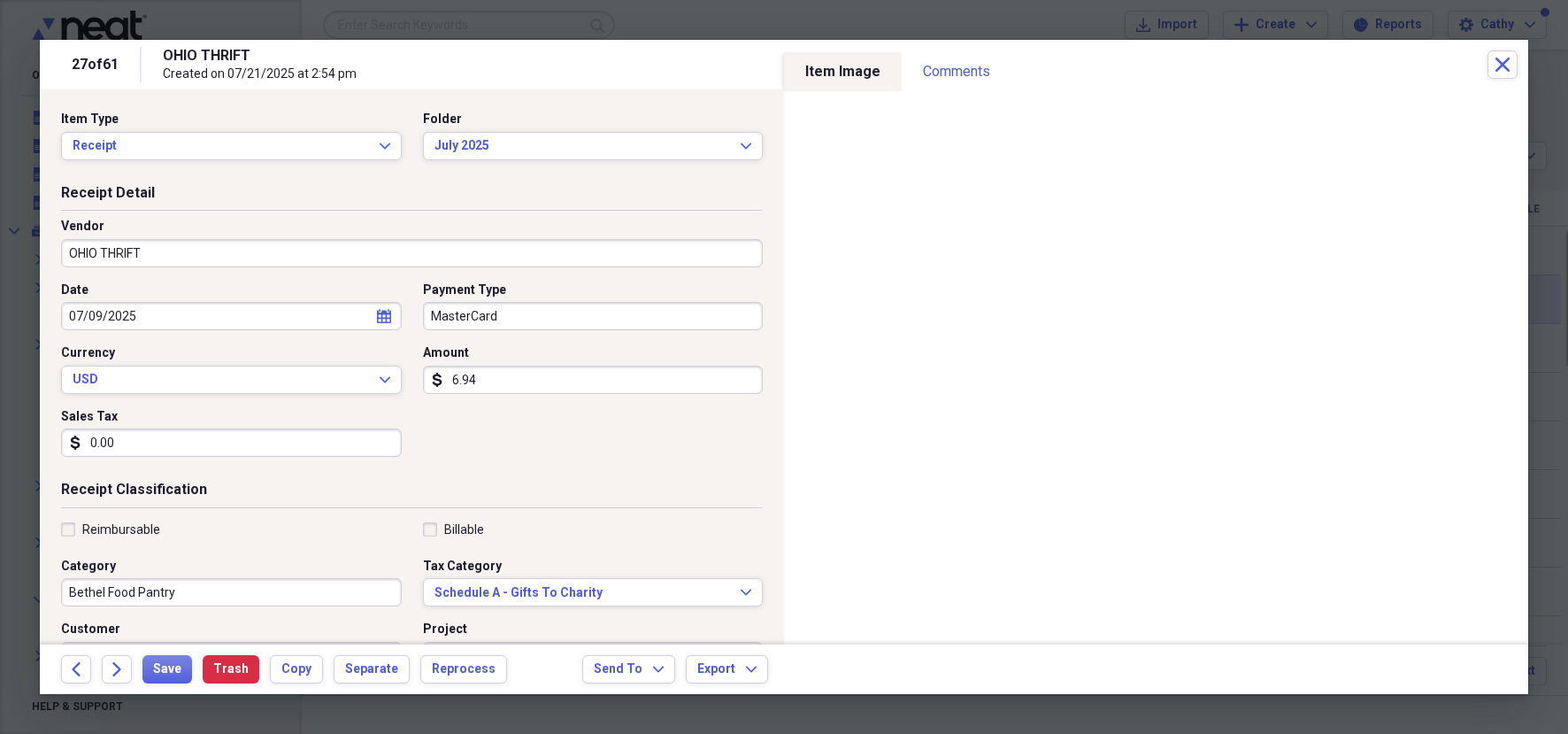 click on "MasterCard" at bounding box center (593, 316) 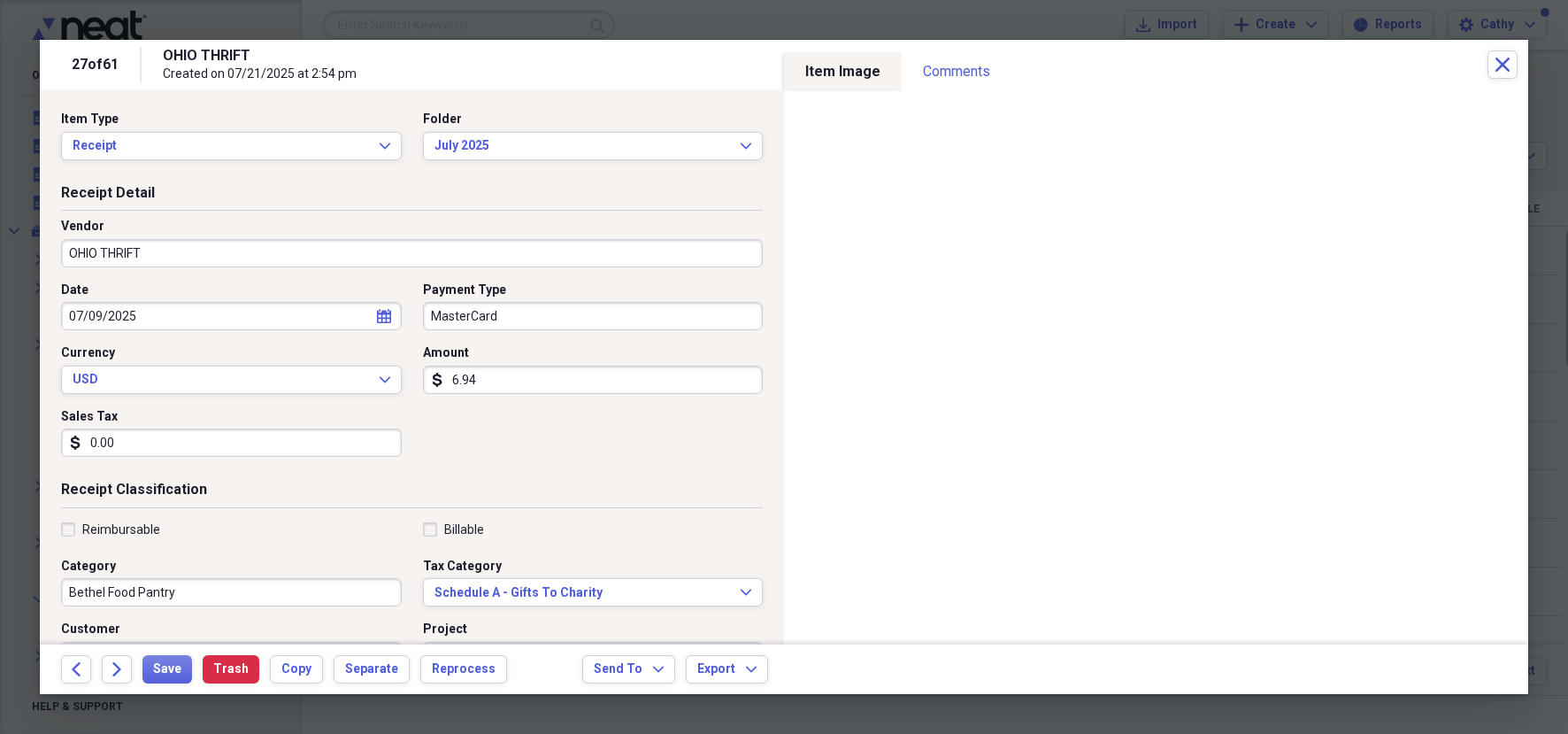 click on "Receipt Detail Vendor OHIO THRIFT Date [DATE] calendar Calendar Payment Type [CARD_TYPE] Currency USD Expand Amount dollar-sign [AMOUNT] Sales Tax dollar-sign [AMOUNT]" at bounding box center (411, 332) 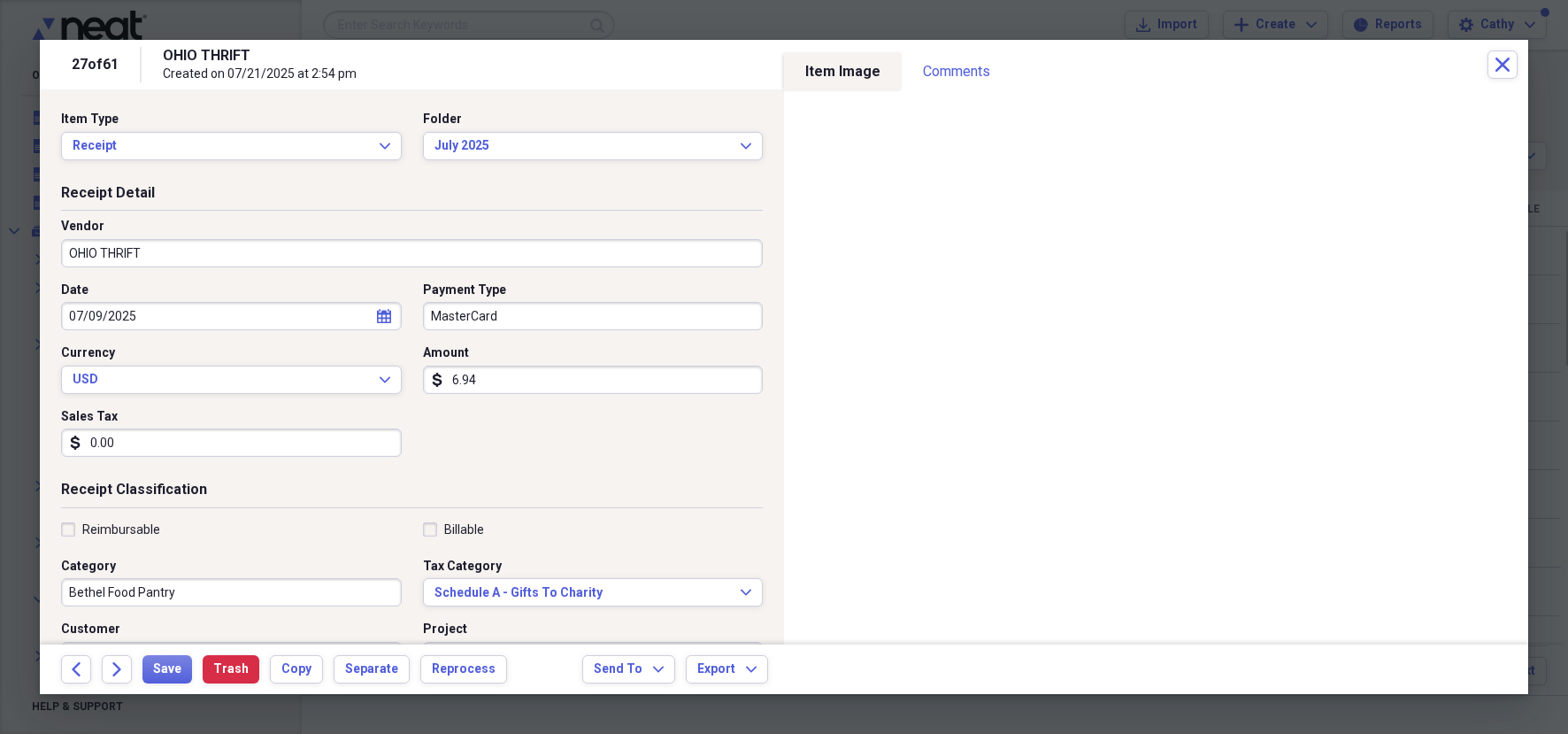 drag, startPoint x: 179, startPoint y: 666, endPoint x: 249, endPoint y: 580, distance: 110.88733 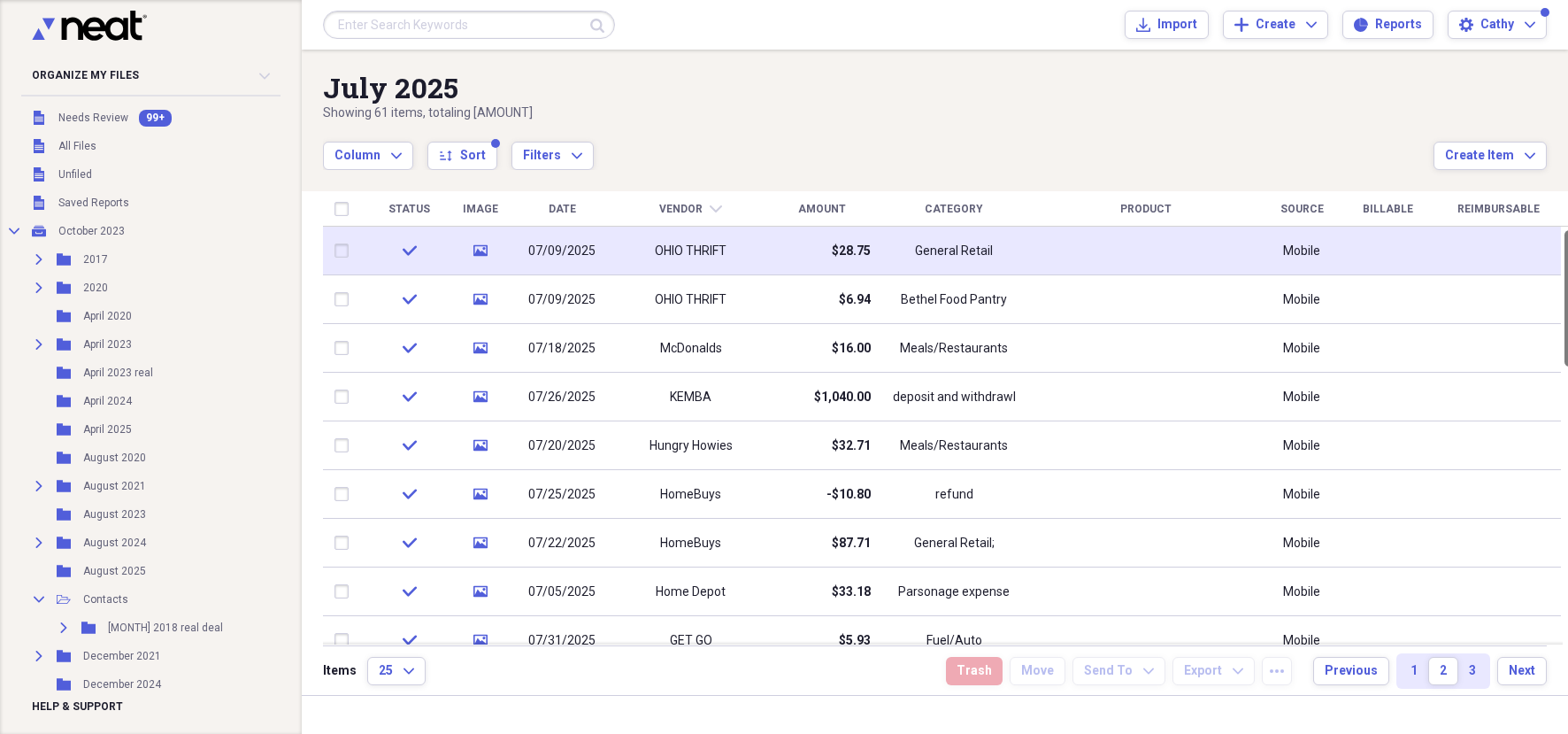 drag, startPoint x: 1563, startPoint y: 335, endPoint x: 1549, endPoint y: 271, distance: 65.513357 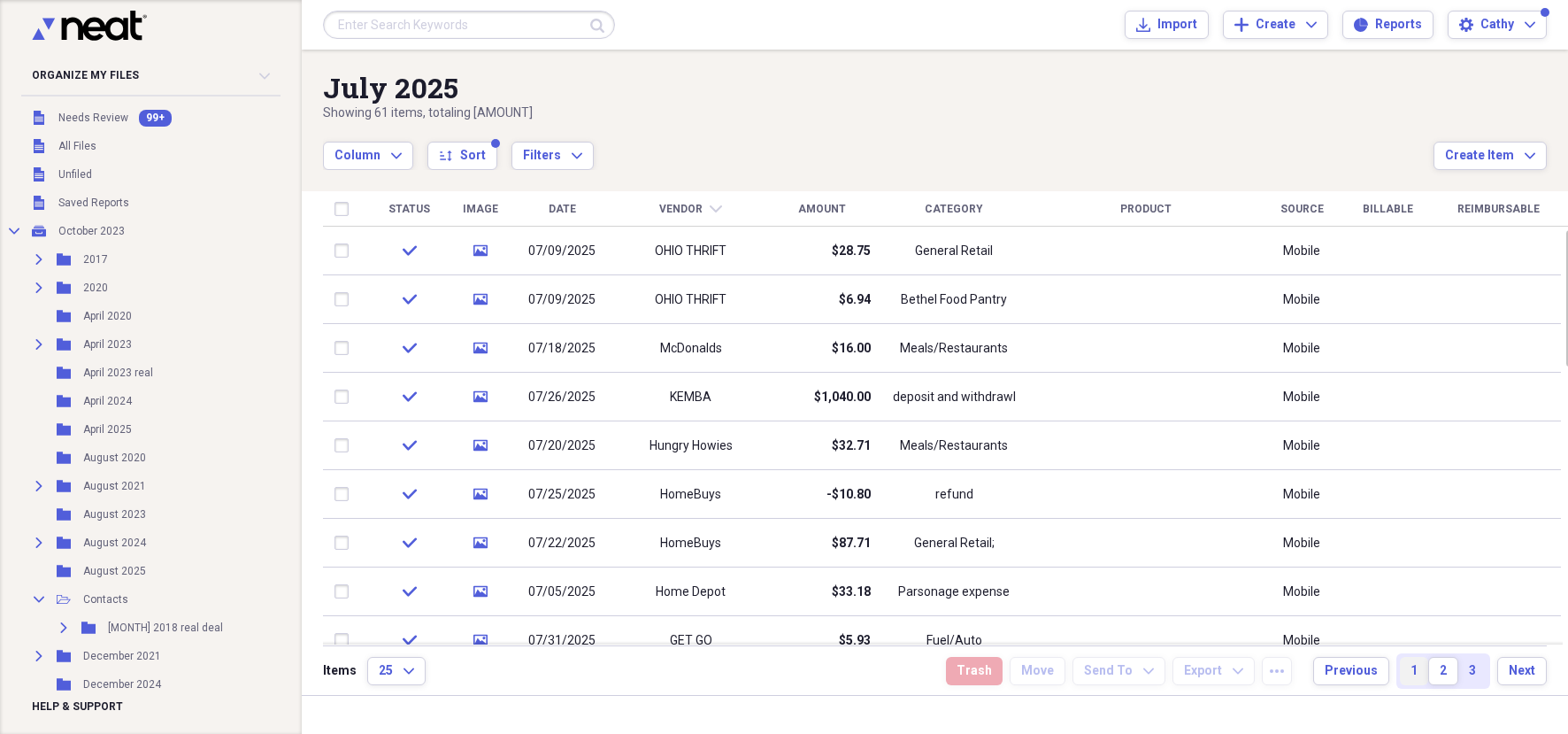 click on "1" at bounding box center (1414, 671) 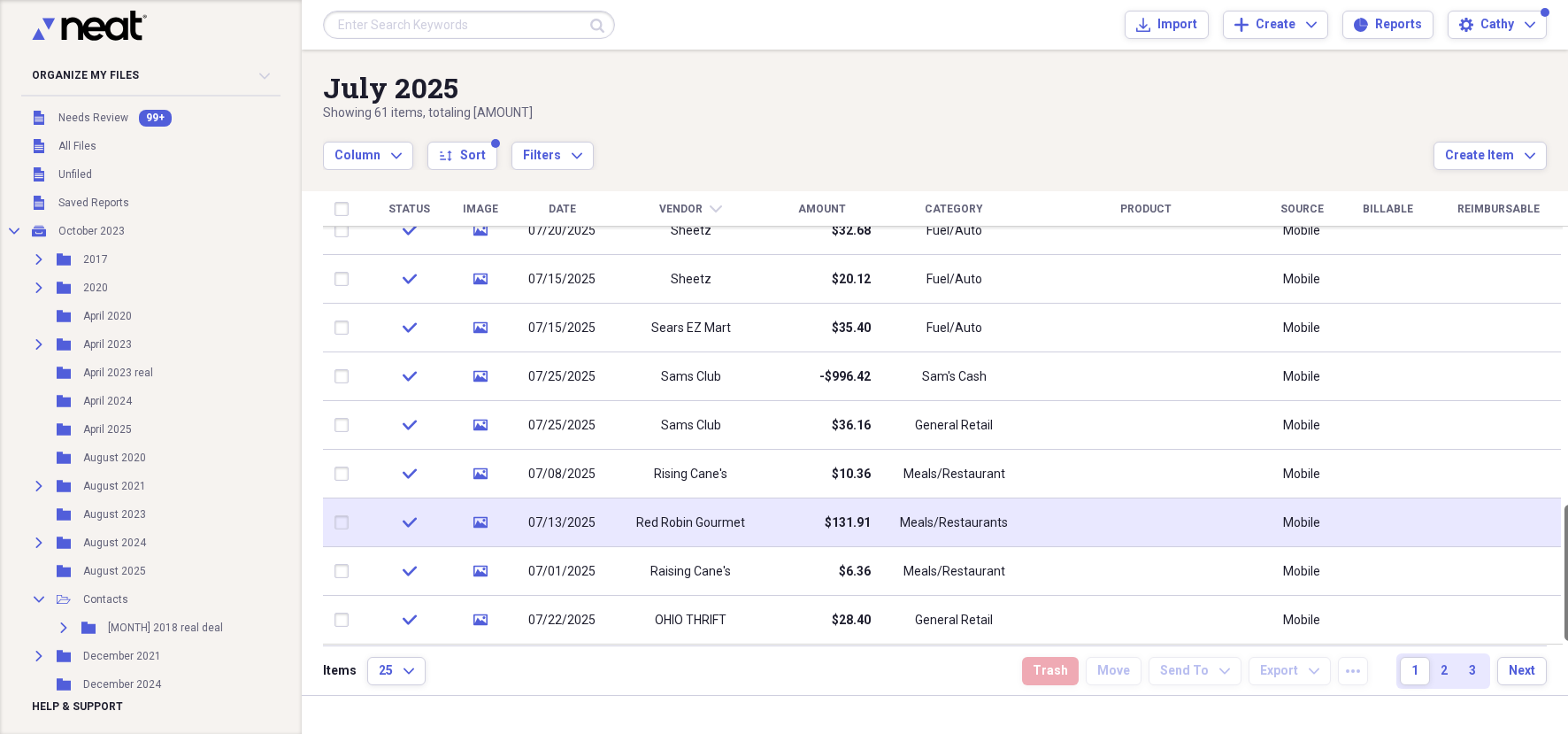 drag, startPoint x: 1563, startPoint y: 249, endPoint x: 1542, endPoint y: 527, distance: 278.79204 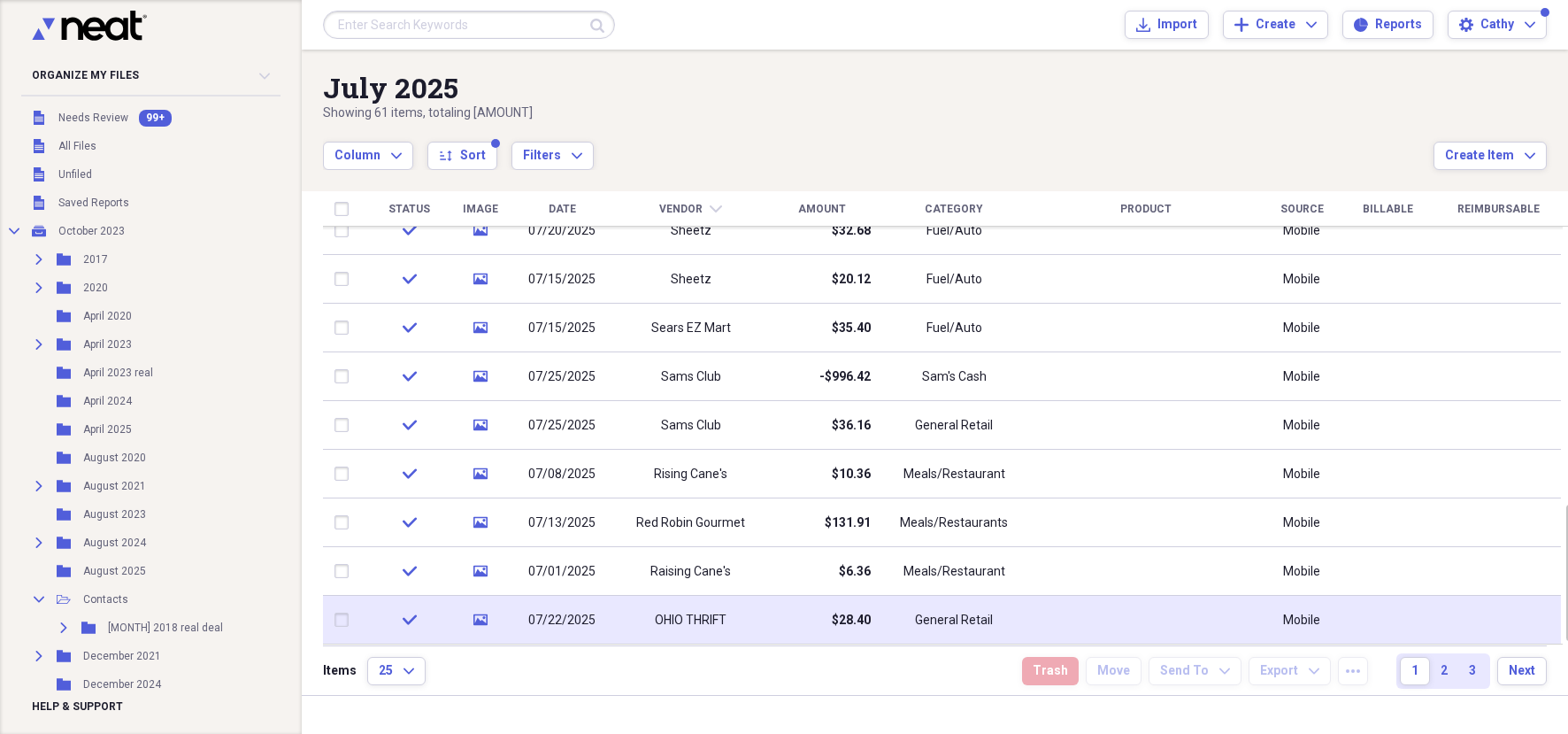 click at bounding box center [1146, 620] 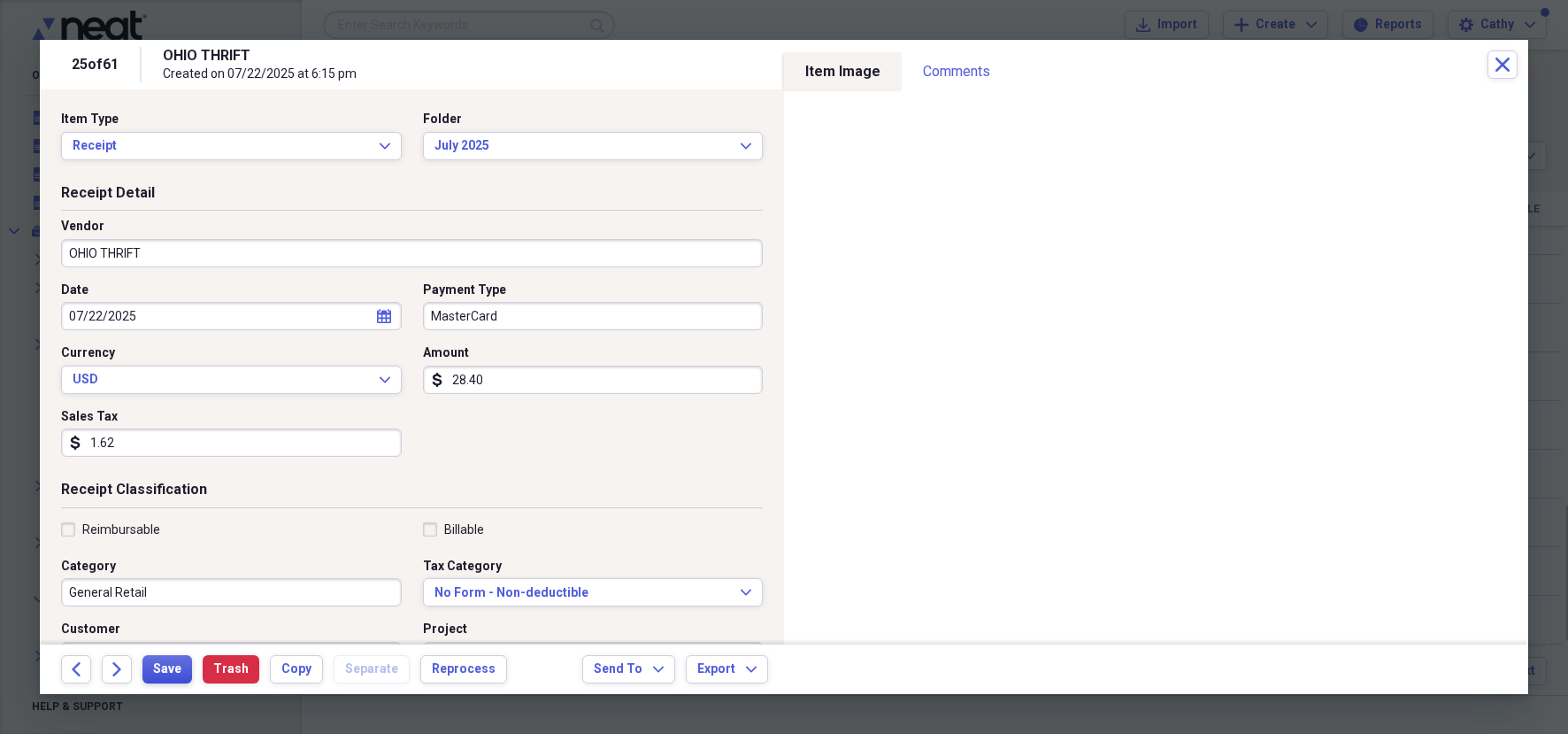click on "Save" at bounding box center [167, 669] 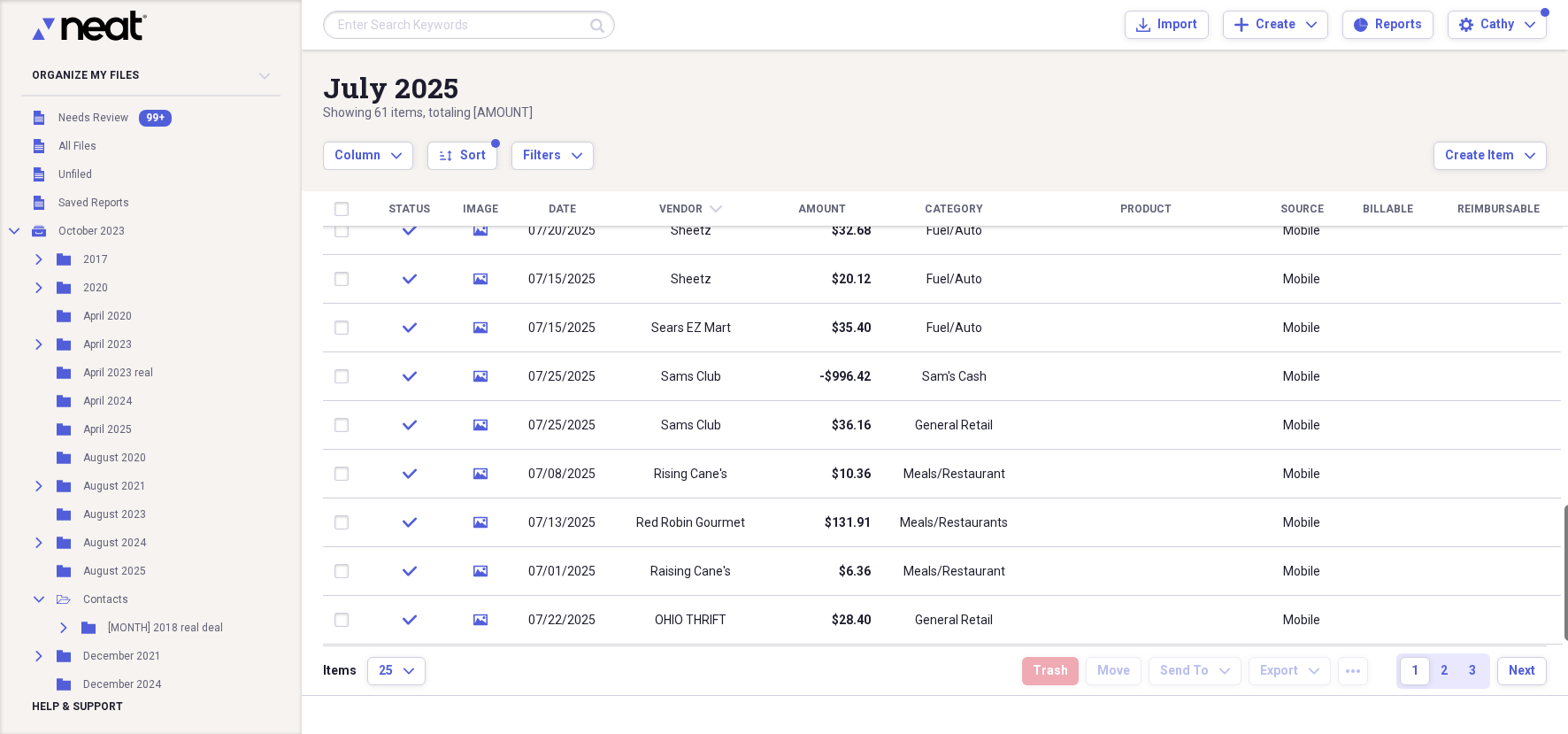 drag, startPoint x: 1561, startPoint y: 527, endPoint x: 1571, endPoint y: 572, distance: 46.09772 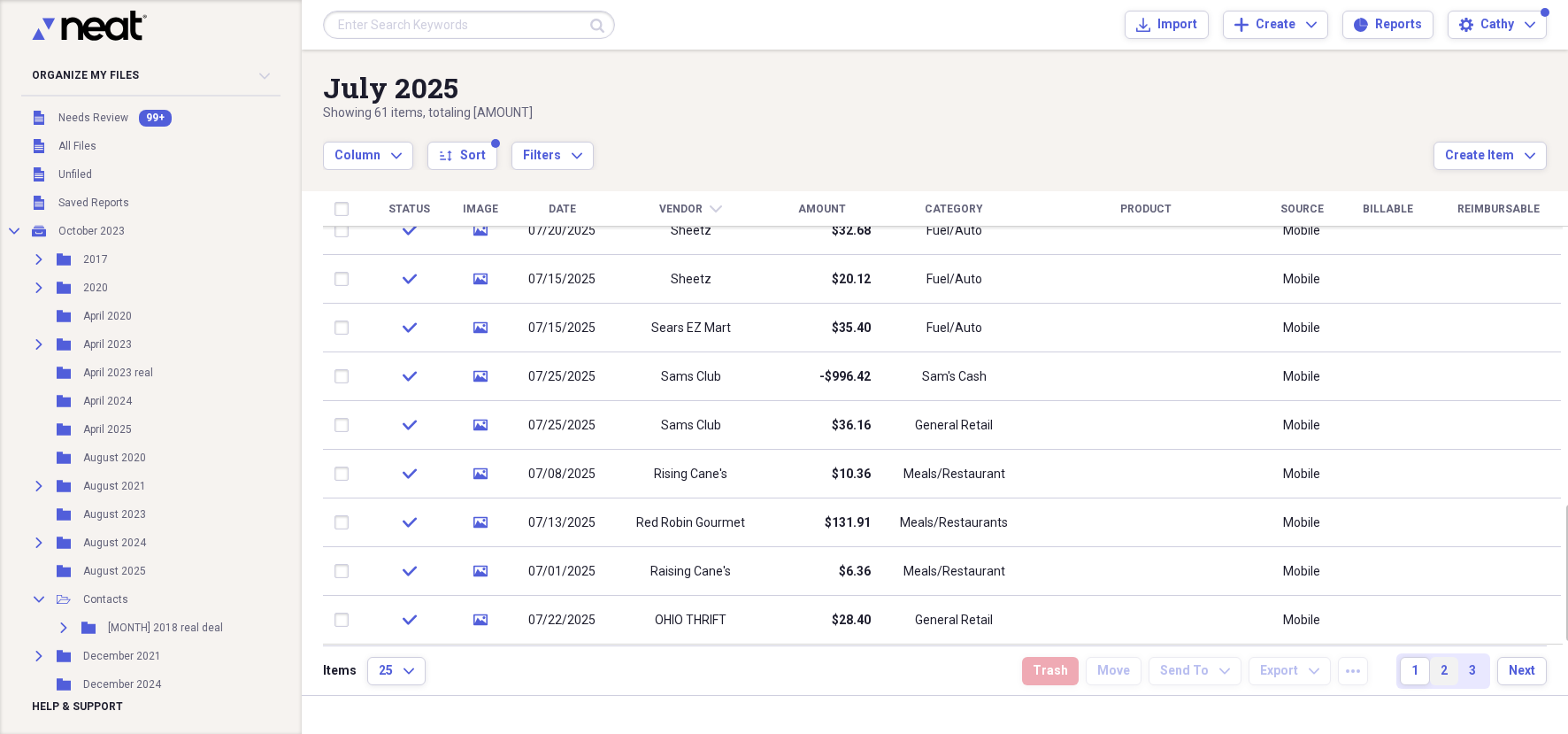 click on "2" at bounding box center [1444, 671] 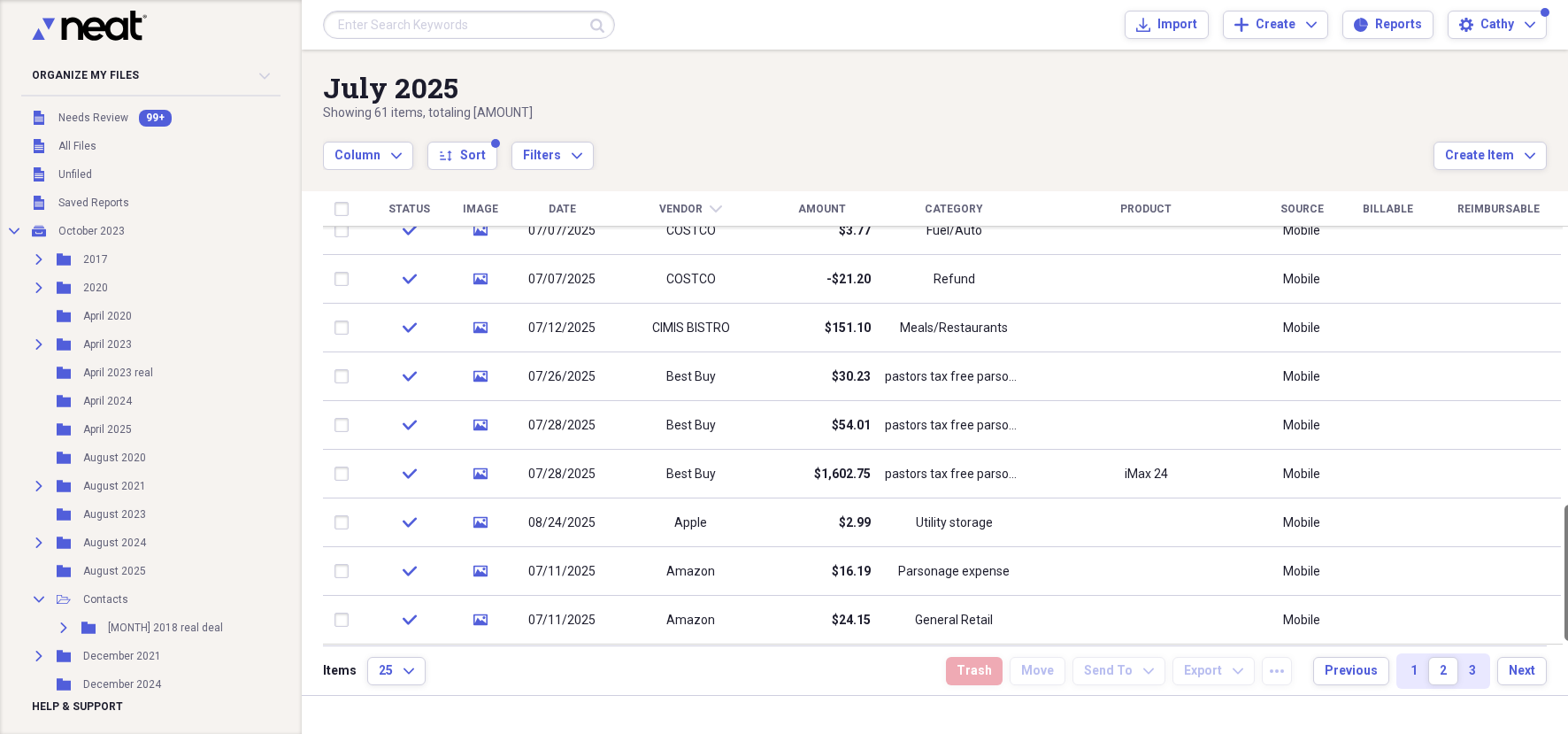 drag, startPoint x: 1564, startPoint y: 279, endPoint x: 1563, endPoint y: 557, distance: 278.0018 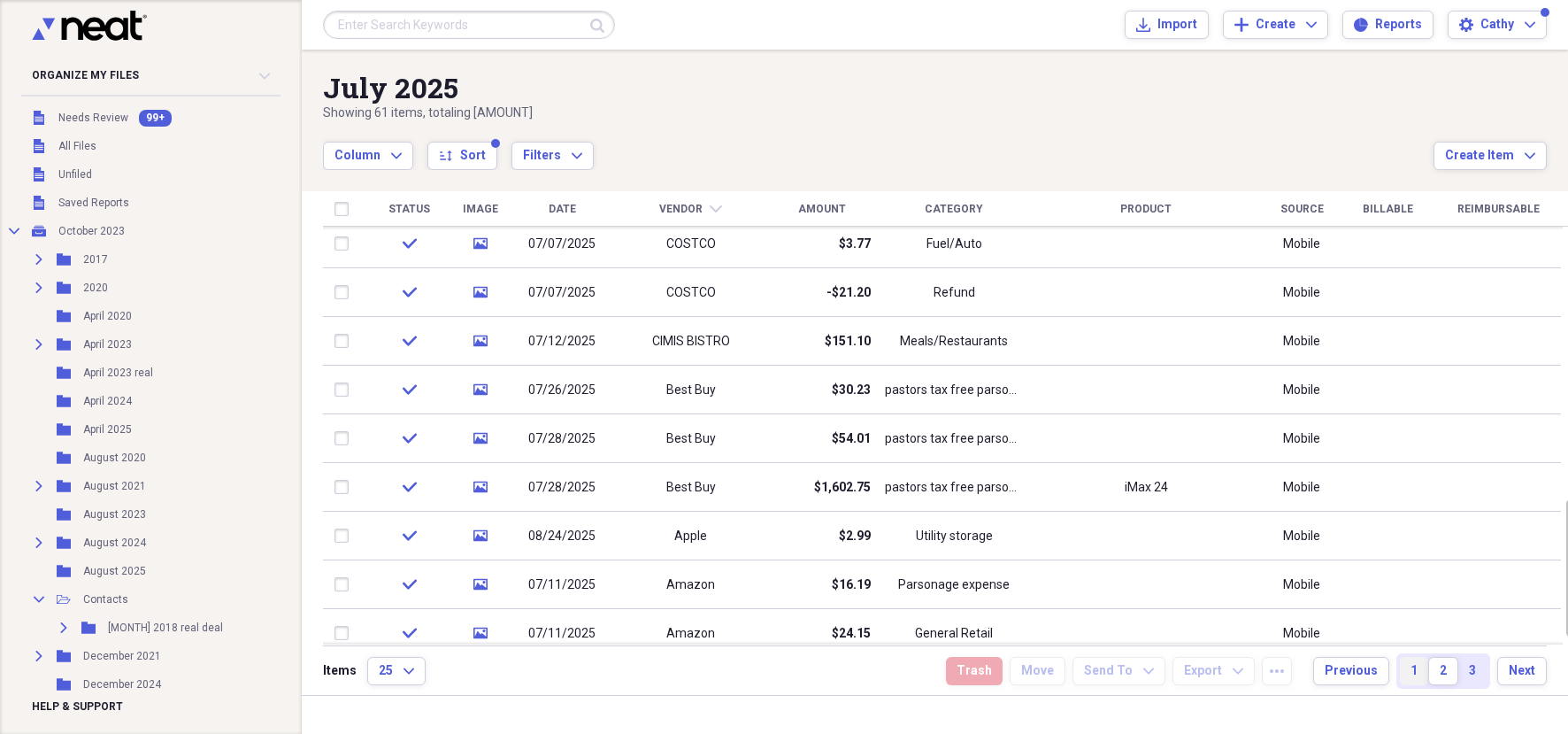 click on "3" at bounding box center (1472, 671) 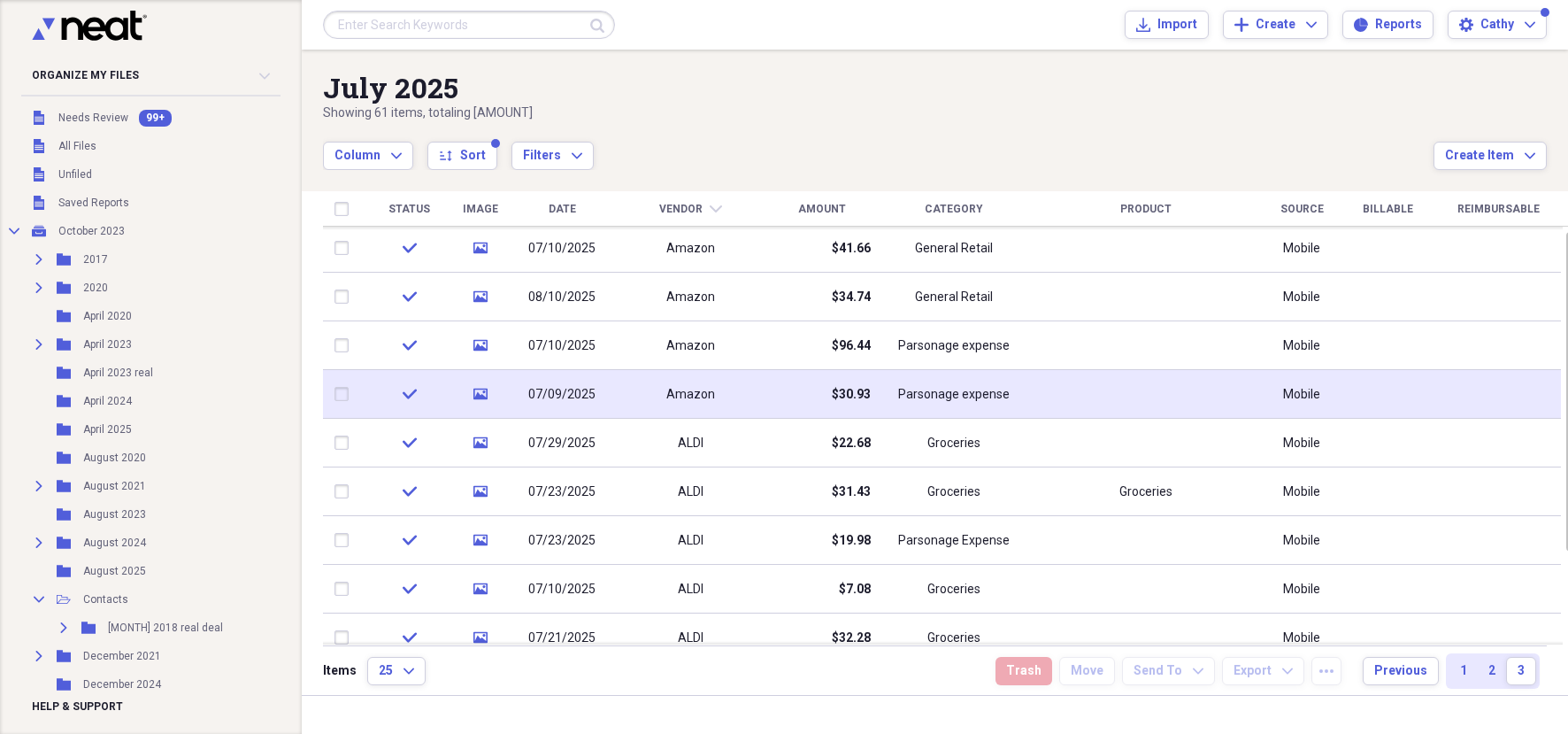 click at bounding box center (1387, 394) 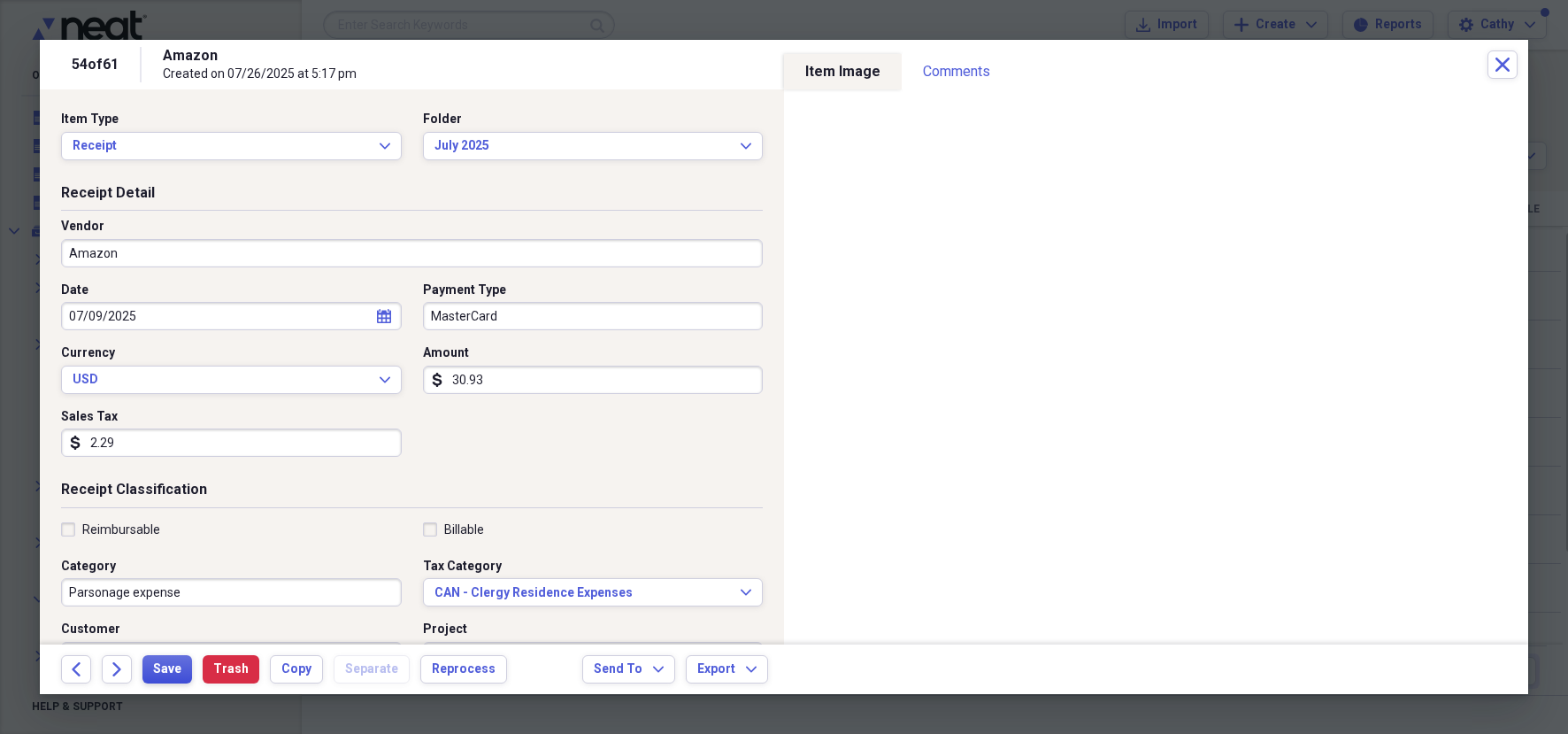 click on "Save" at bounding box center (167, 669) 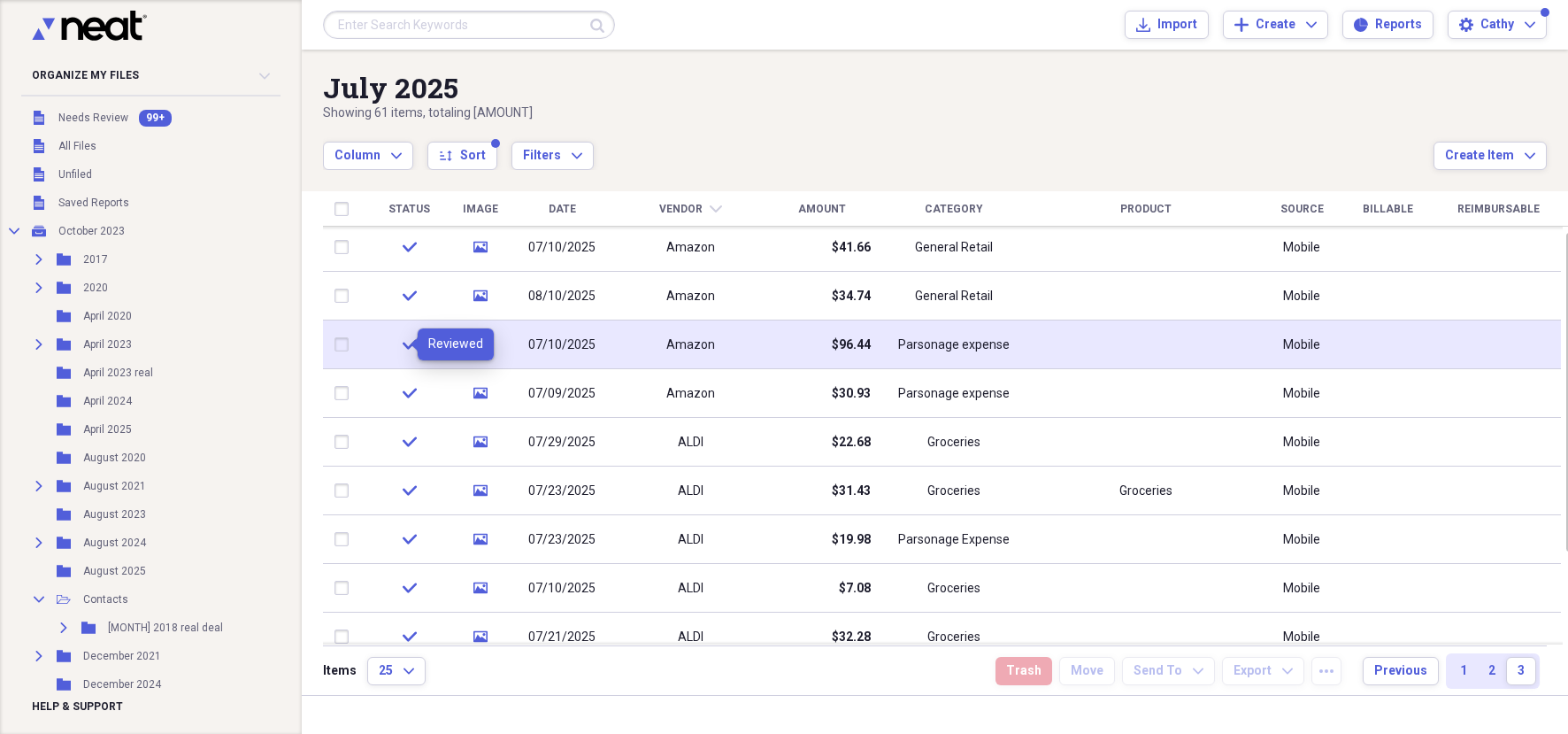 click on "check" 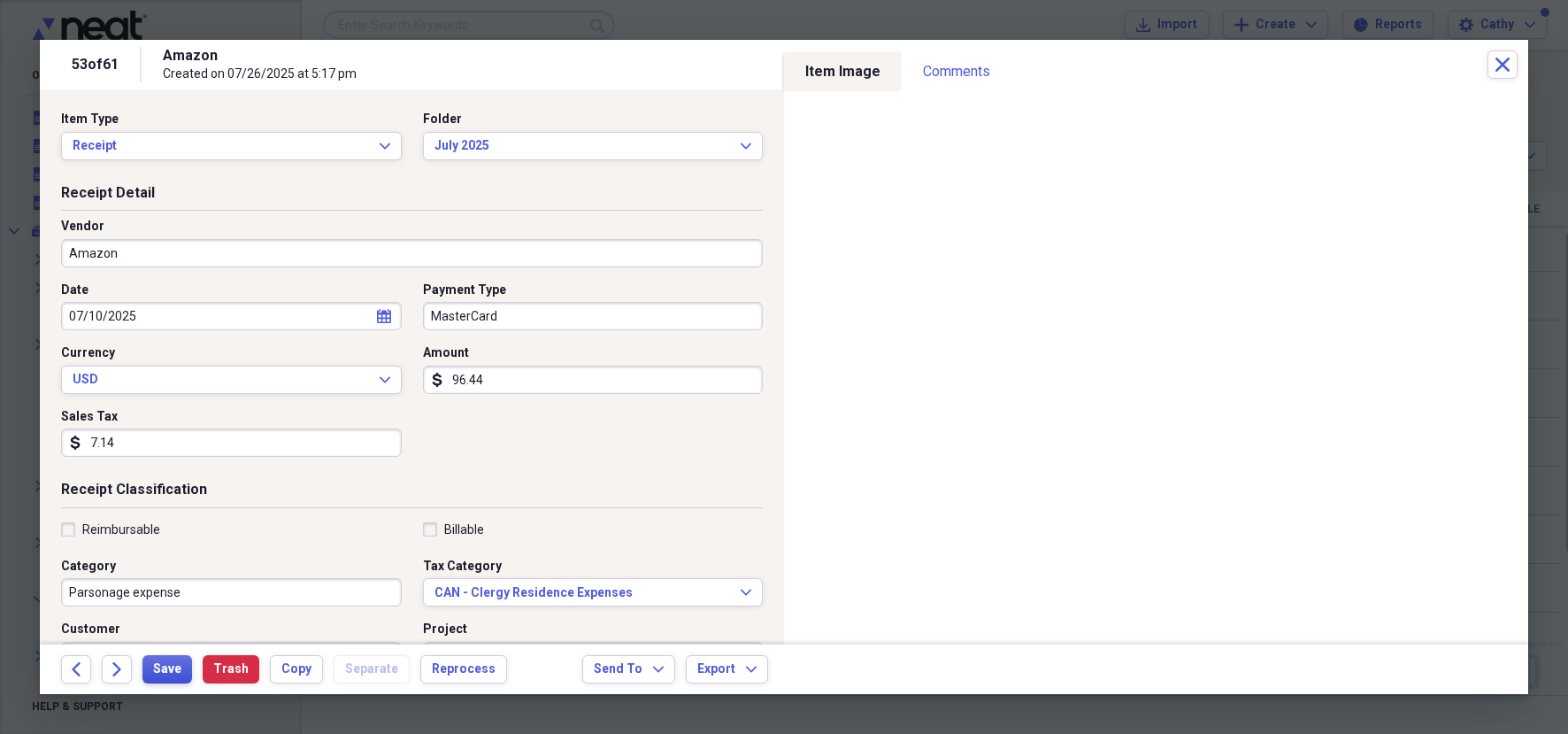 click on "Save" at bounding box center (167, 669) 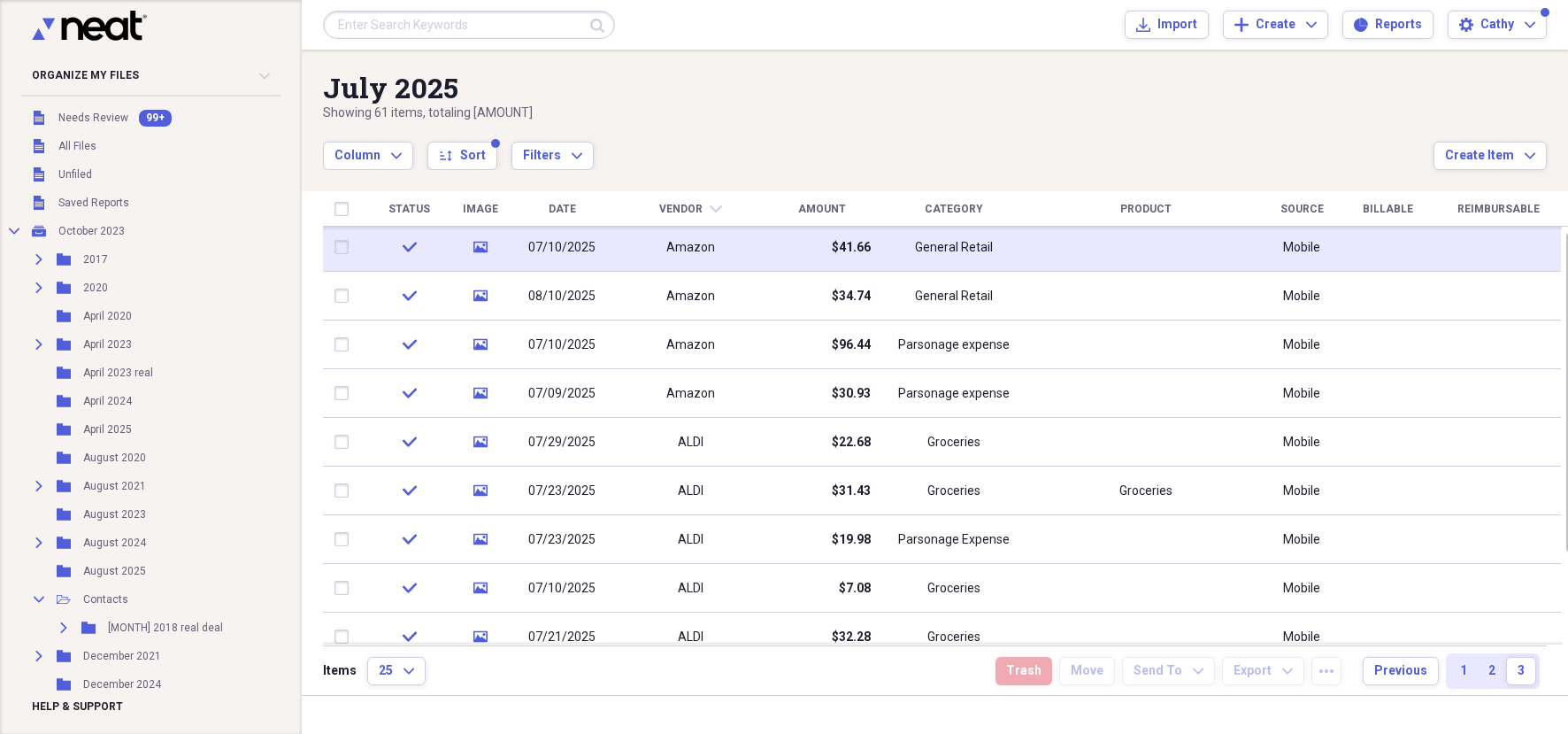 click on "Amazon" at bounding box center (690, 247) 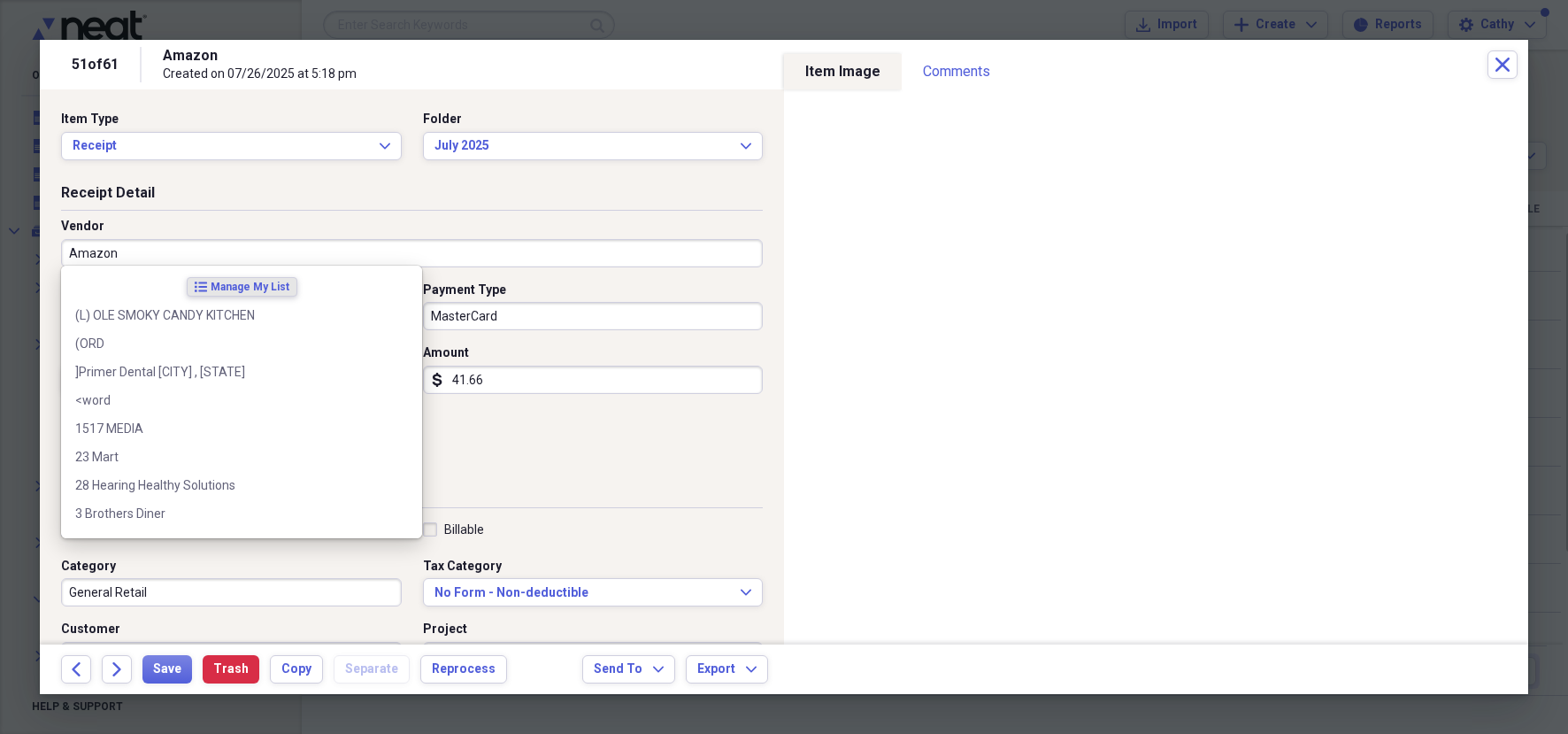 click on "Date [DATE] calendar Calendar Payment Type [CARD_TYPE] Currency USD Expand Amount dollar-sign [AMOUNT] Sales Tax dollar-sign [AMOUNT]" at bounding box center (411, 376) 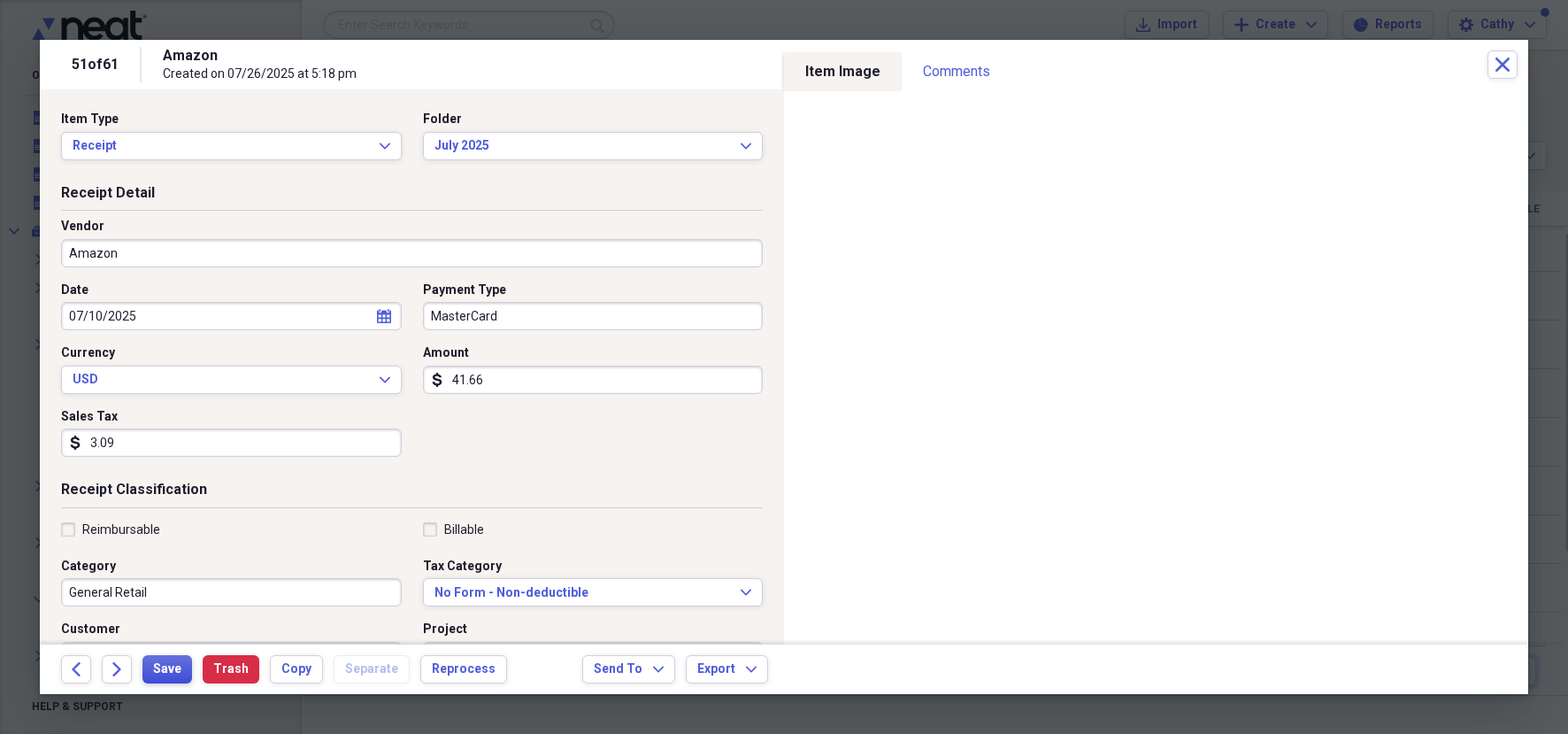 click on "Save" at bounding box center [167, 669] 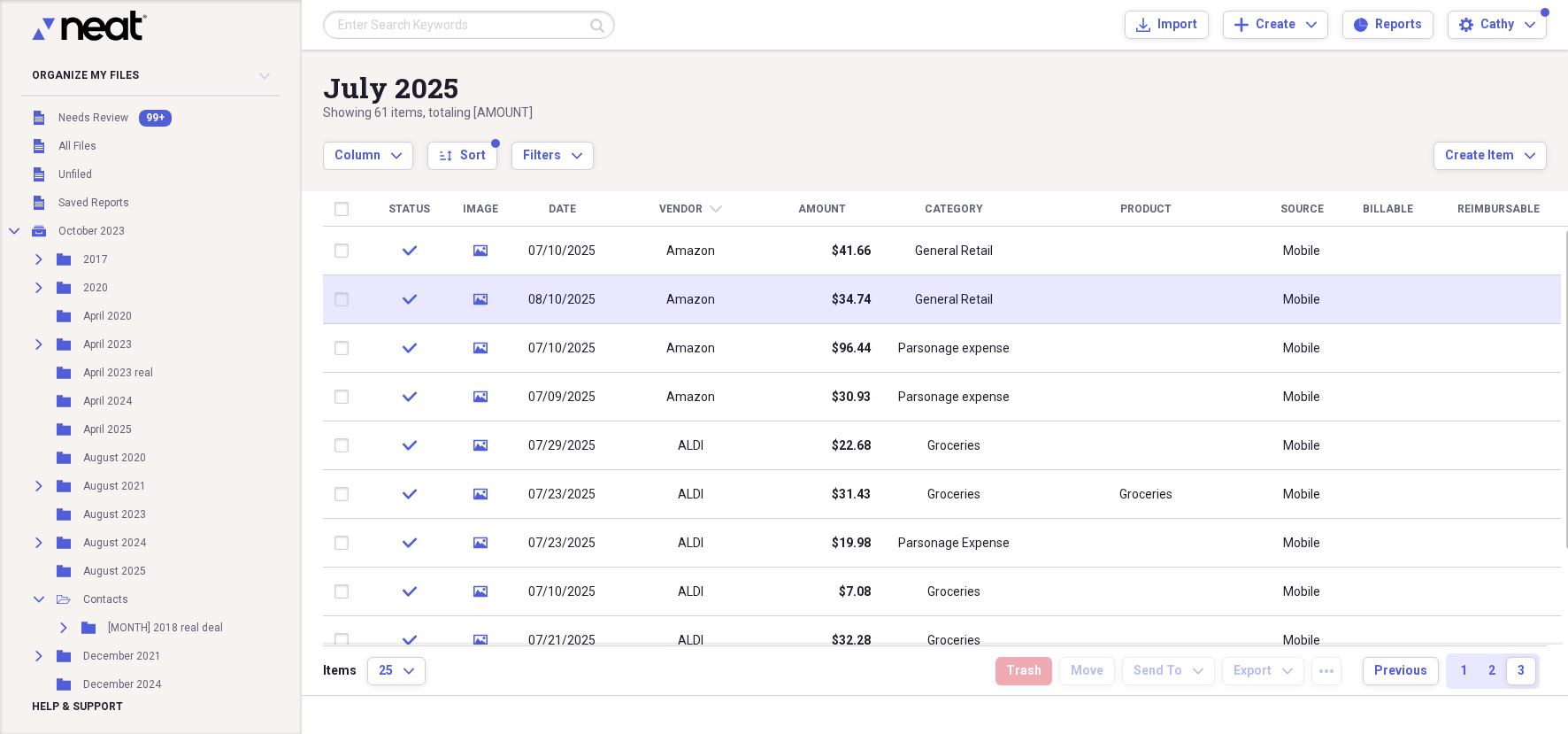 click on "08/10/2025" at bounding box center (562, 300) 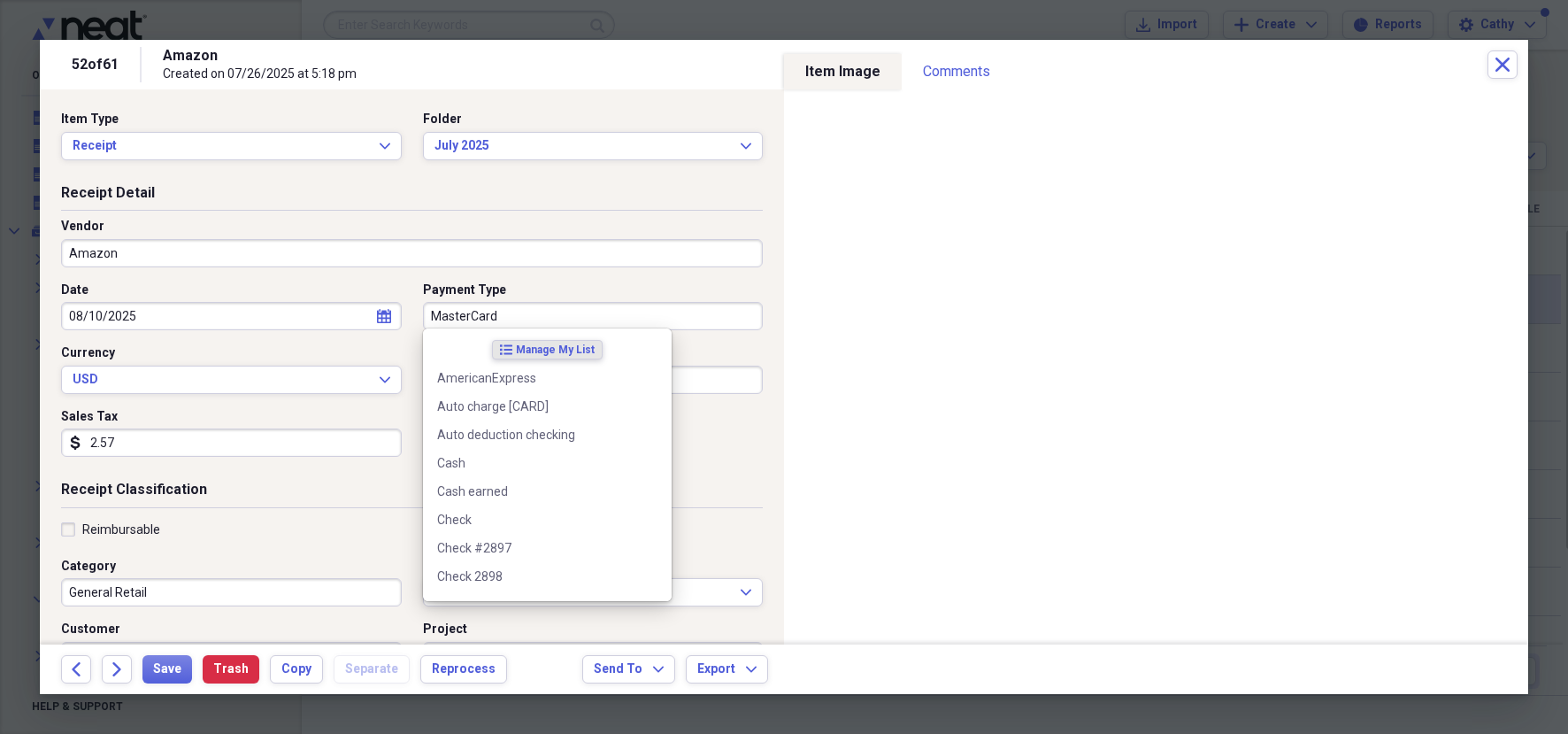click on "MasterCard" at bounding box center [593, 316] 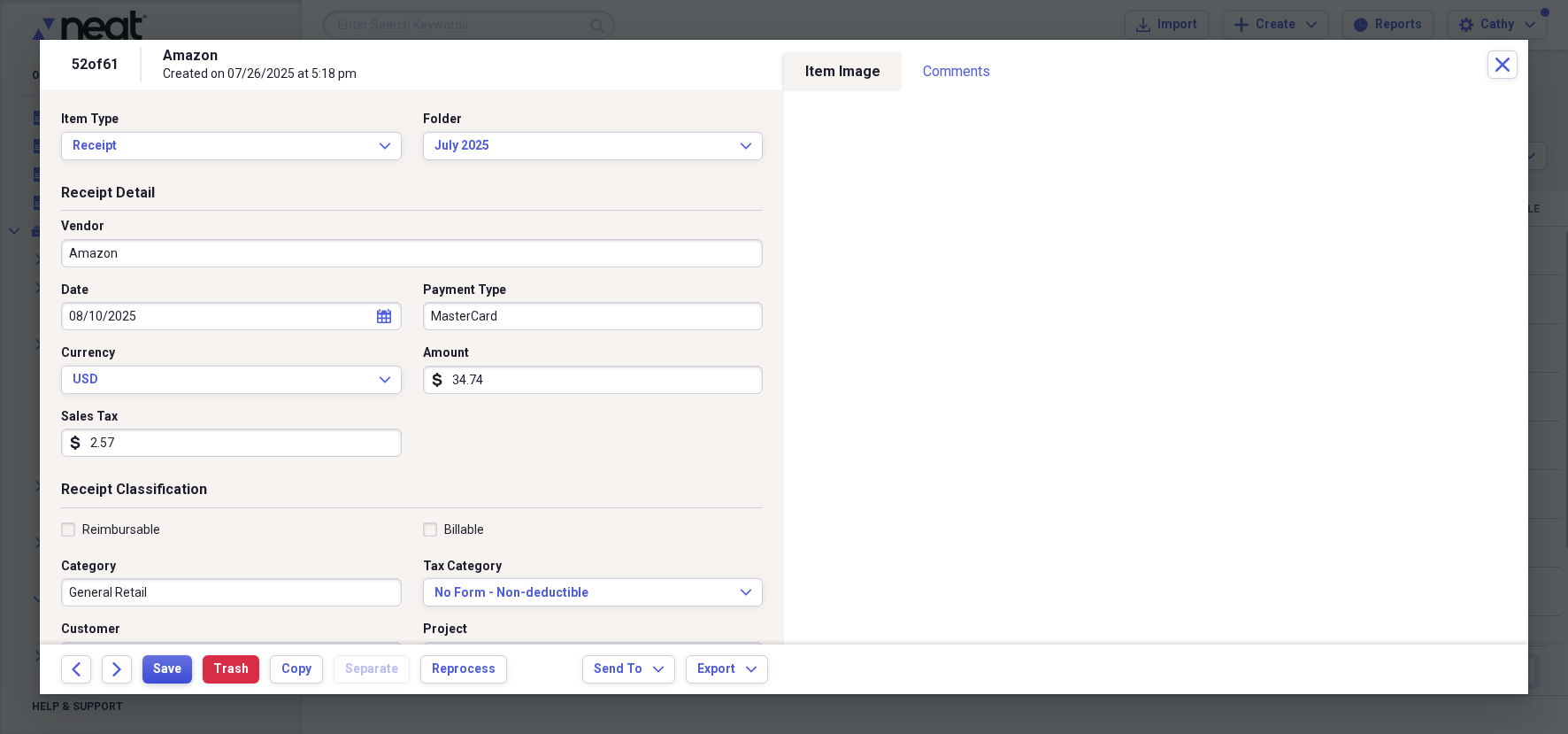 click on "Save" at bounding box center [167, 669] 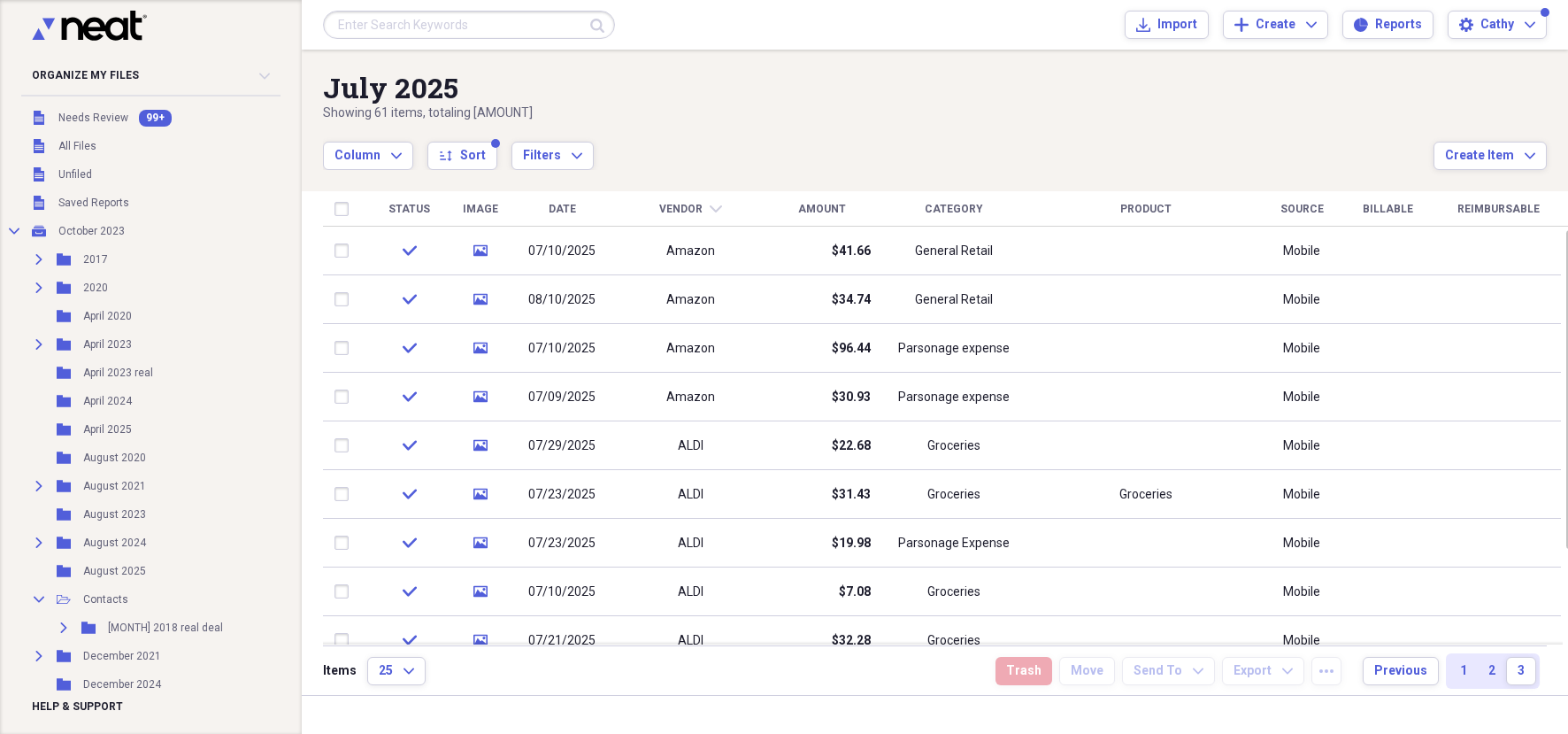 drag, startPoint x: 1492, startPoint y: 666, endPoint x: 1488, endPoint y: 648, distance: 18.439089 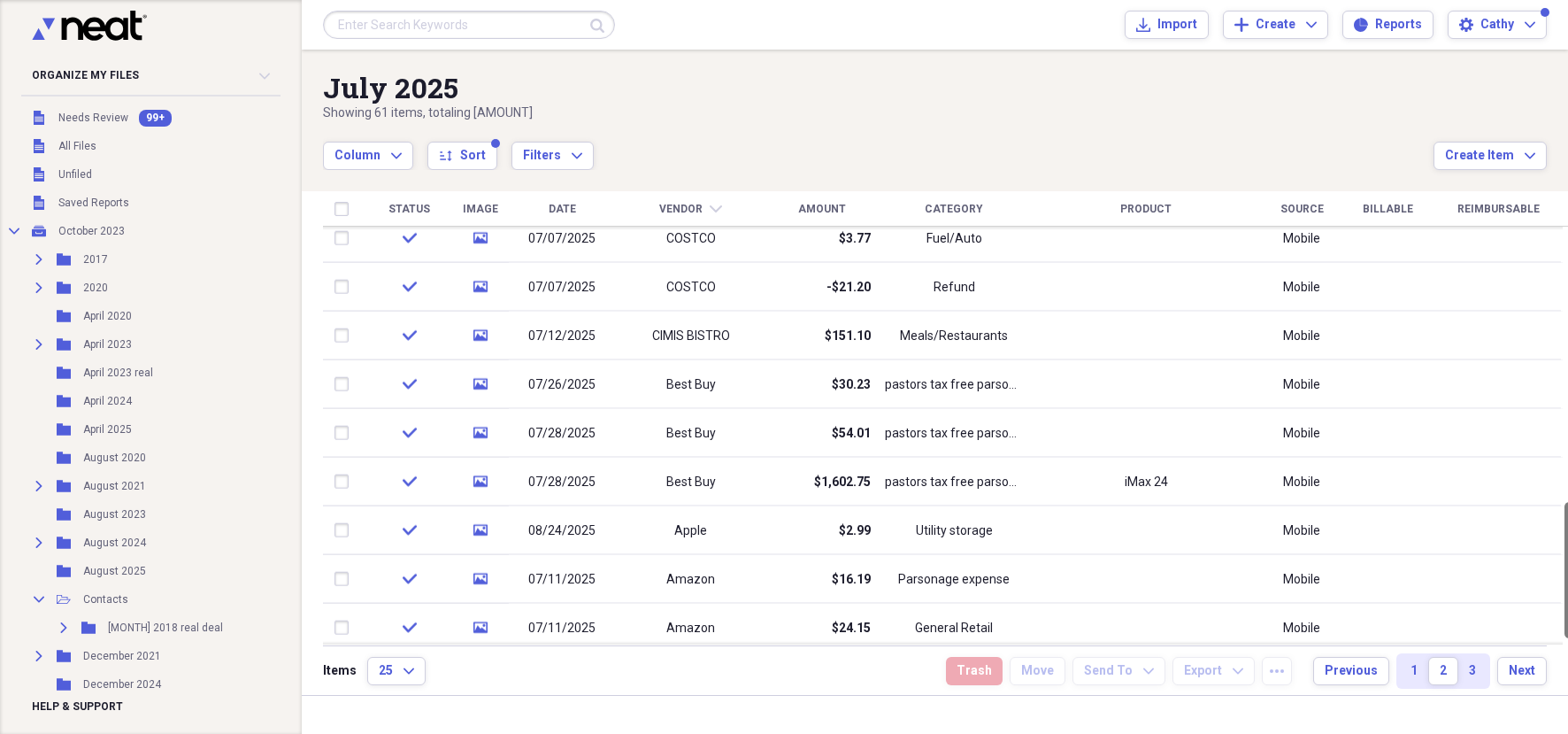 drag, startPoint x: 1564, startPoint y: 367, endPoint x: 1576, endPoint y: 619, distance: 252.28555 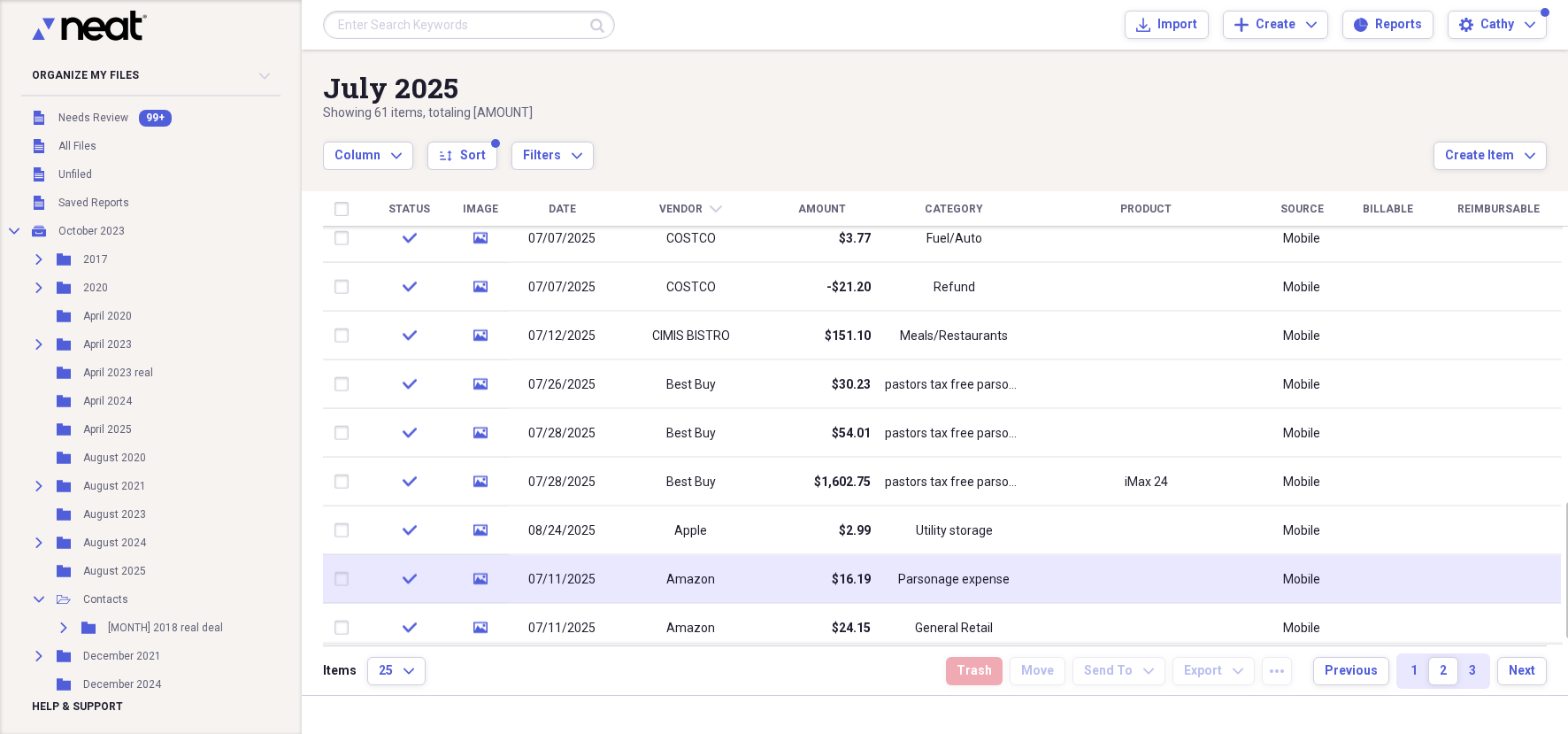 click at bounding box center (1146, 579) 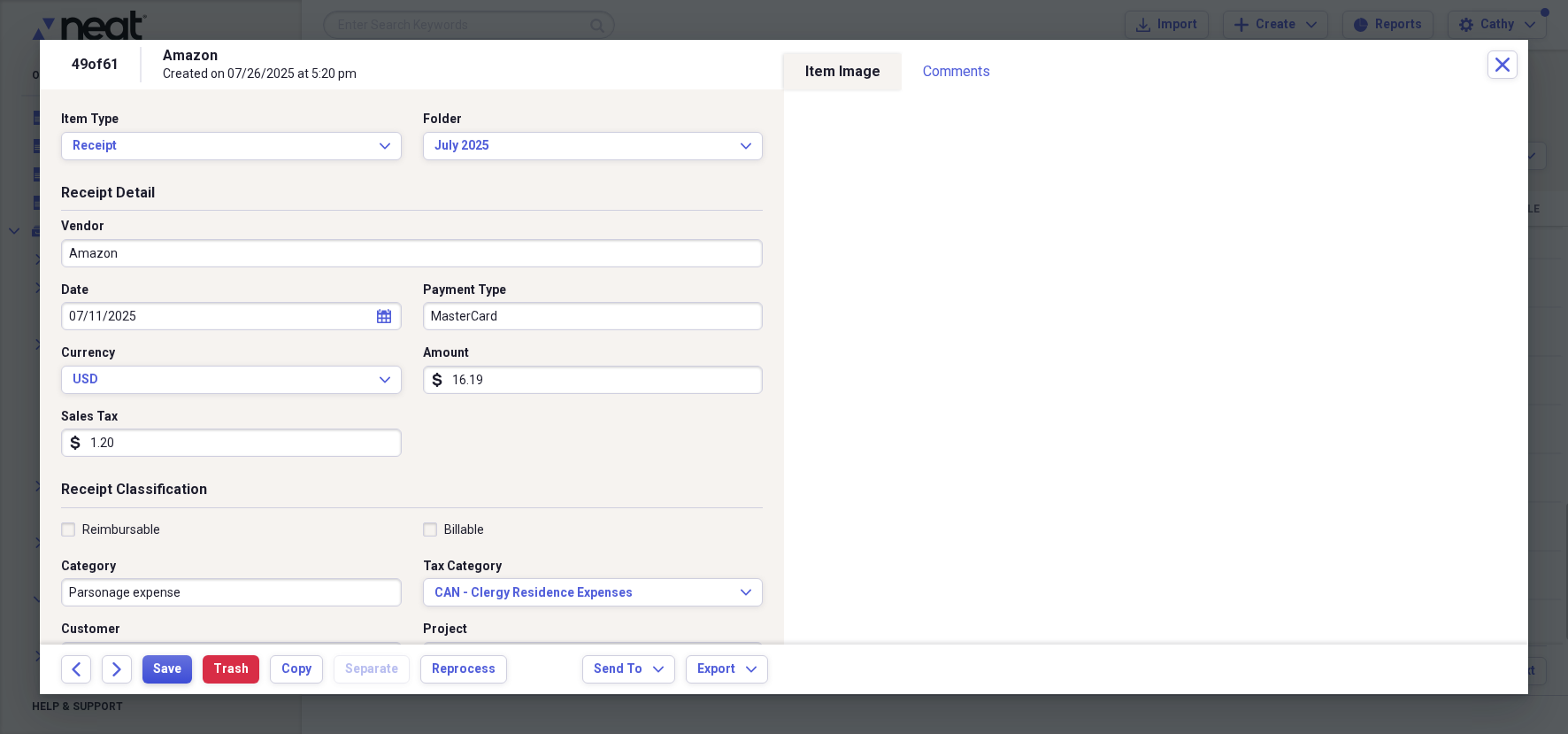 click on "Save" at bounding box center (167, 669) 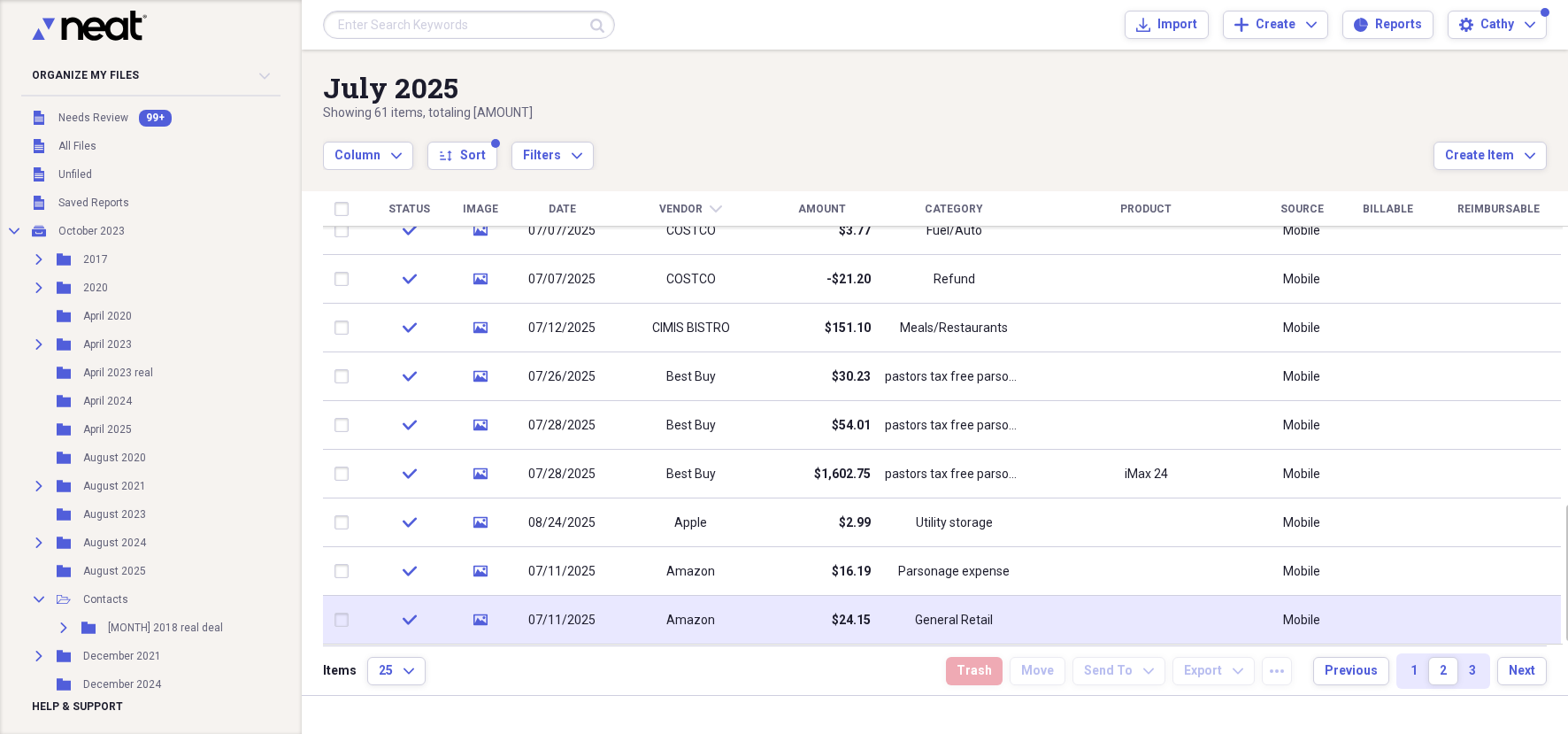 click on "07/11/2025" at bounding box center (562, 620) 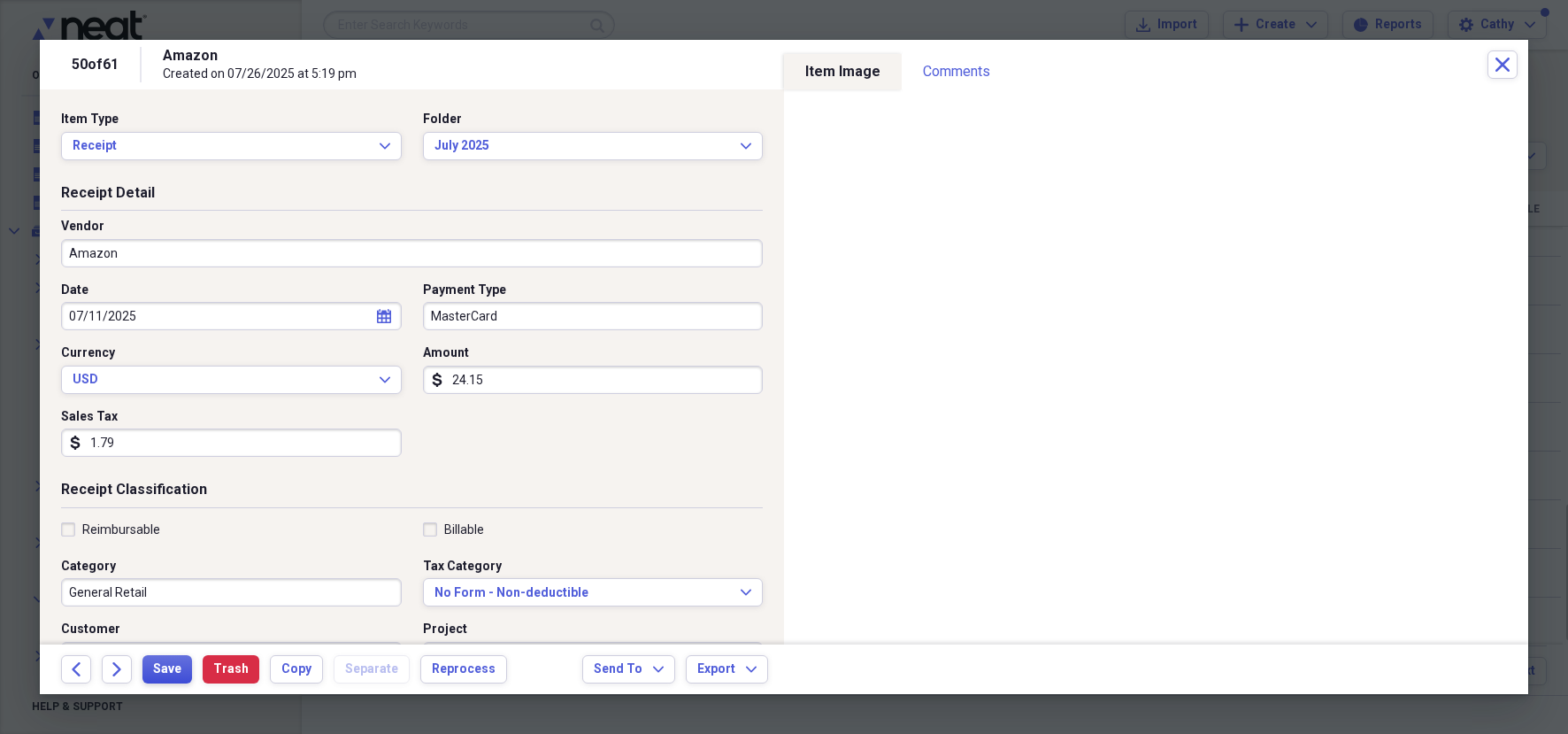 click on "Save" at bounding box center [167, 669] 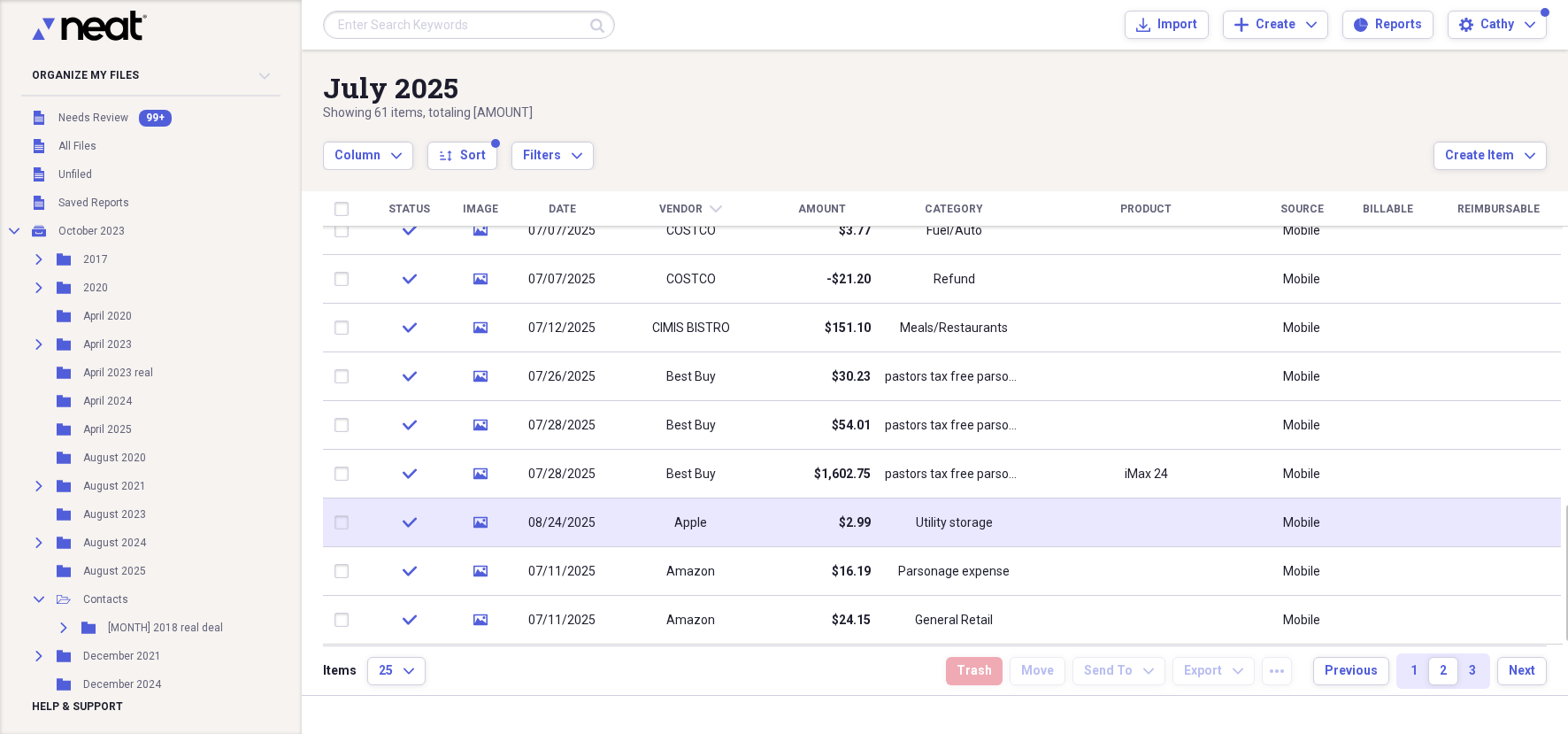 click on "$2.99" at bounding box center (822, 522) 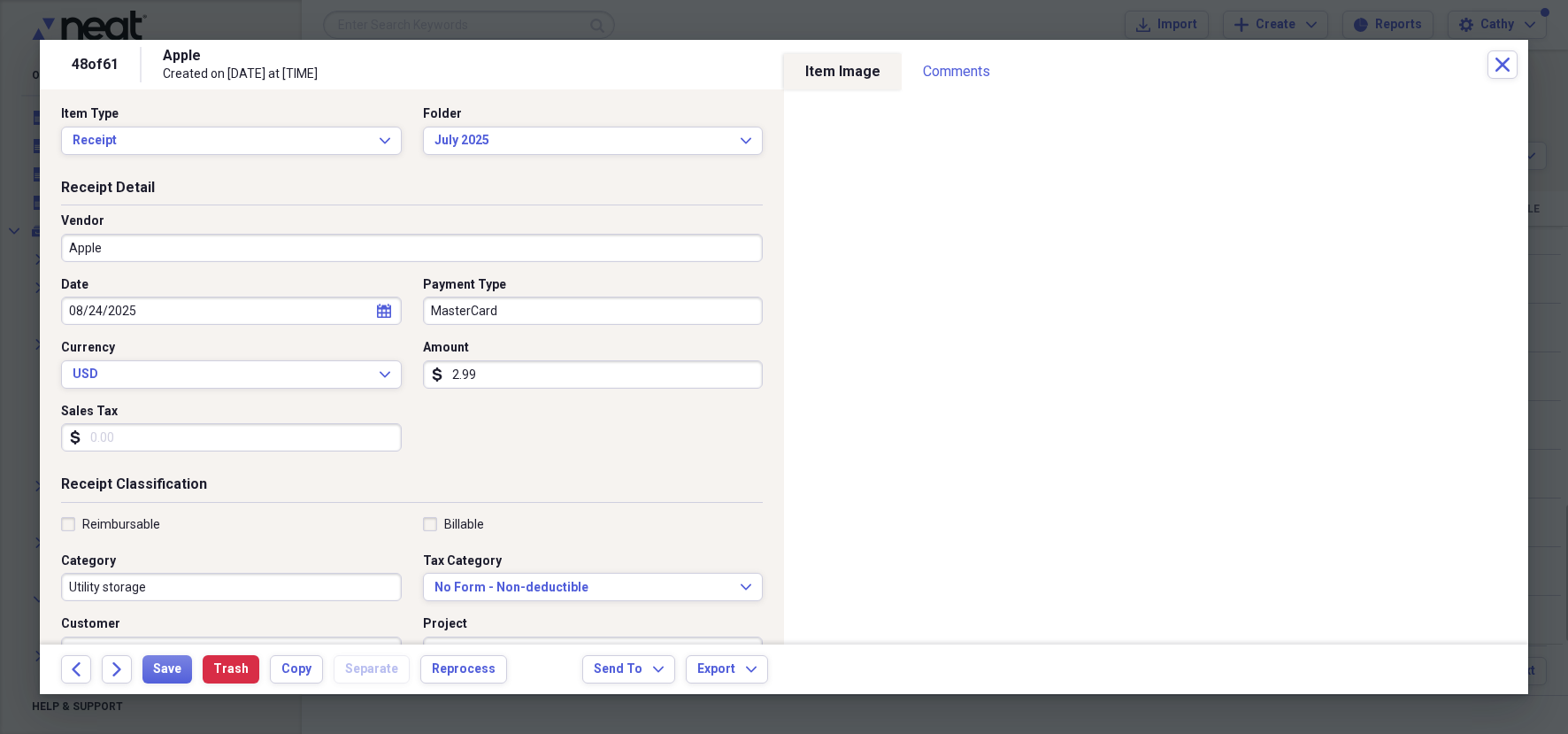 scroll, scrollTop: 4, scrollLeft: 0, axis: vertical 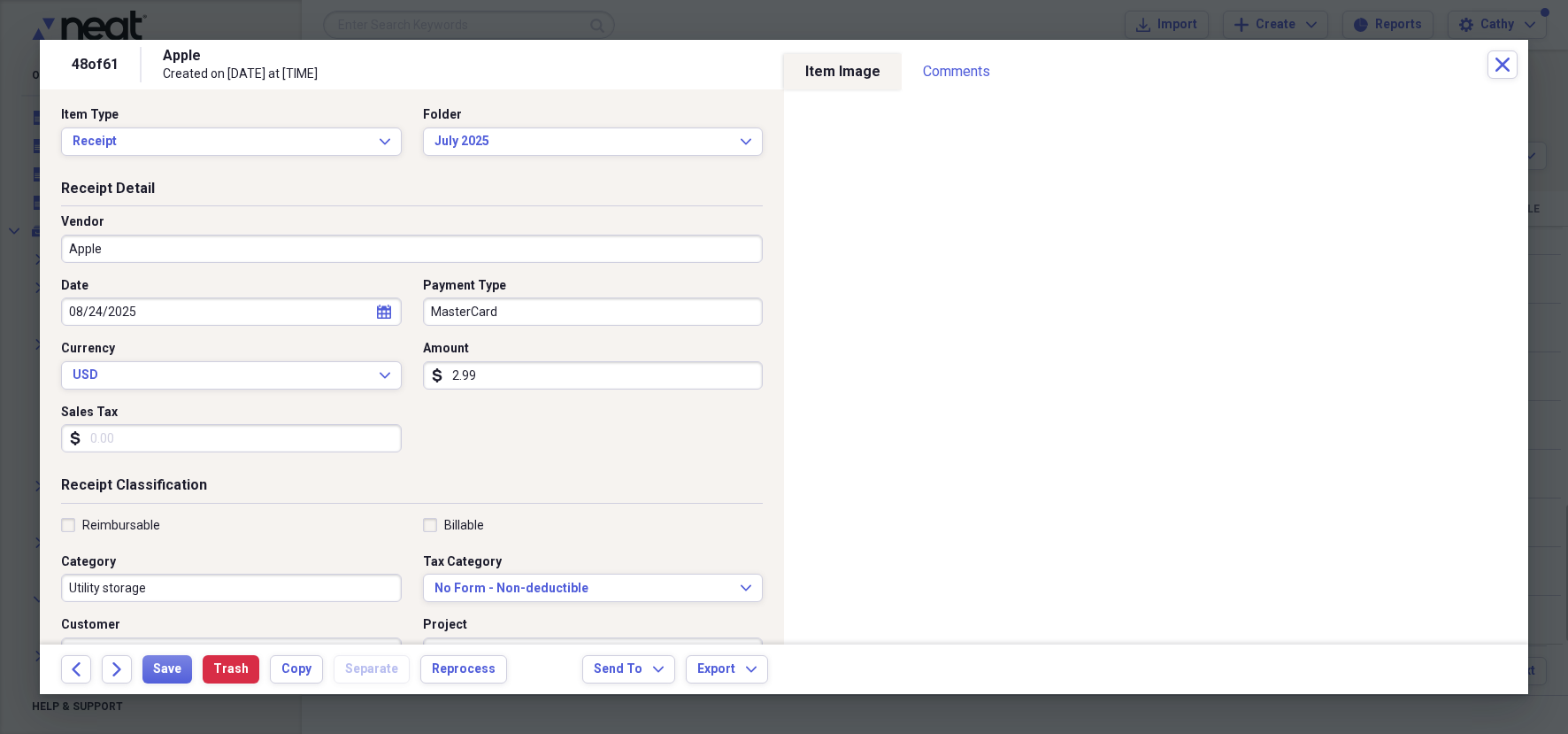 click on "Utility storage" at bounding box center [231, 588] 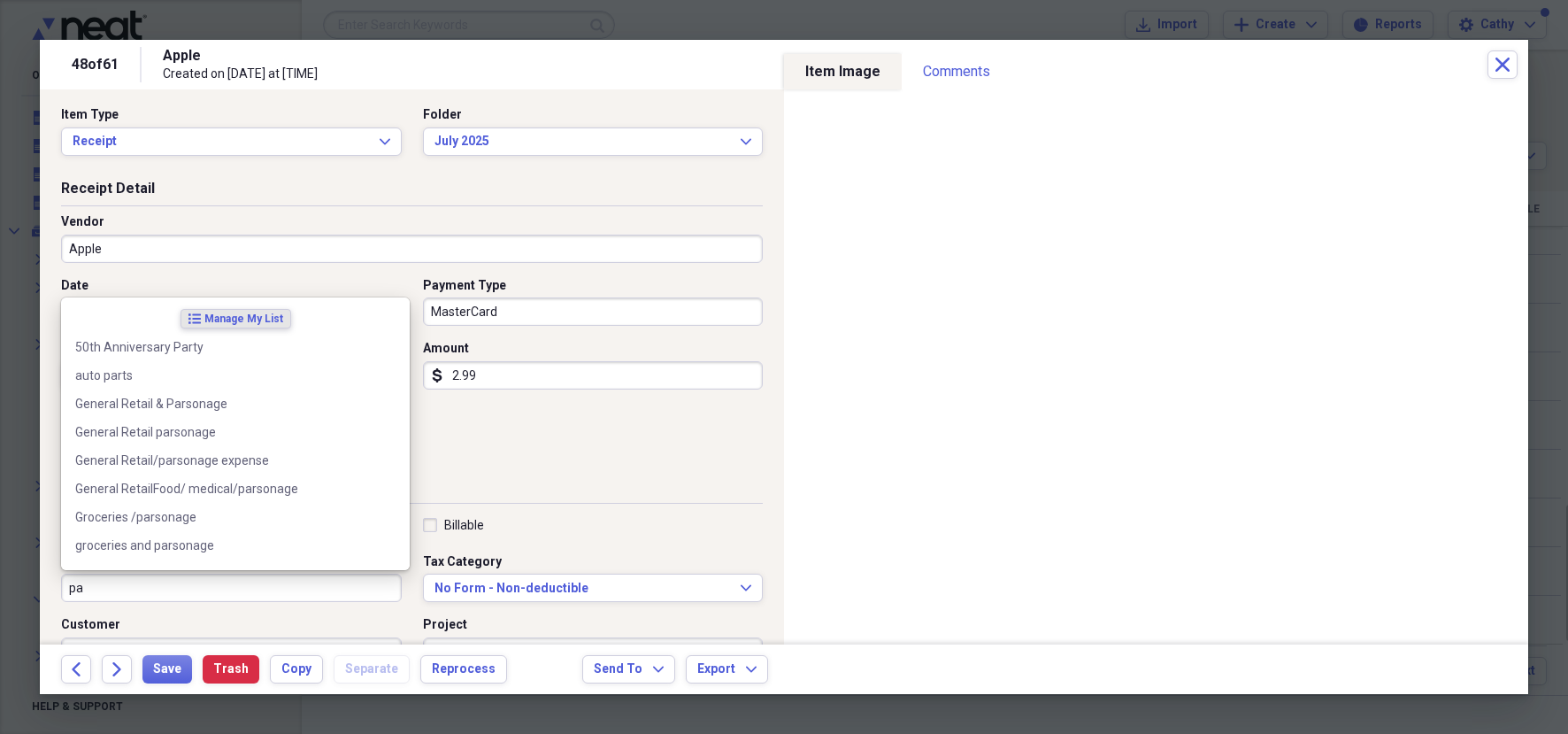 type on "p" 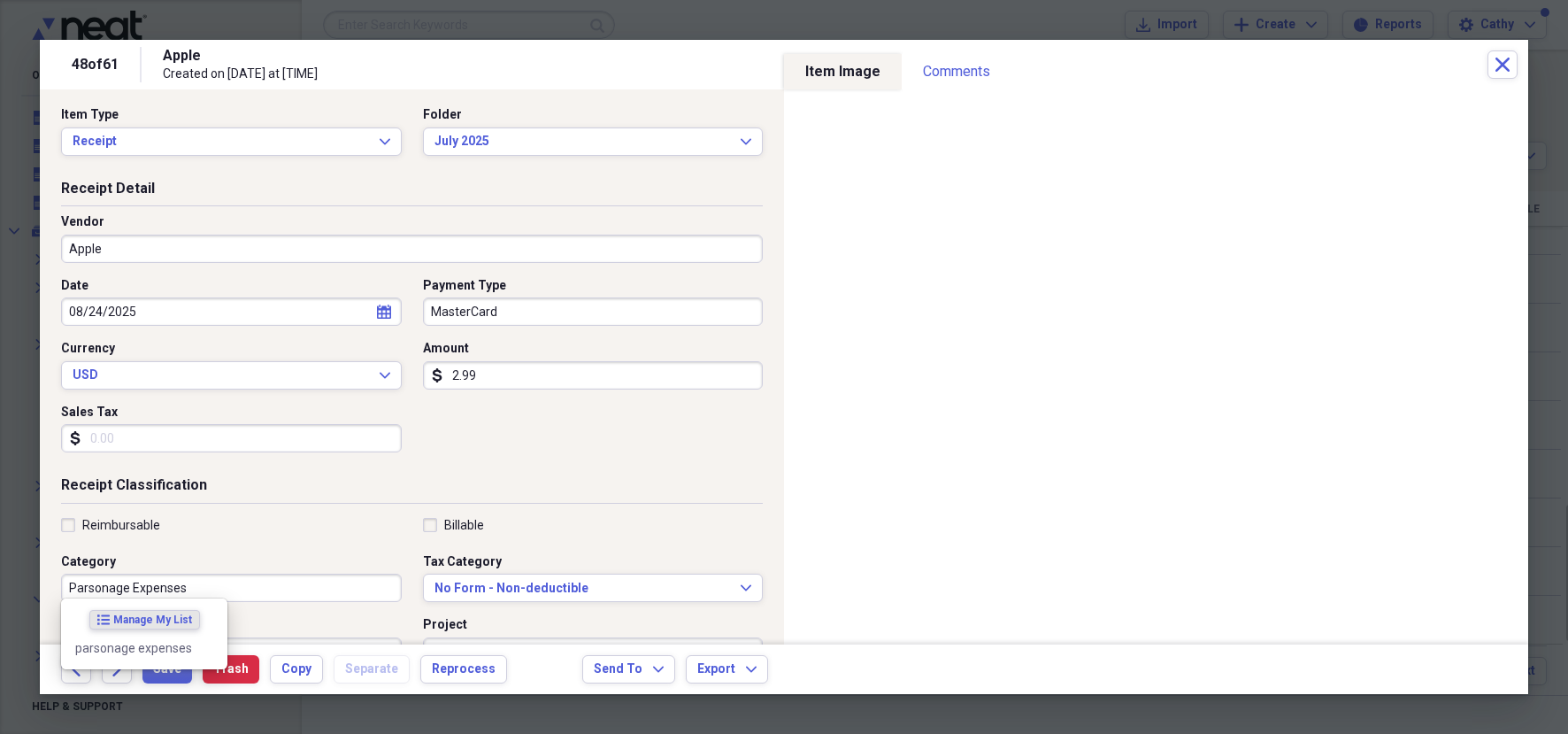 click on "Parsonage Expenses" at bounding box center (231, 588) 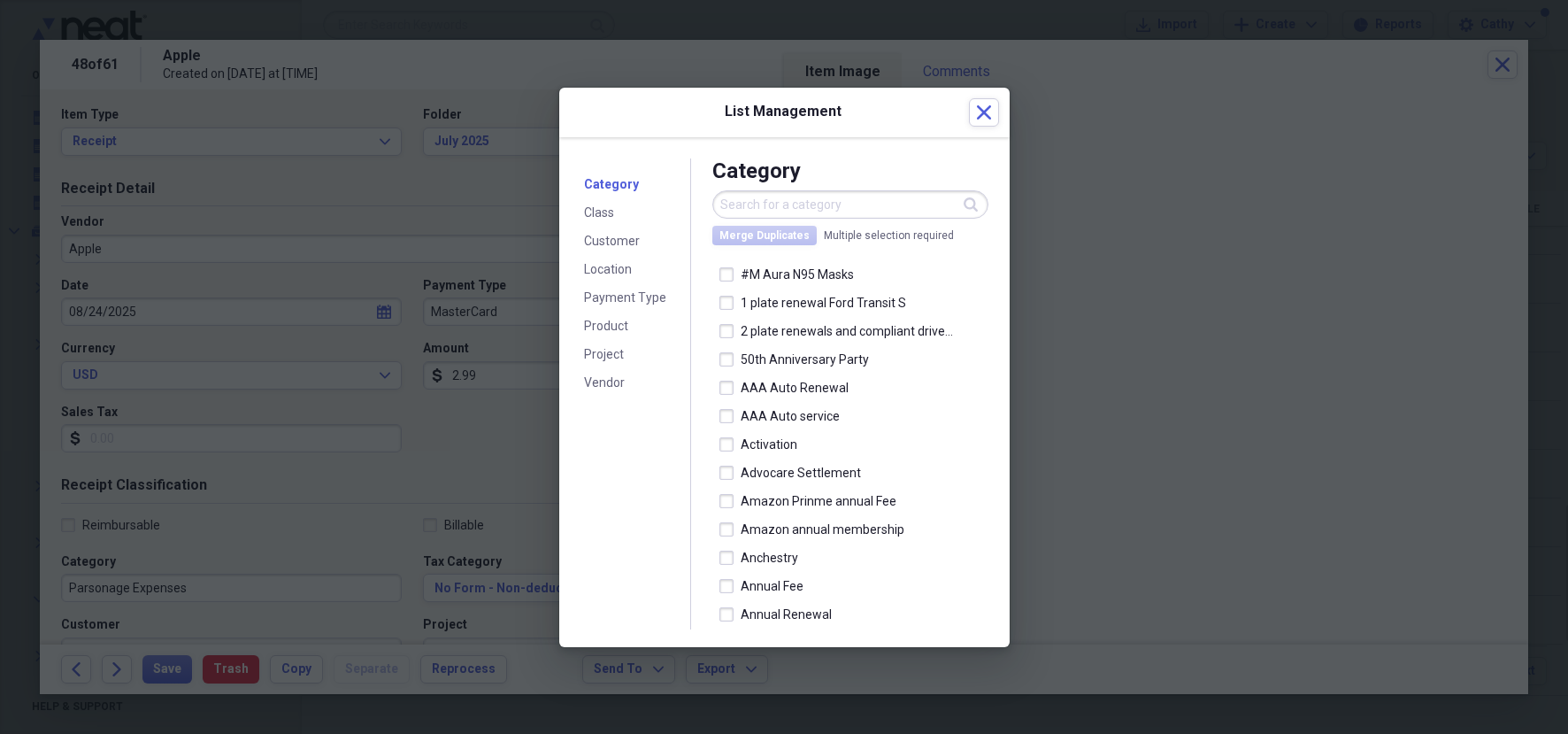 click on "50th Anniversary Party" at bounding box center [850, 360] 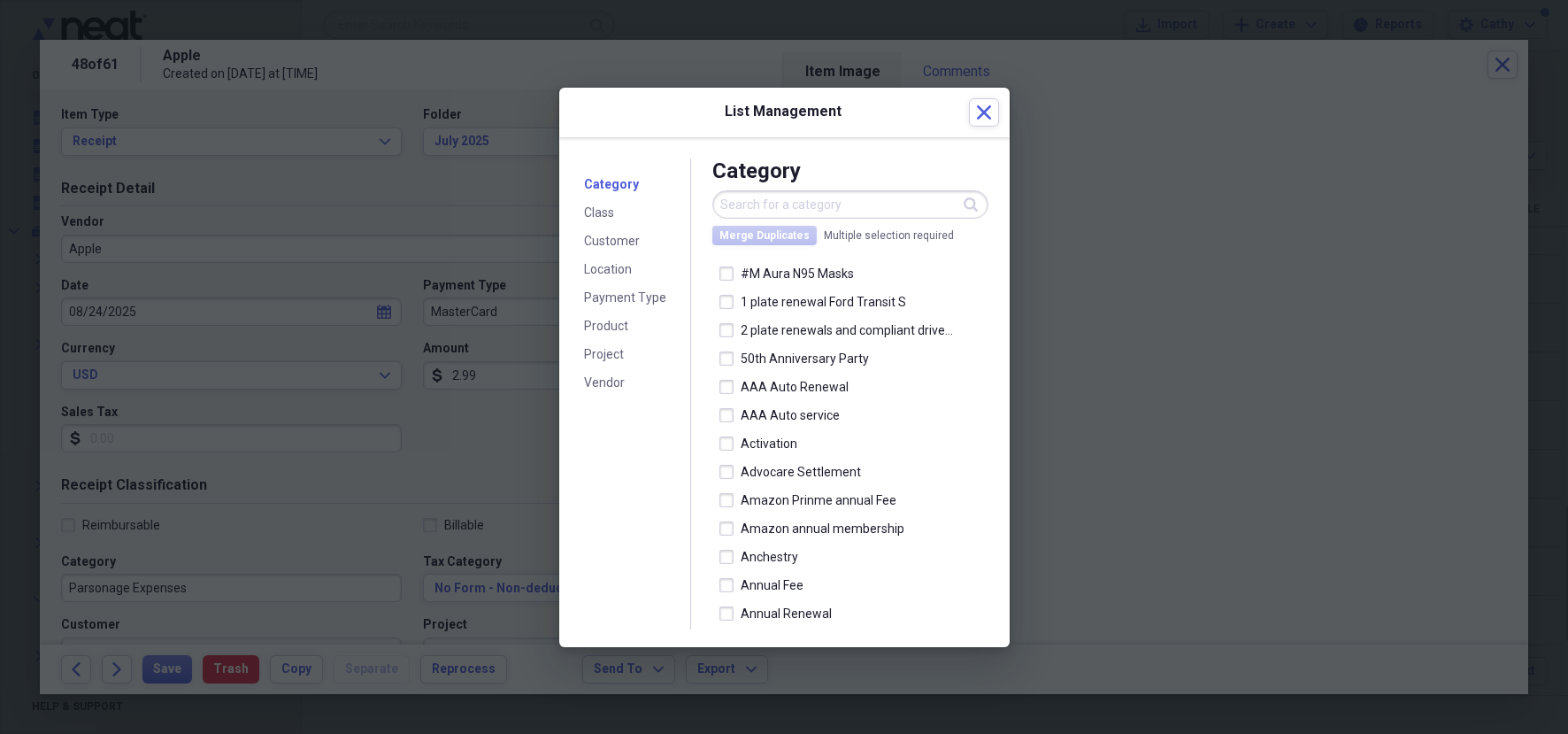 scroll, scrollTop: 0, scrollLeft: 0, axis: both 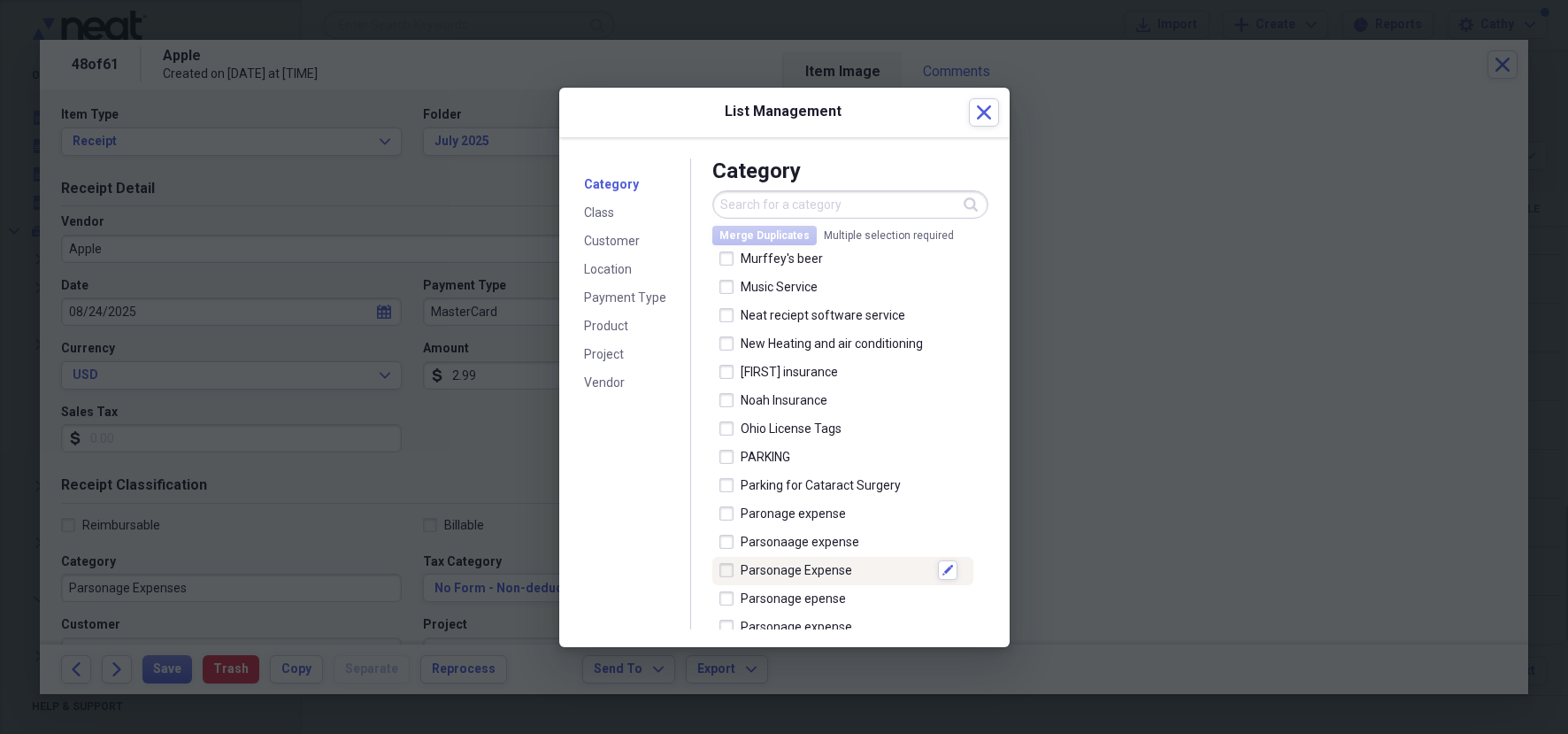 click on "Parsonage Expense" at bounding box center [835, 570] 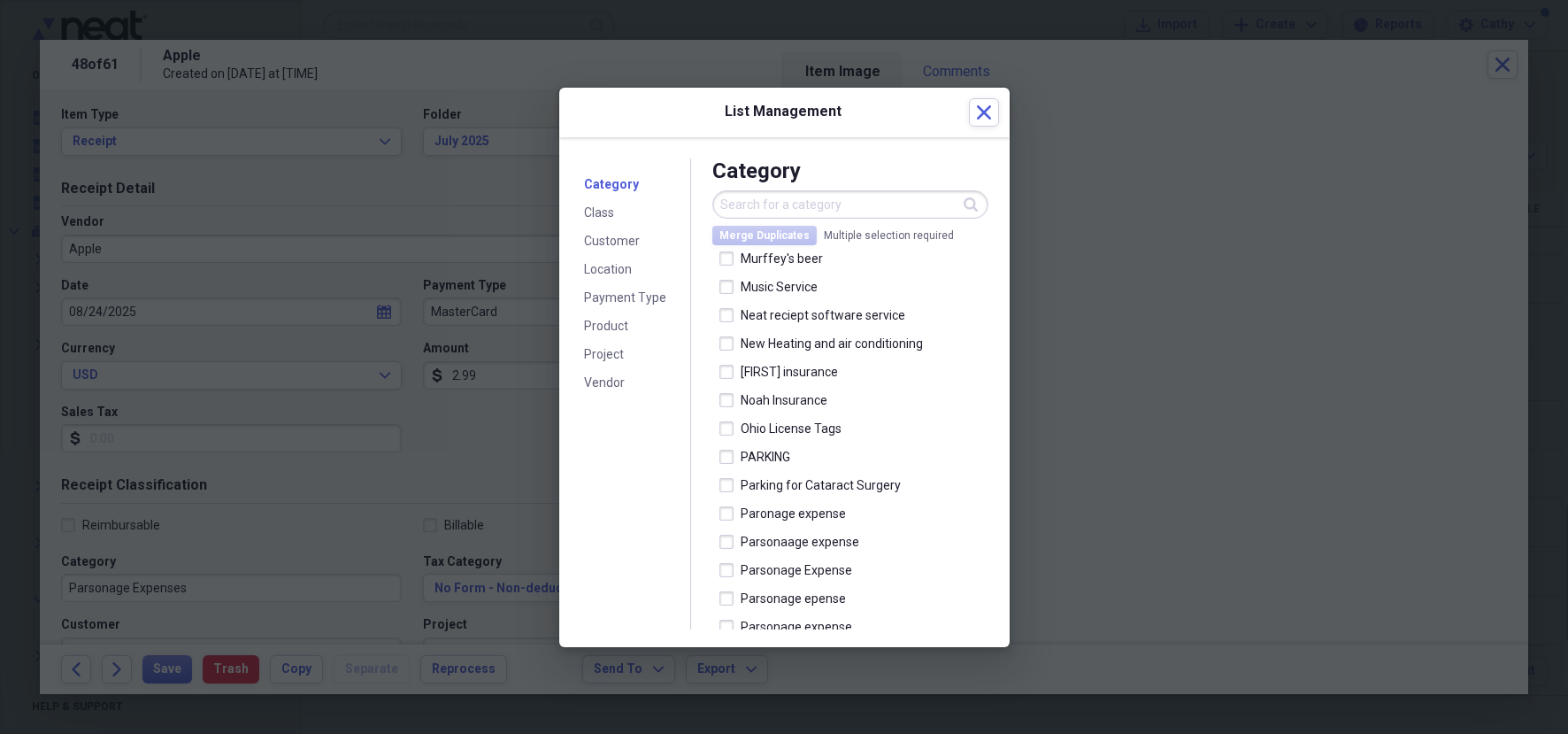 click at bounding box center [784, 367] 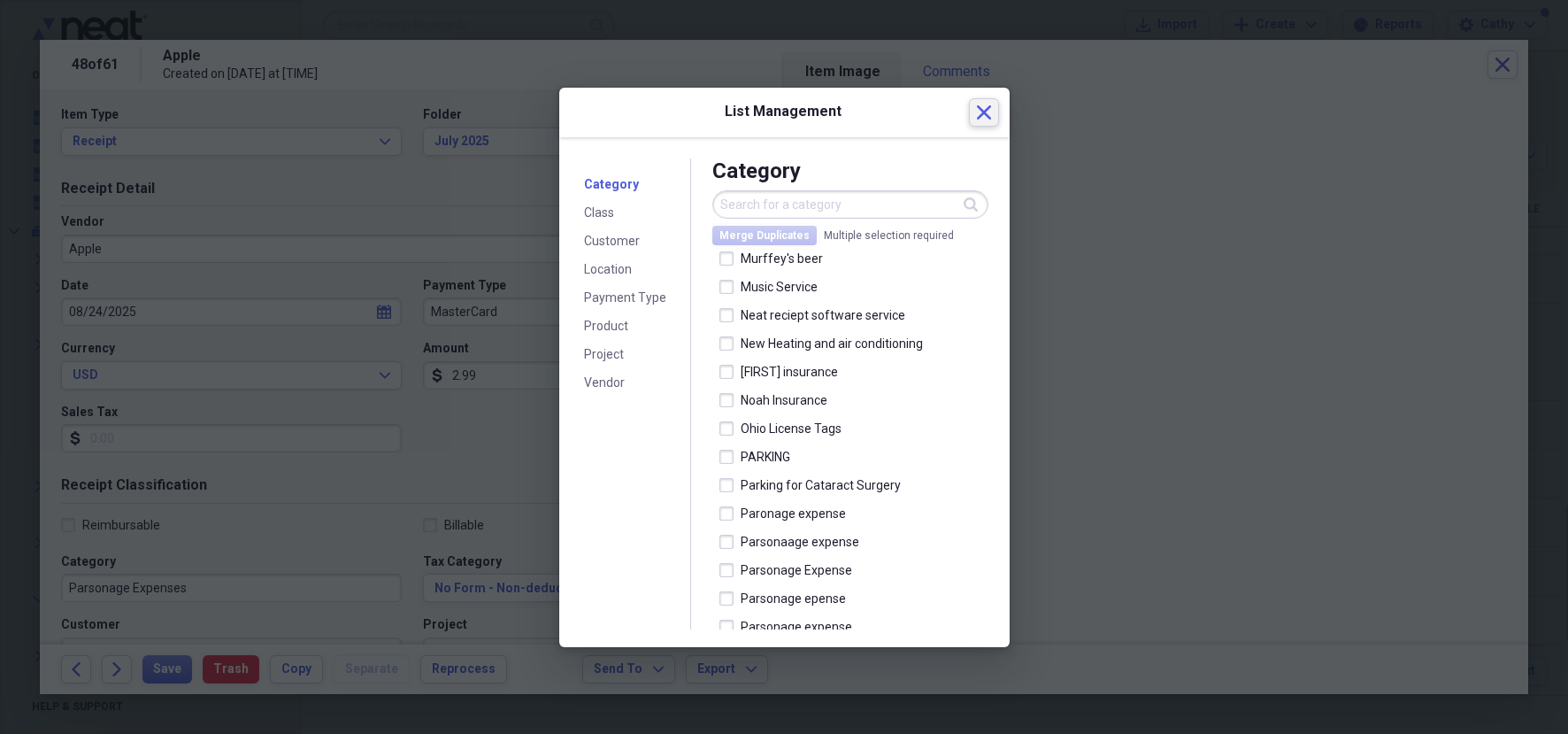 click on "Close" 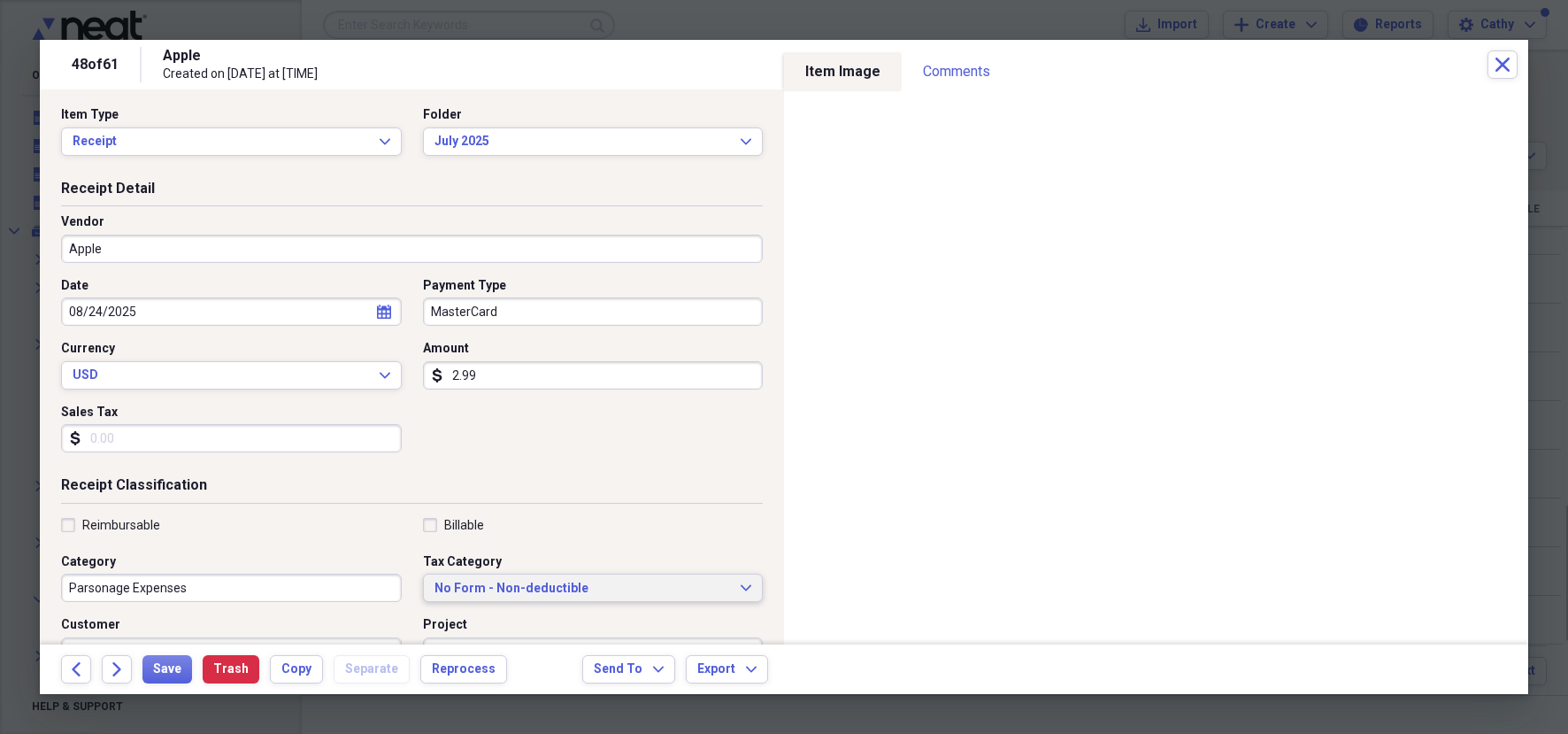 click 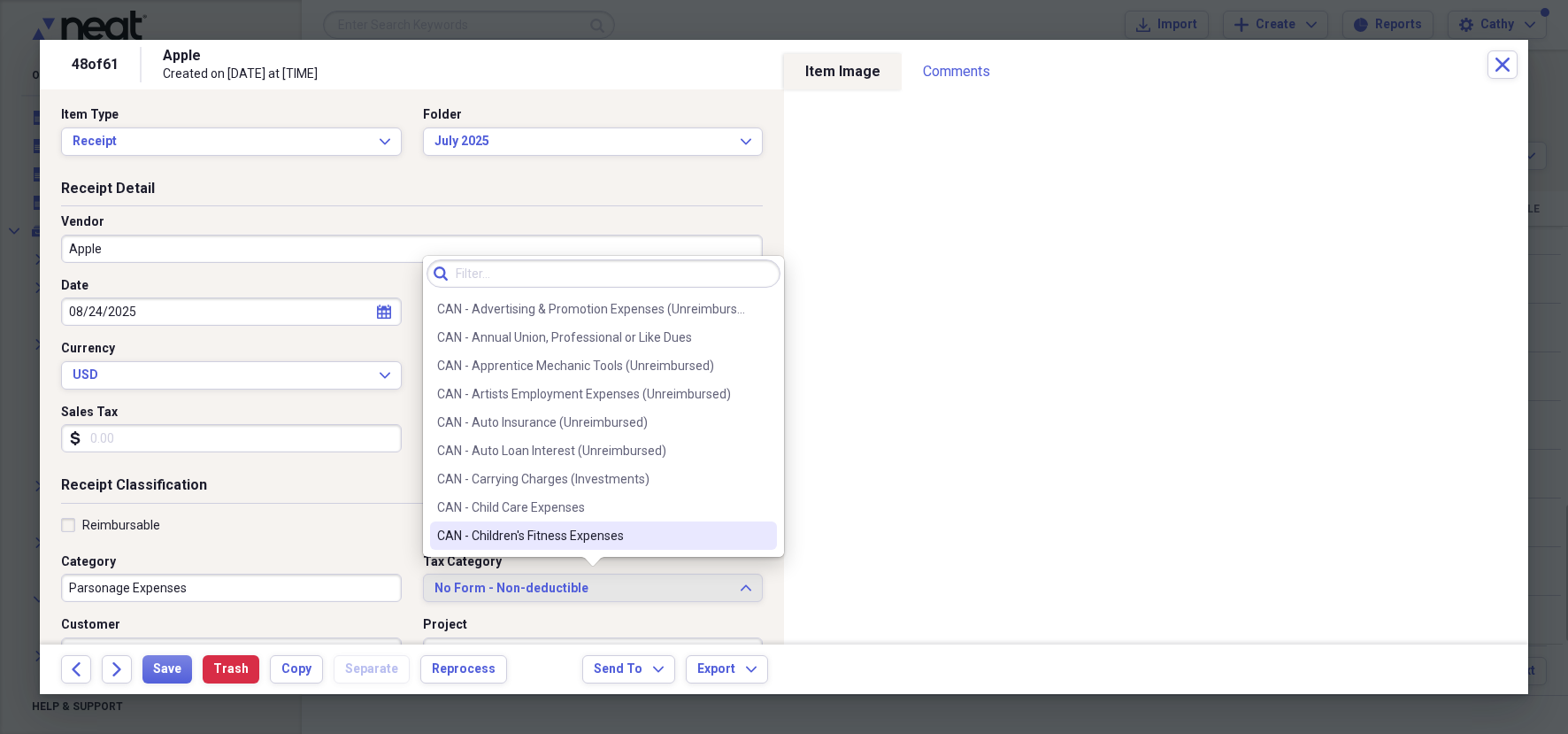 scroll, scrollTop: 138, scrollLeft: 0, axis: vertical 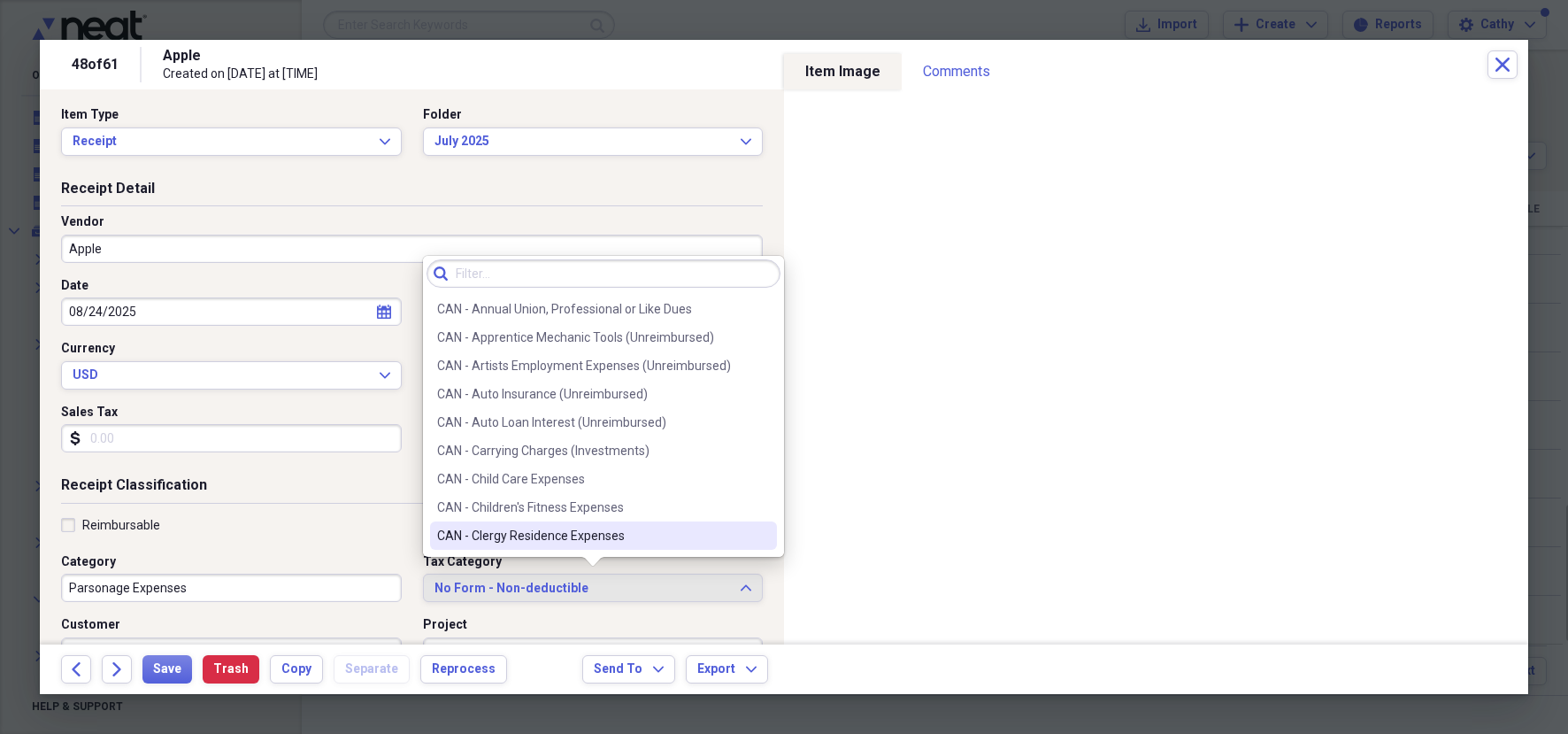 click on "CAN - Clergy Residence Expenses" at bounding box center [593, 536] 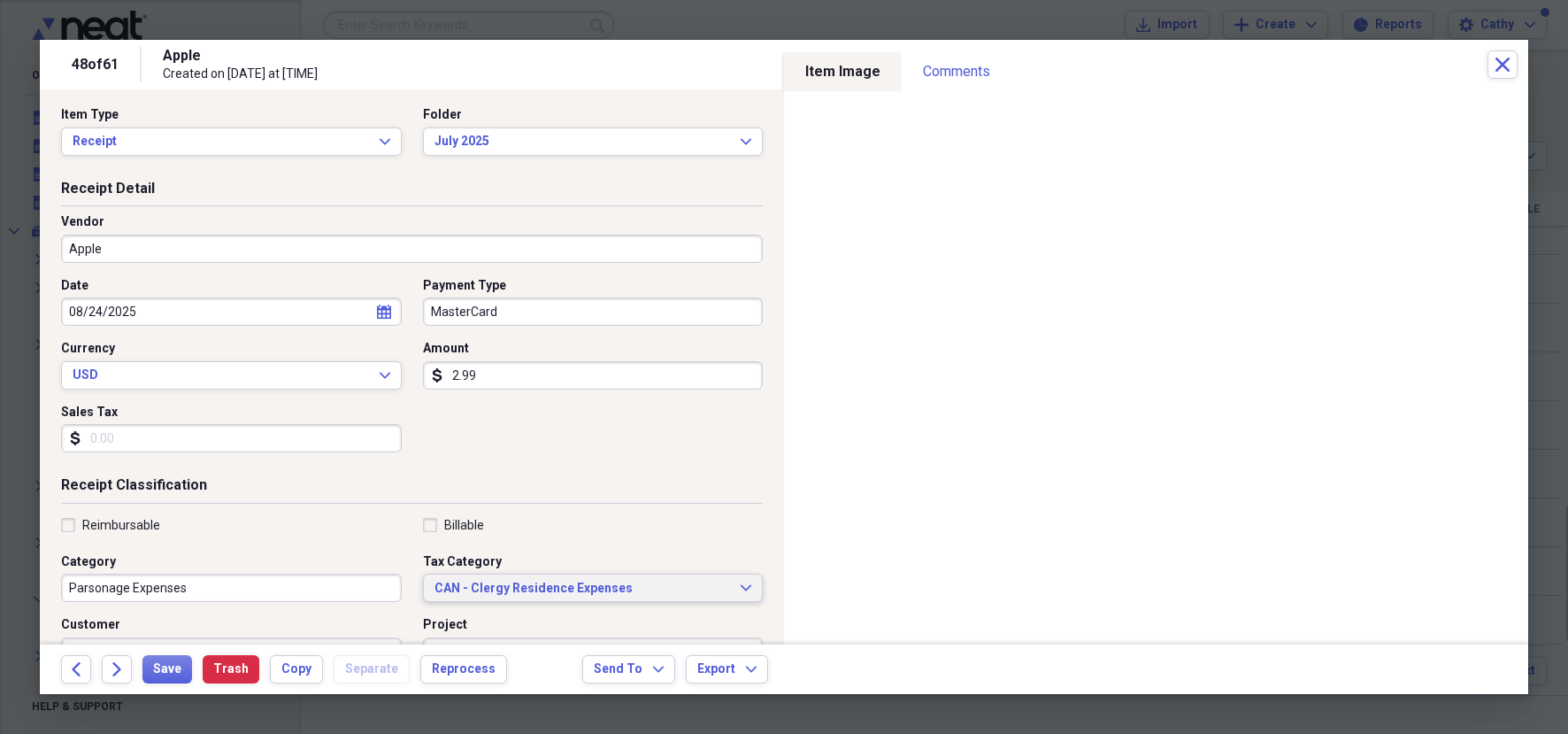 type 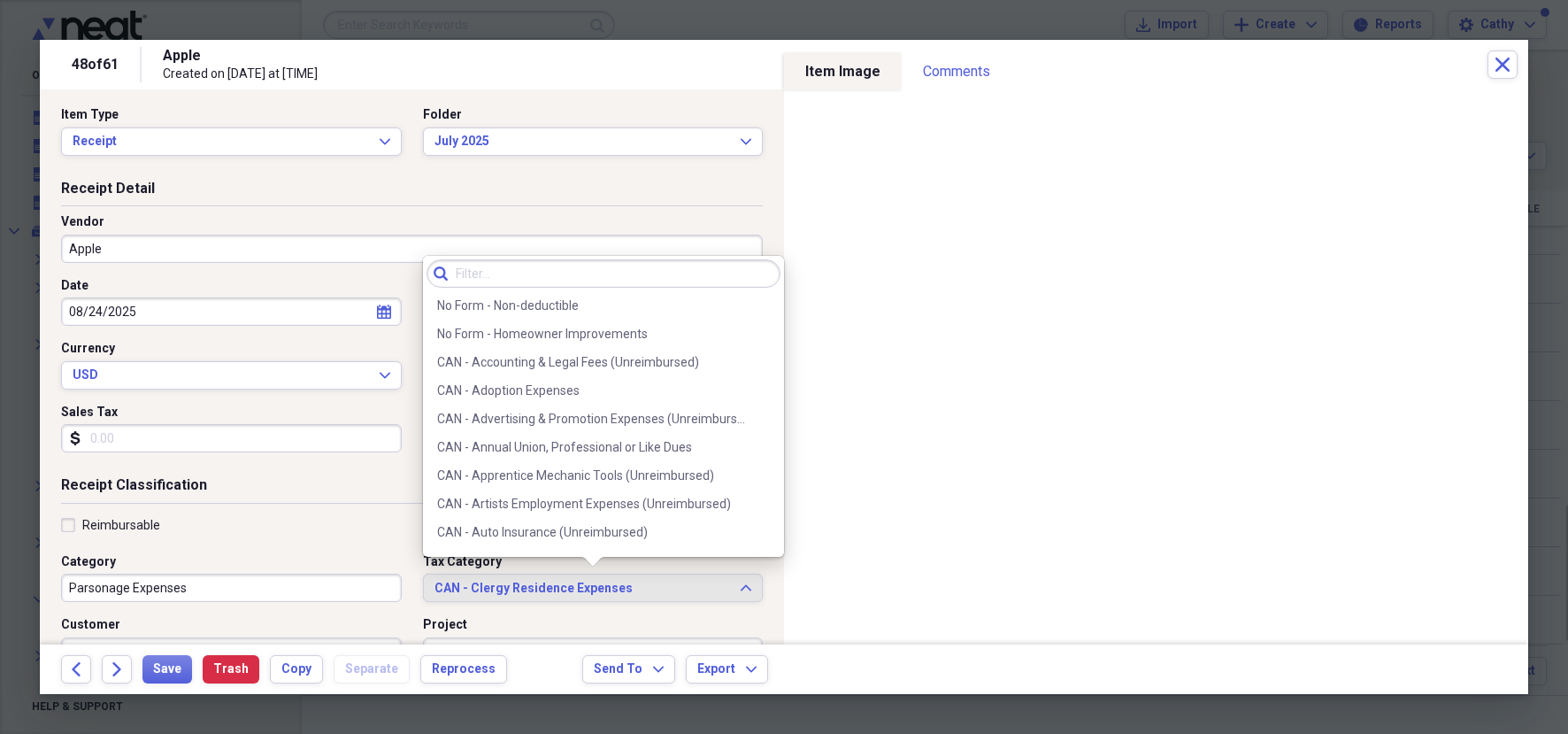 scroll, scrollTop: 166, scrollLeft: 0, axis: vertical 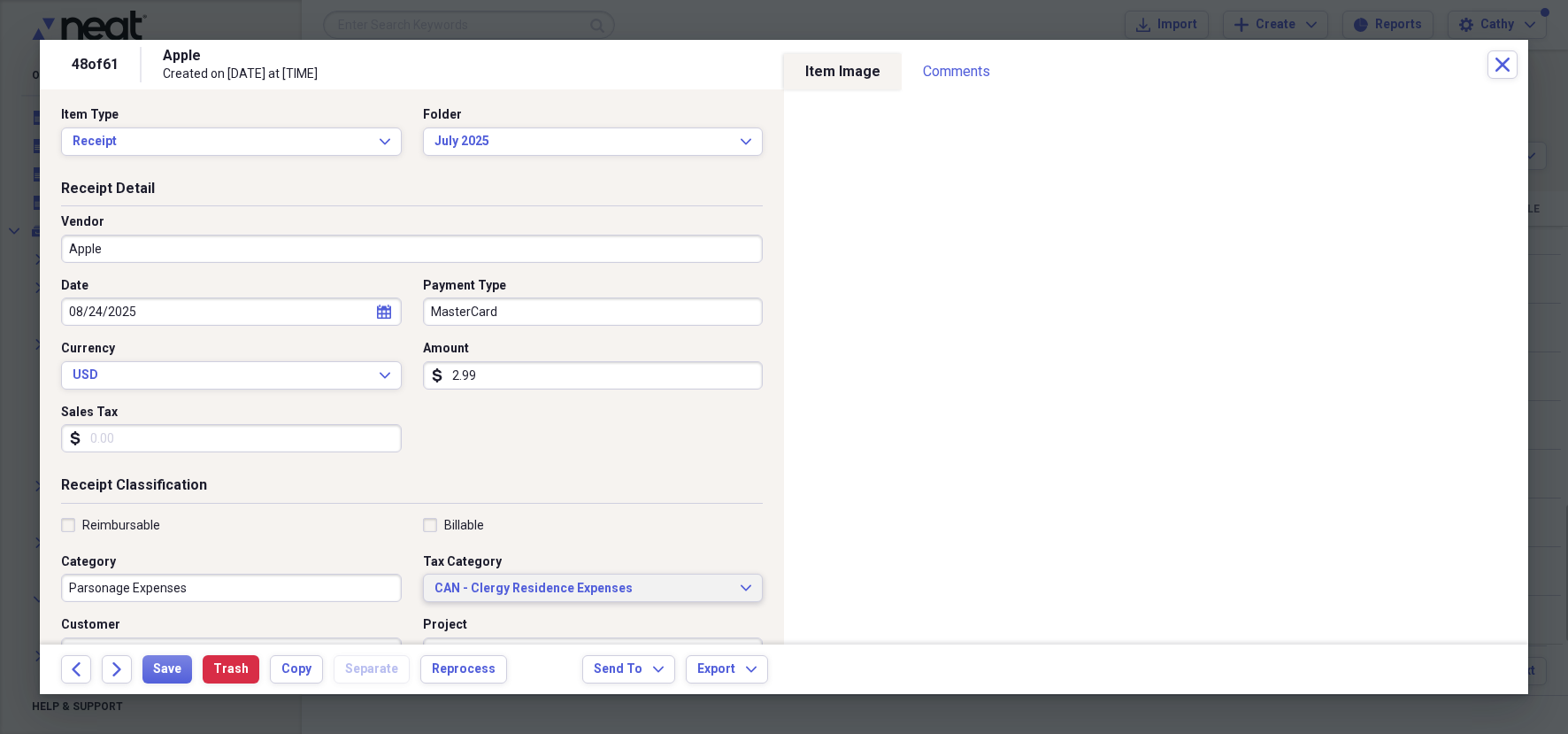 click on "Receipt Classification Reimbursable Billable Category Parsonage Expenses Tax Category CAN - Clergy Residence Expenses Expand Customer [FIRST] [LAST] Project iCloud Storage 200GB Product Location [CITY] Class" at bounding box center (411, 645) 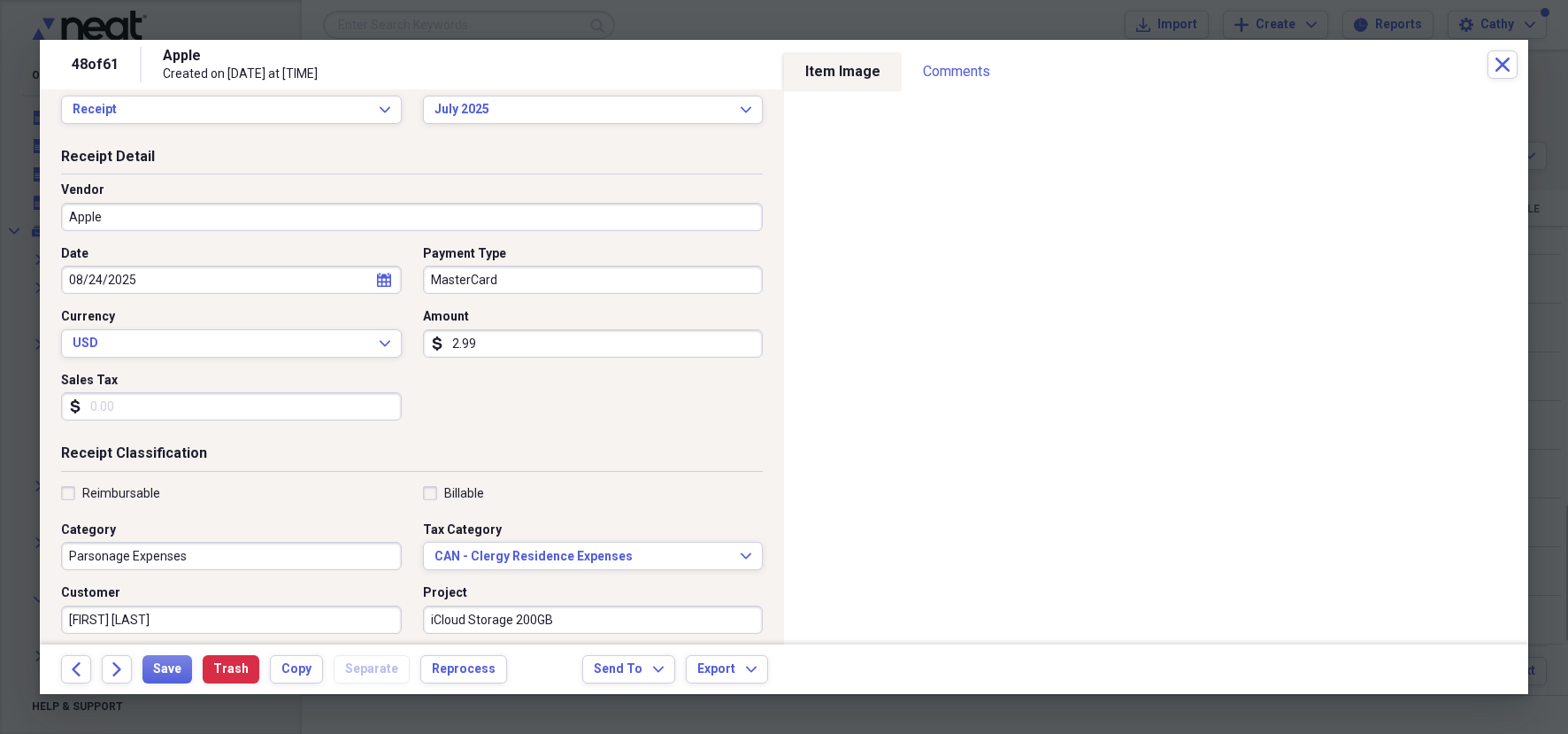 click on "Reimbursable Billable Category Parsonage Expenses Tax Category CAN - Clergy Residence Expenses Expand Customer [FIRST] [LAST] Project iCloud Storage 200GB Product Location Grove City Class" at bounding box center [411, 627] 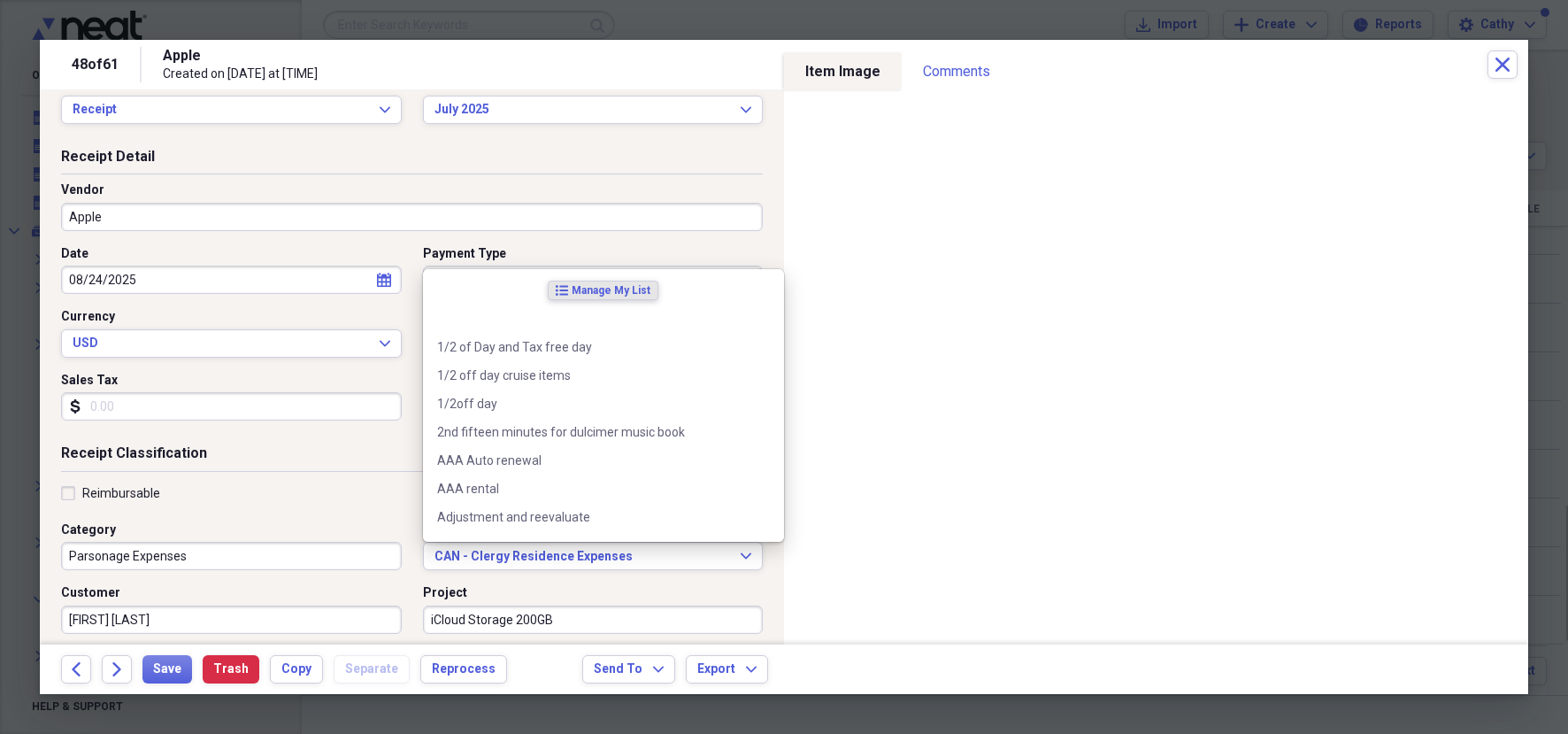 scroll, scrollTop: 96, scrollLeft: 0, axis: vertical 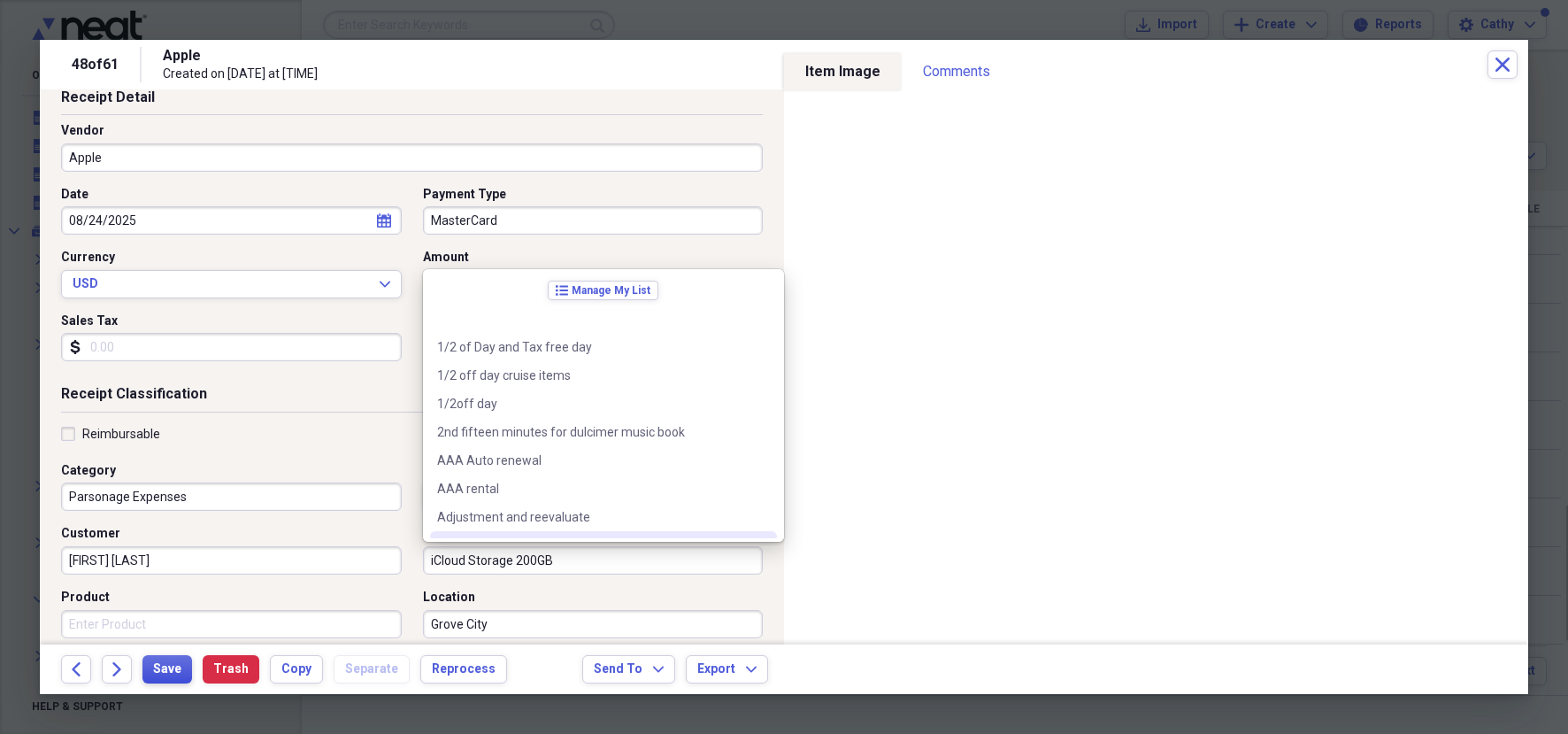 click on "Save" at bounding box center [167, 669] 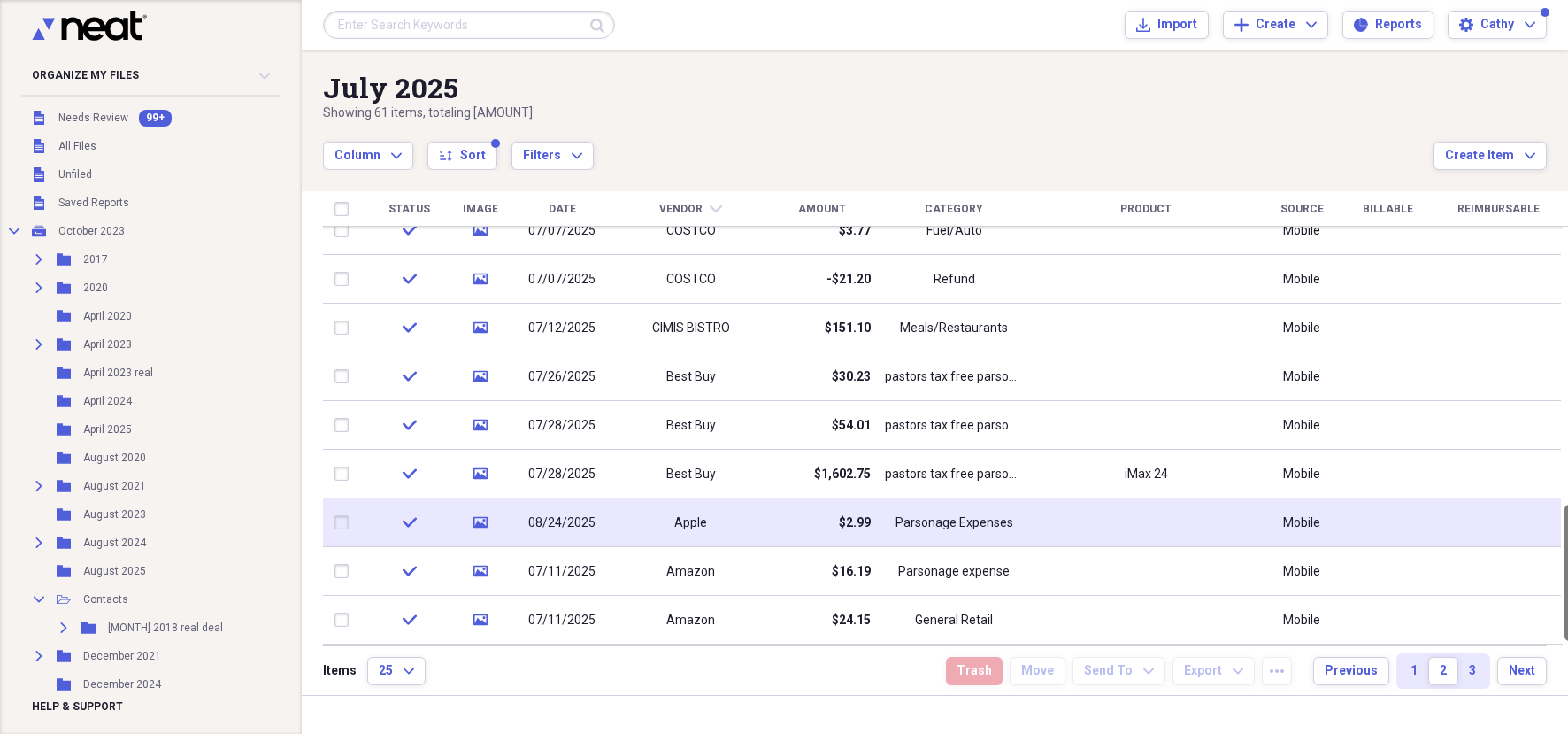 drag, startPoint x: 1559, startPoint y: 518, endPoint x: 1532, endPoint y: 537, distance: 33.015148 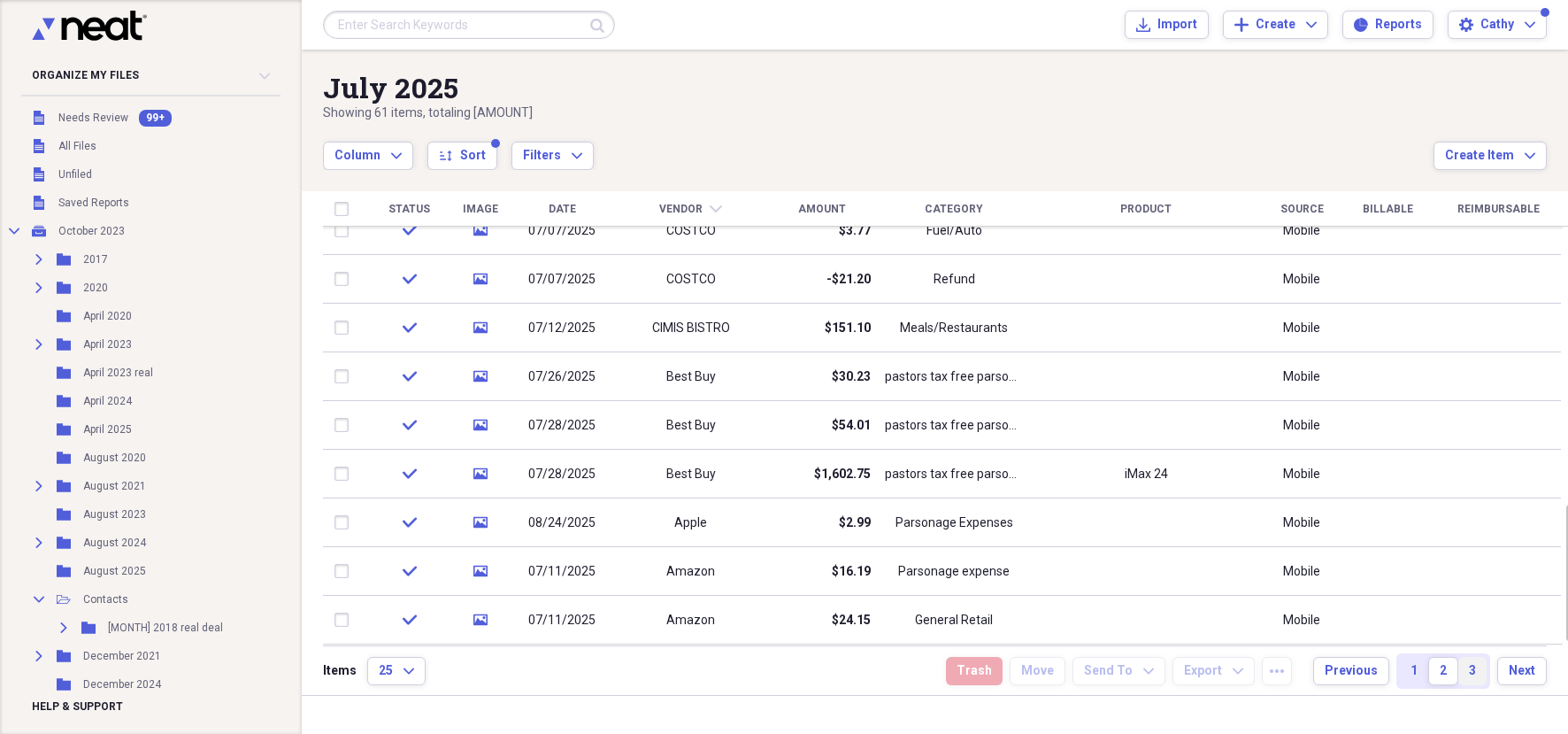 click on "3" at bounding box center (1472, 671) 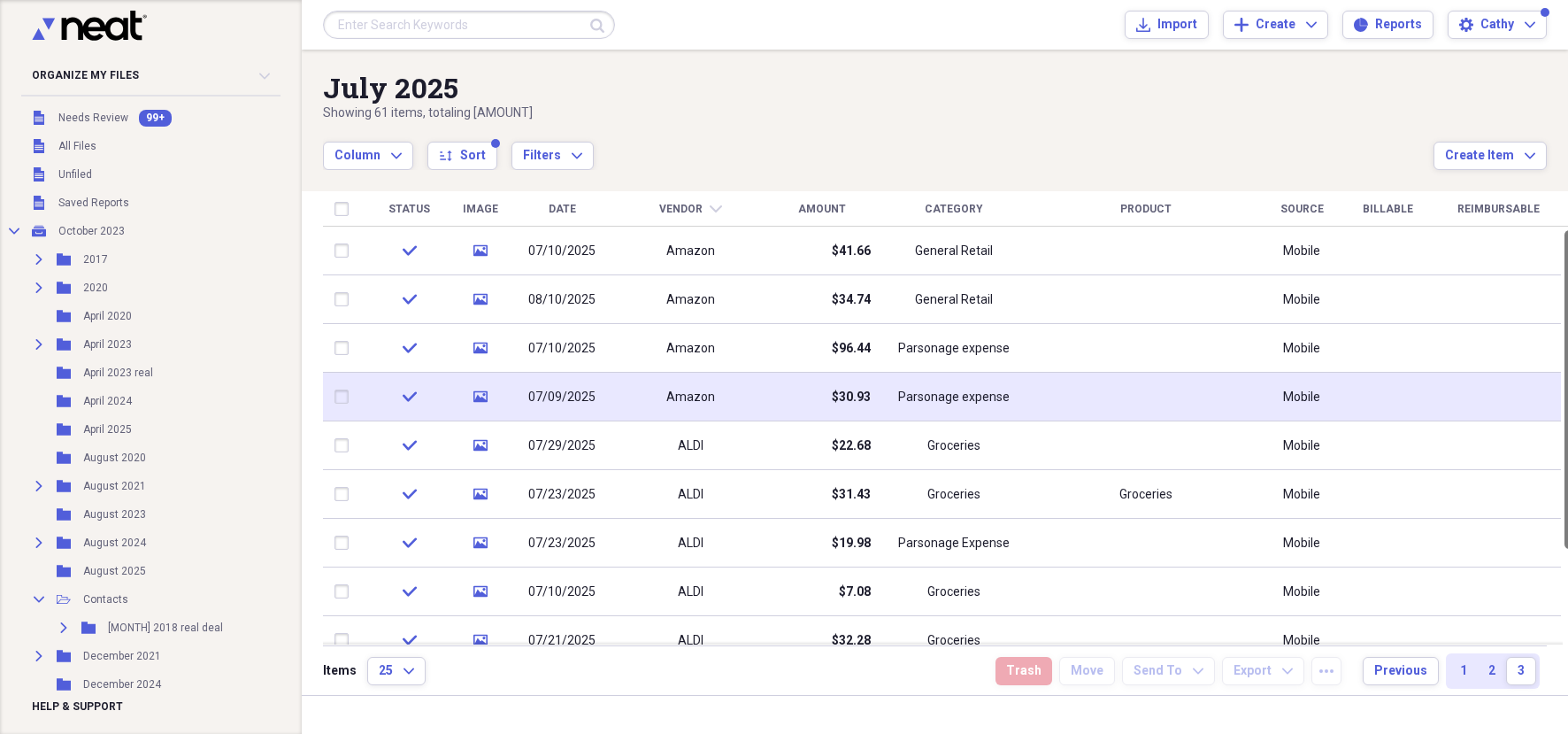drag, startPoint x: 1563, startPoint y: 386, endPoint x: 1480, endPoint y: 409, distance: 86.12781 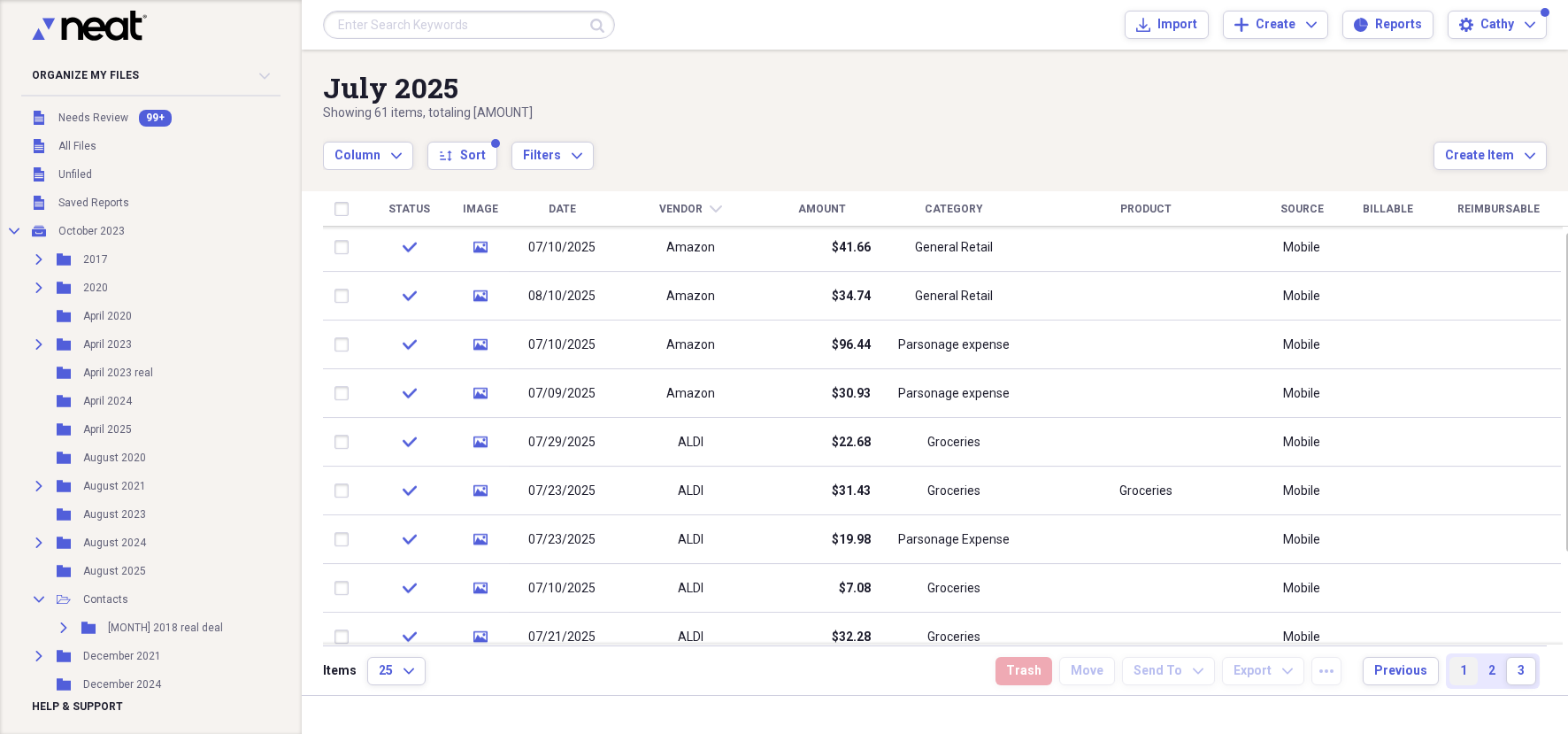 click on "1" at bounding box center (1464, 671) 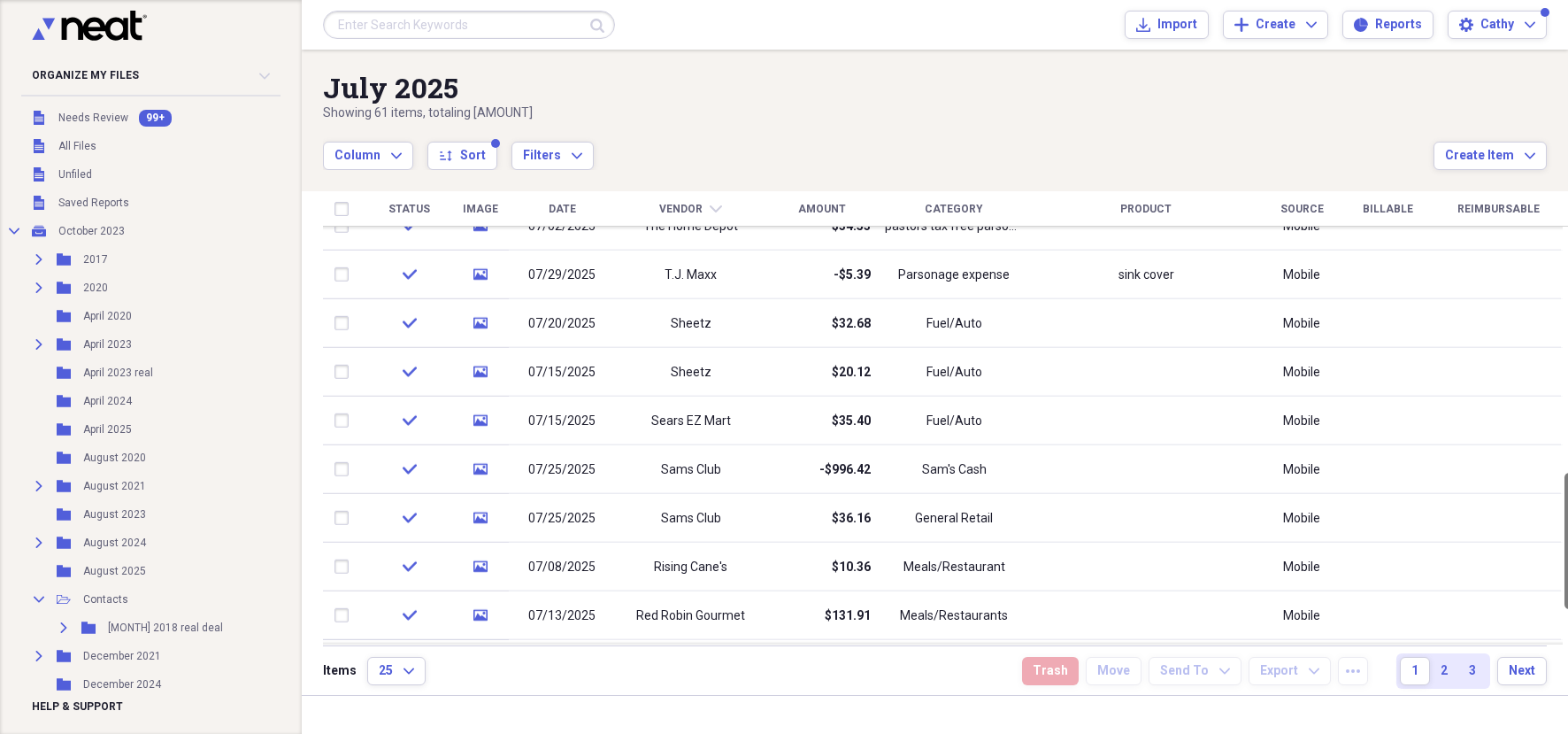 drag, startPoint x: 1563, startPoint y: 361, endPoint x: 1560, endPoint y: 604, distance: 243.01852 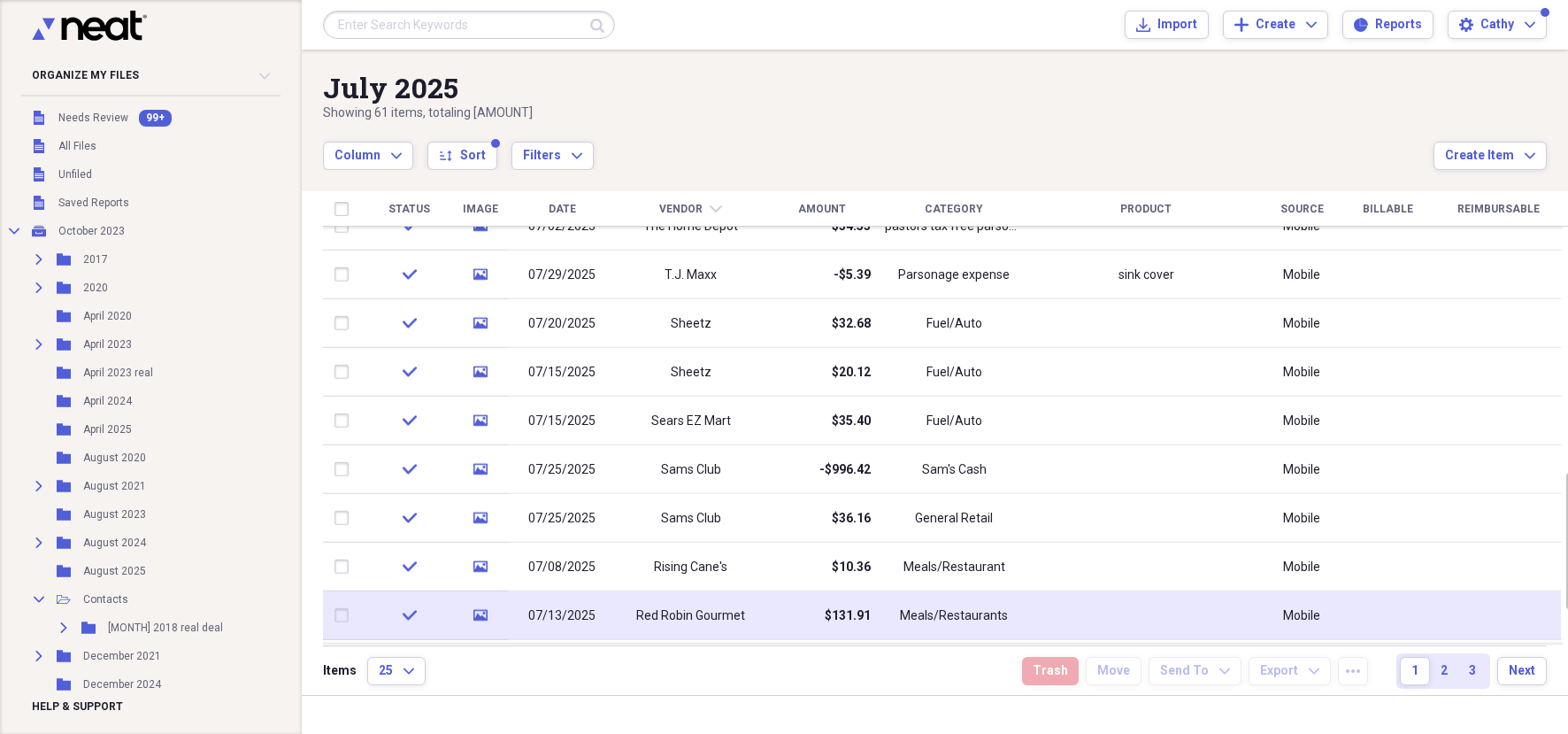 click at bounding box center (1146, 615) 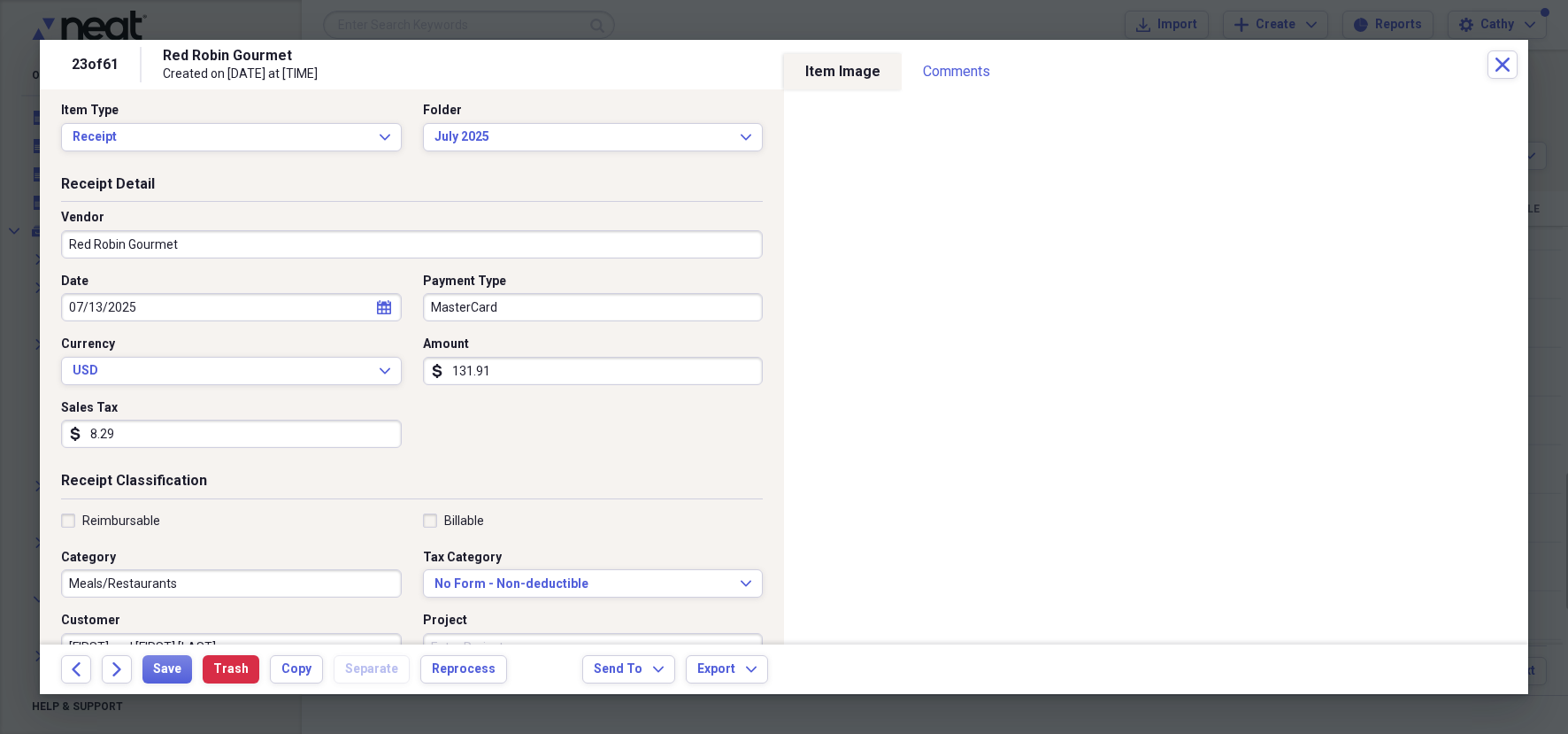 click on "Item Type Receipt Expand Folder [MONTH] [YEAR] Expand Receipt Detail Vendor Red Robin Gourmet Date [DATE] calendar Calendar Payment Type [CARD_TYPE] Currency USD Expand Amount dollar-sign [AMOUNT] Sales Tax dollar-sign [AMOUNT] Receipt Classification Reimbursable Billable Category Meals/Restaurants Tax Category No Form - Non-deductible Expand Customer [FIRST] and [FIRST] [LAST] Project Product Location [CITY] Class Notes family meal after church" at bounding box center (411, 367) 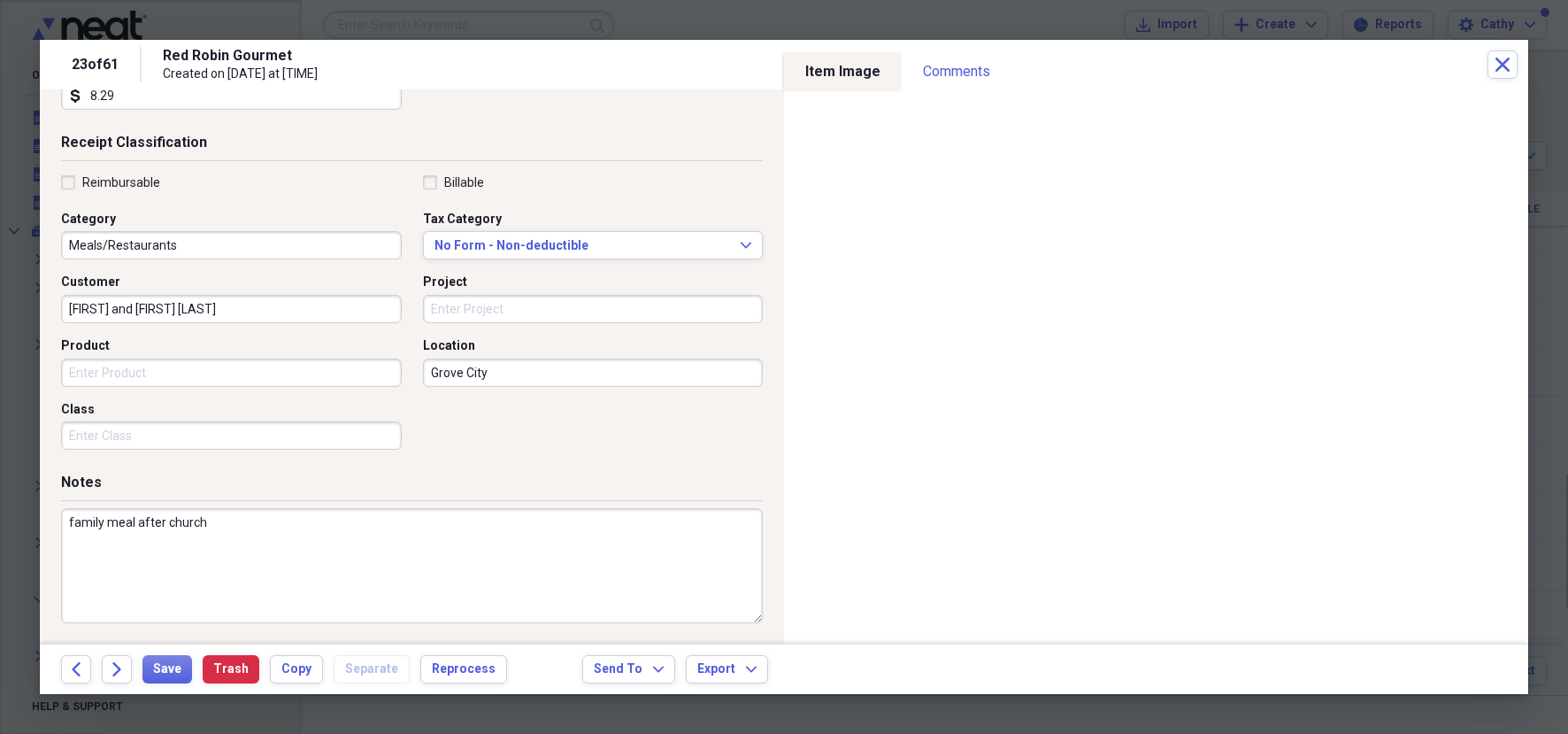 scroll, scrollTop: 343, scrollLeft: 0, axis: vertical 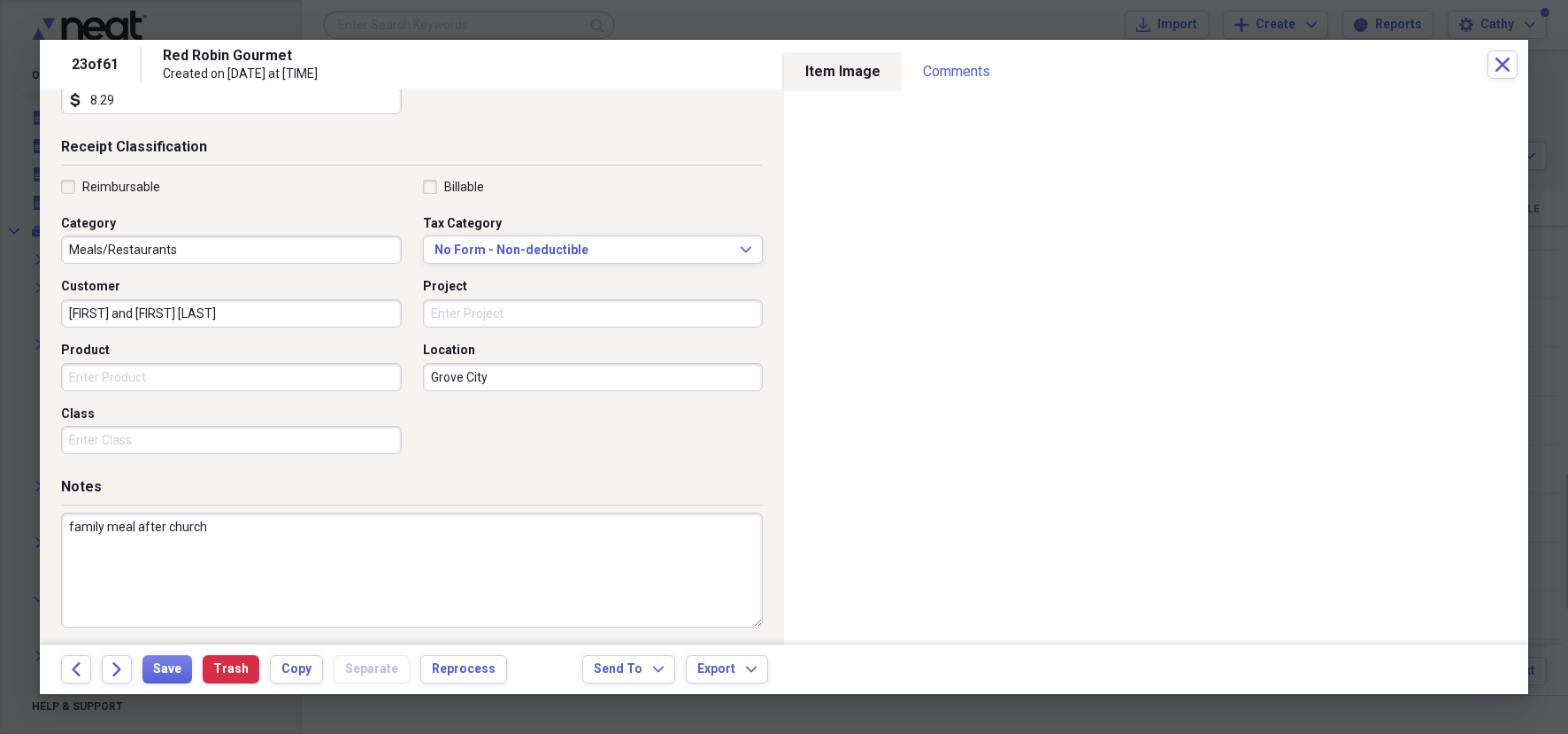 click on "Project" at bounding box center (593, 313) 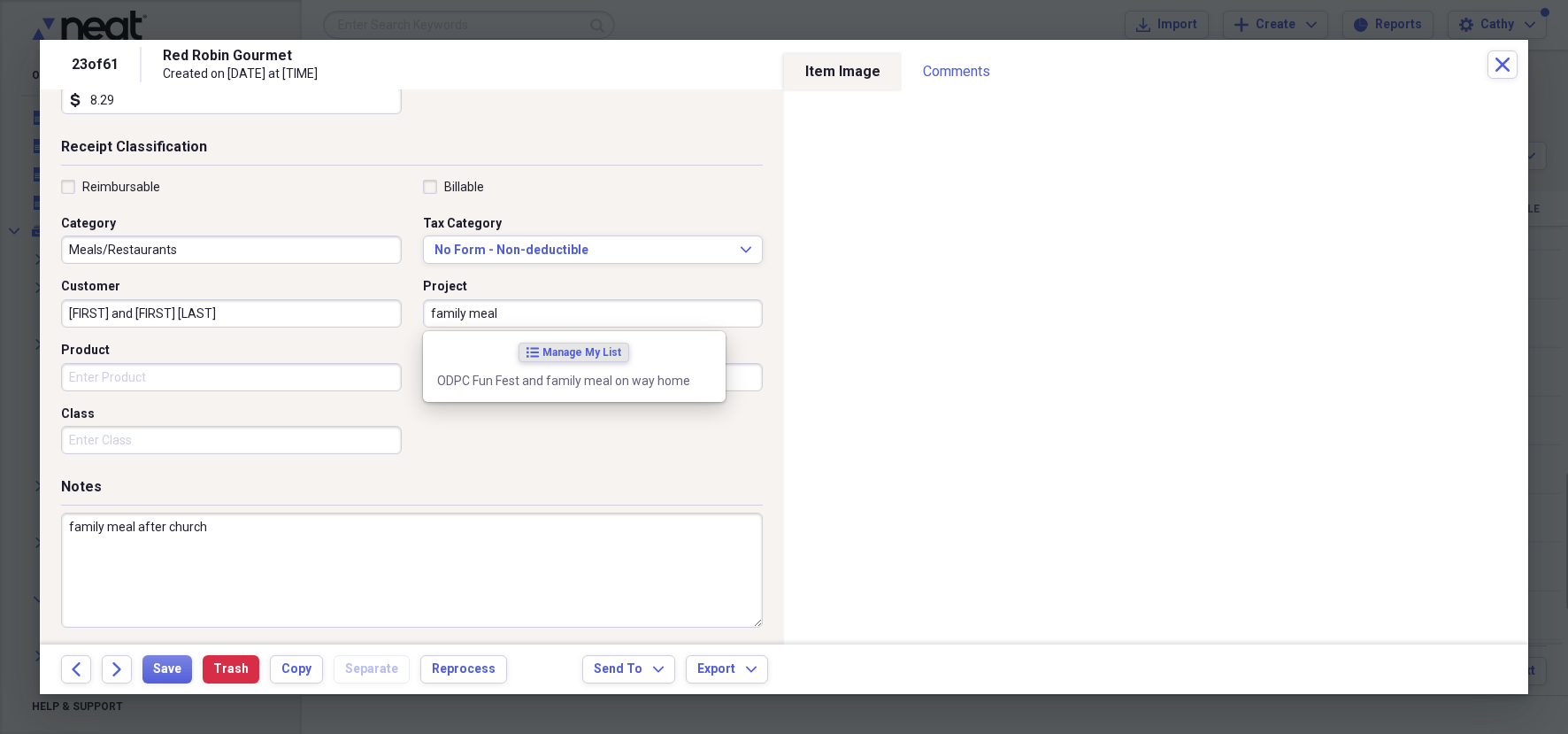 scroll, scrollTop: 330, scrollLeft: 0, axis: vertical 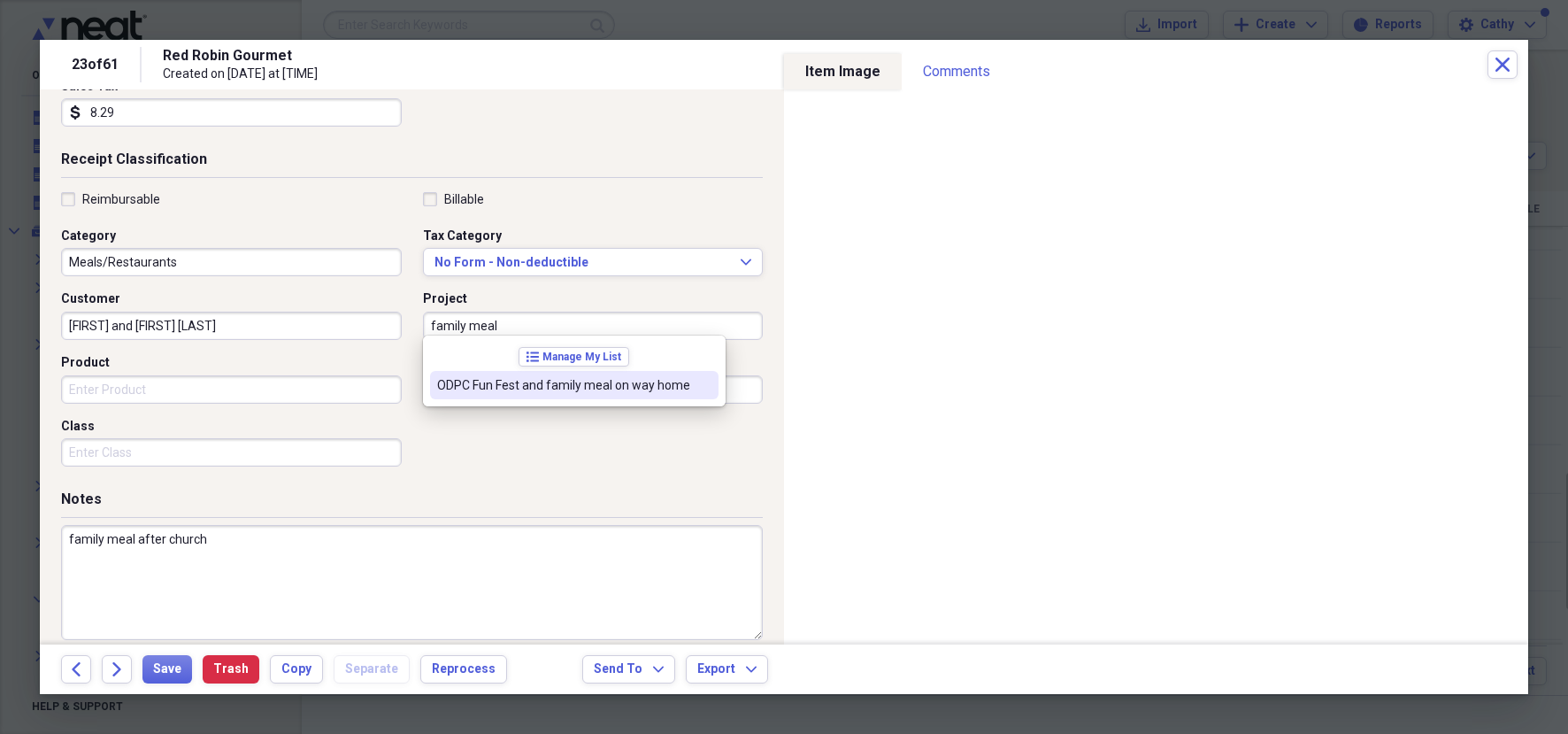 type on "family meal" 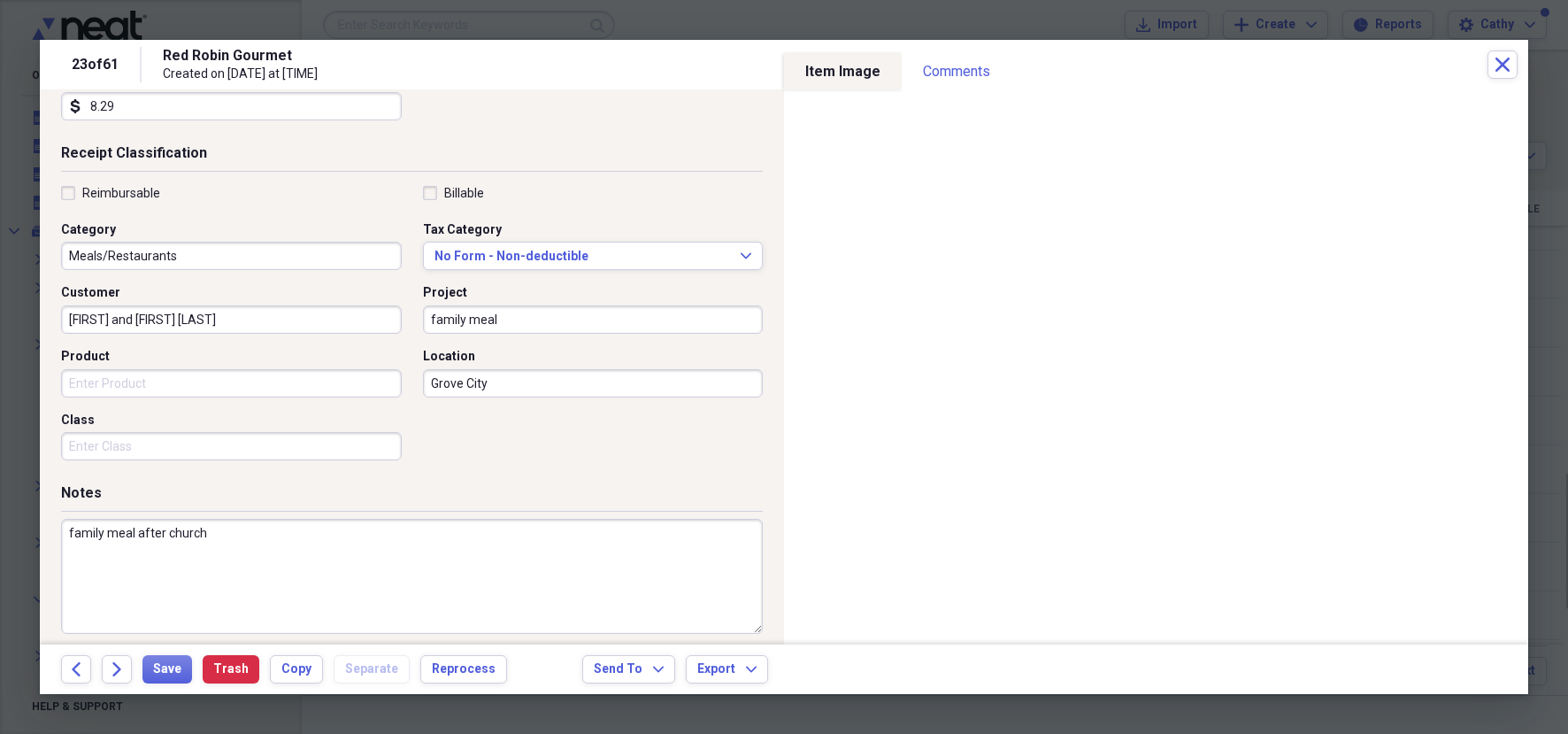 scroll, scrollTop: 328, scrollLeft: 0, axis: vertical 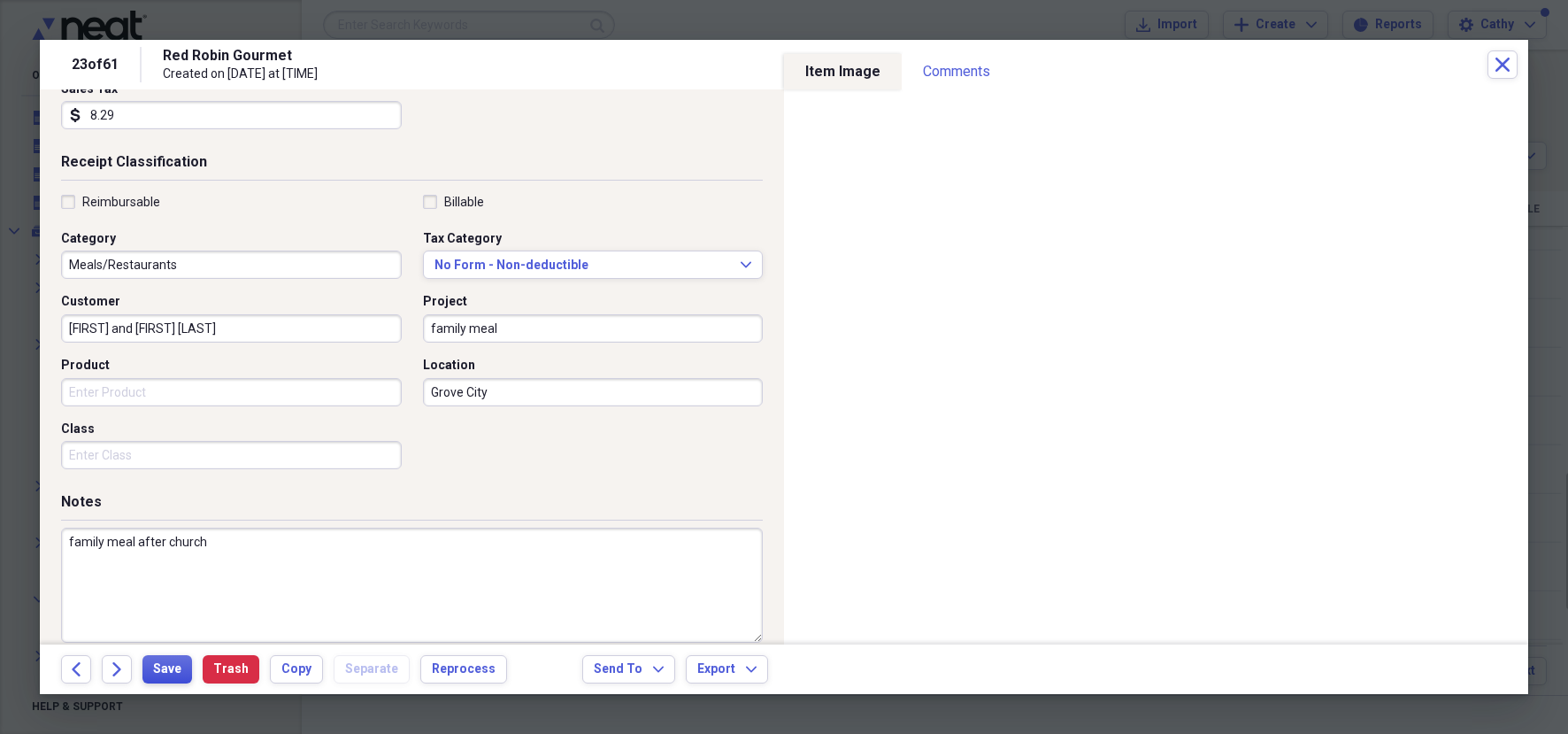 click on "Save" at bounding box center [167, 669] 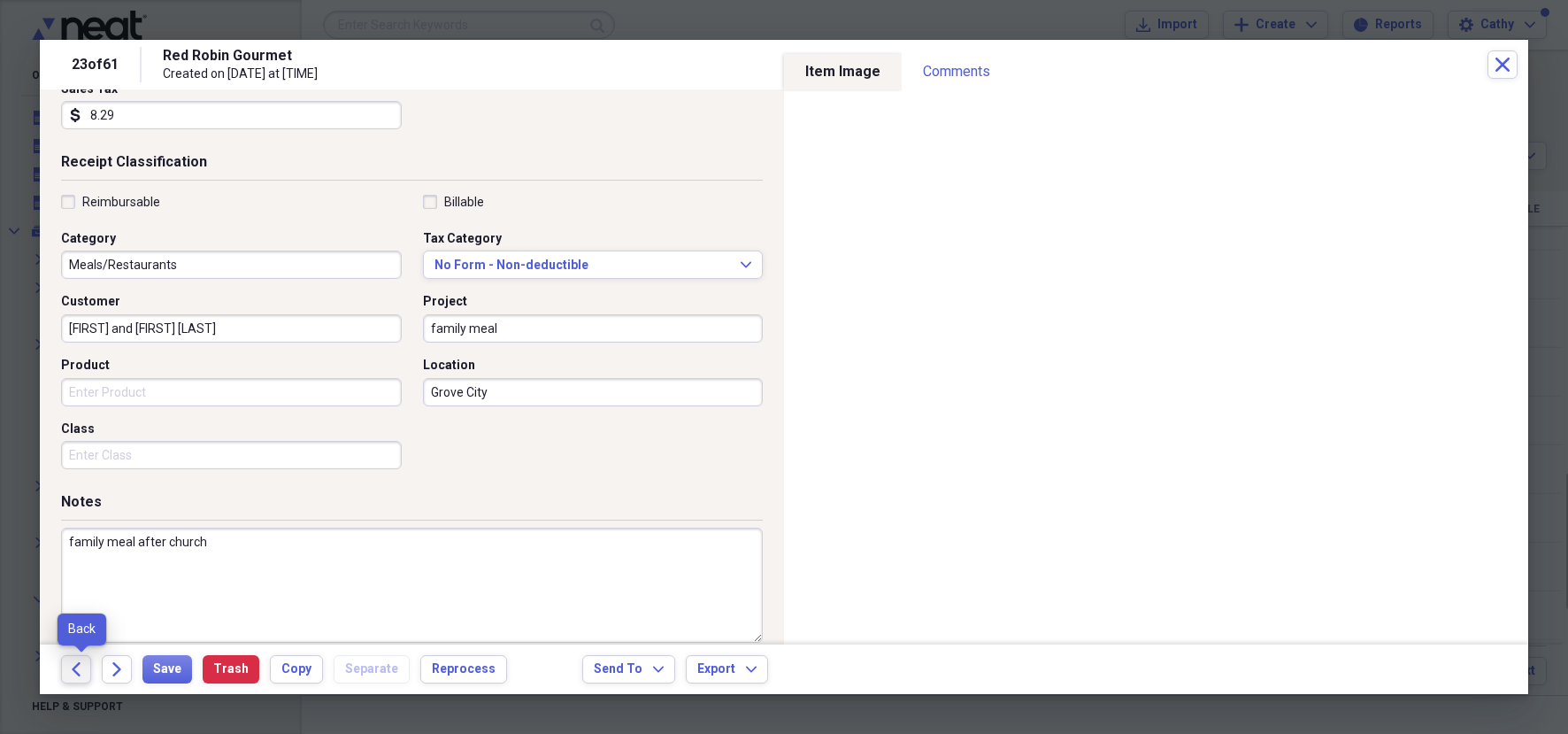 click on "Back" 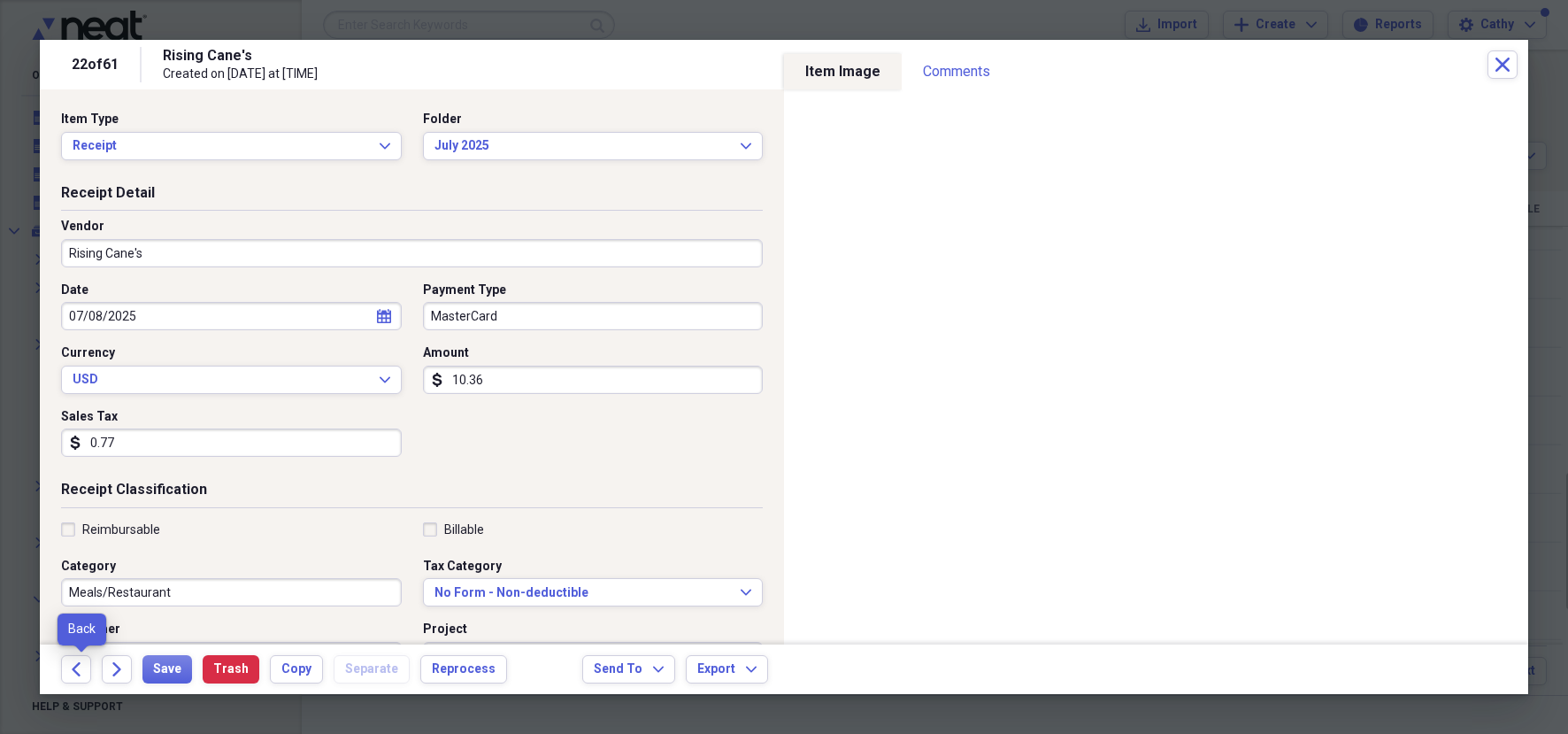 click on "Back" 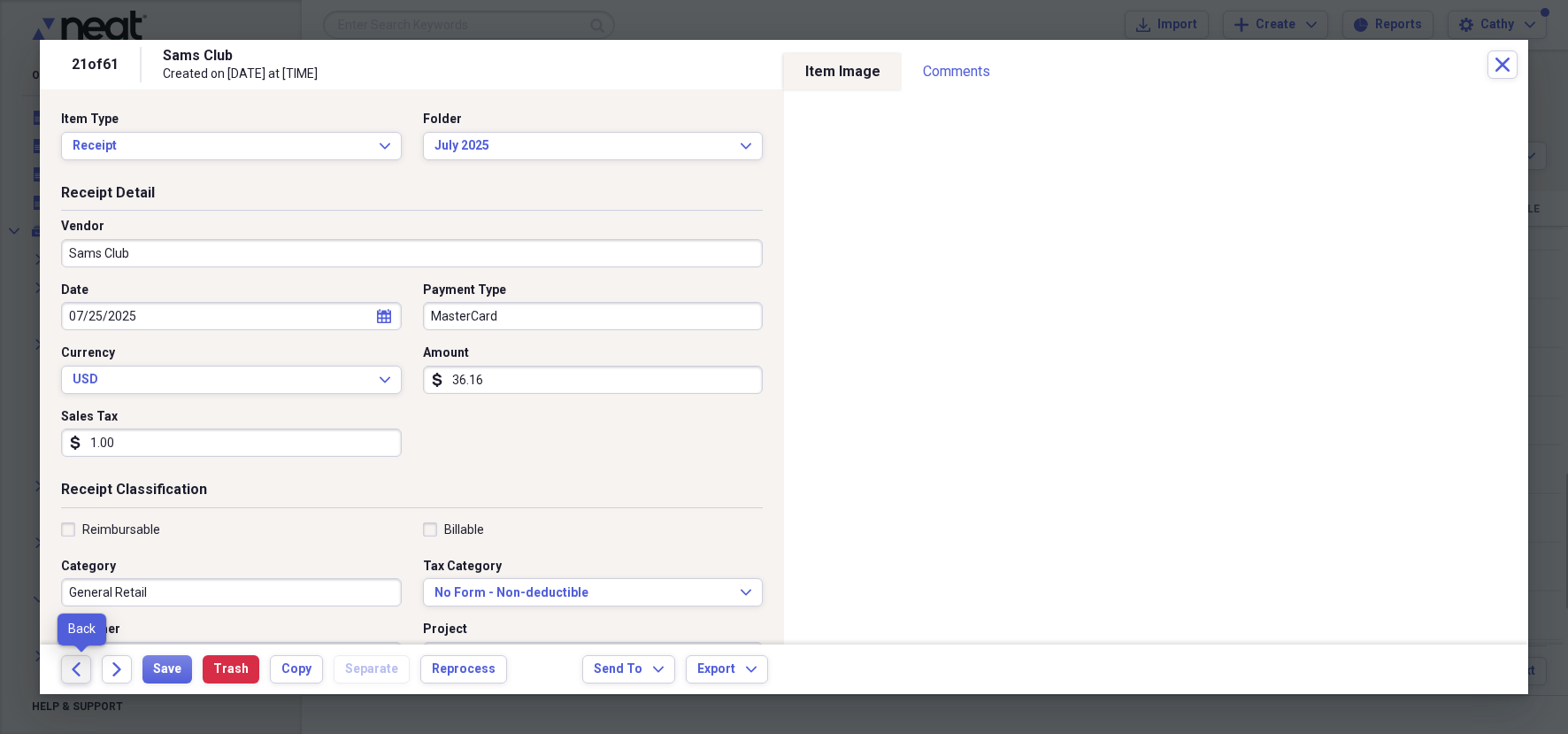 click on "Back" 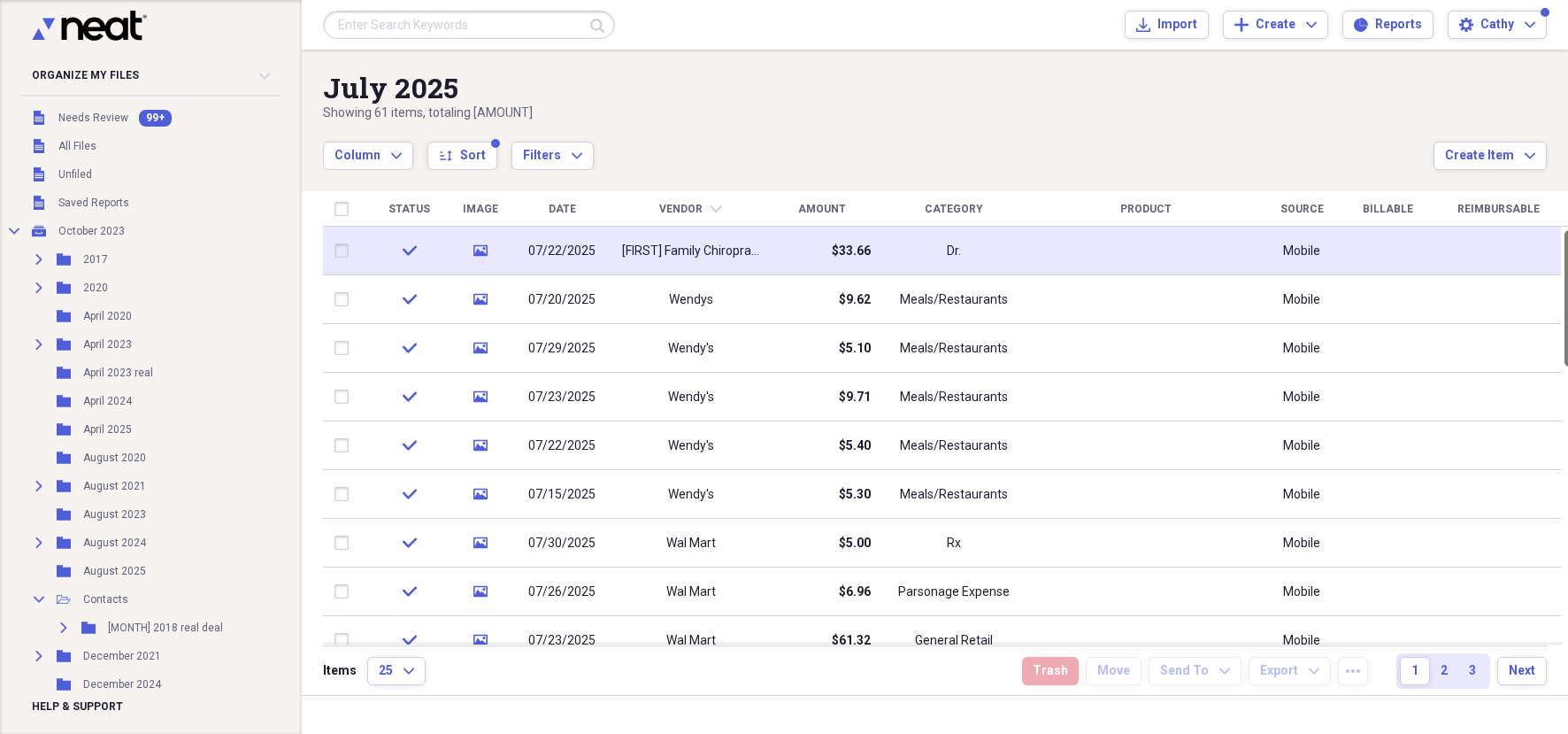 drag, startPoint x: 1564, startPoint y: 511, endPoint x: 1476, endPoint y: 273, distance: 253.74791 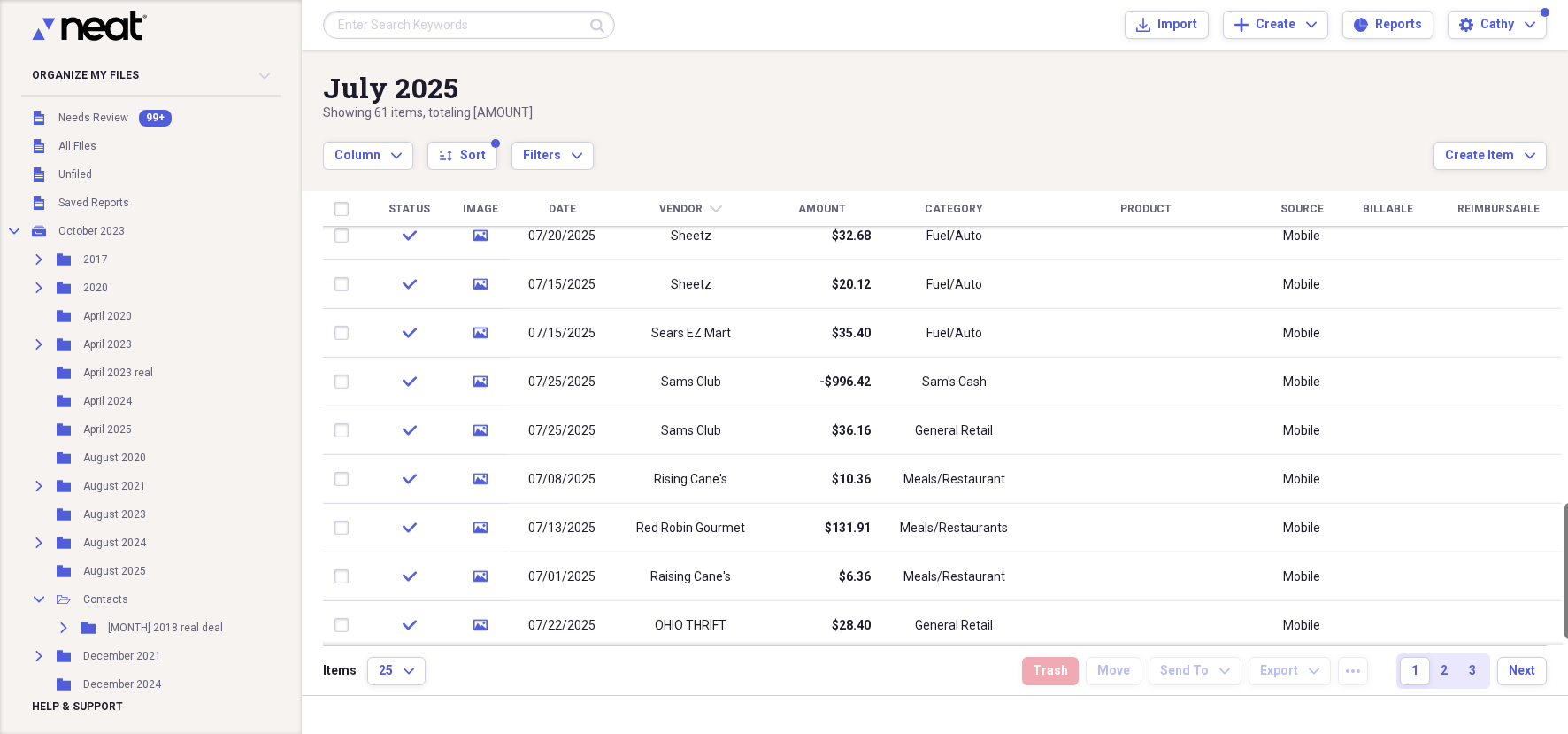drag, startPoint x: 1560, startPoint y: 346, endPoint x: 1558, endPoint y: 646, distance: 300.0067 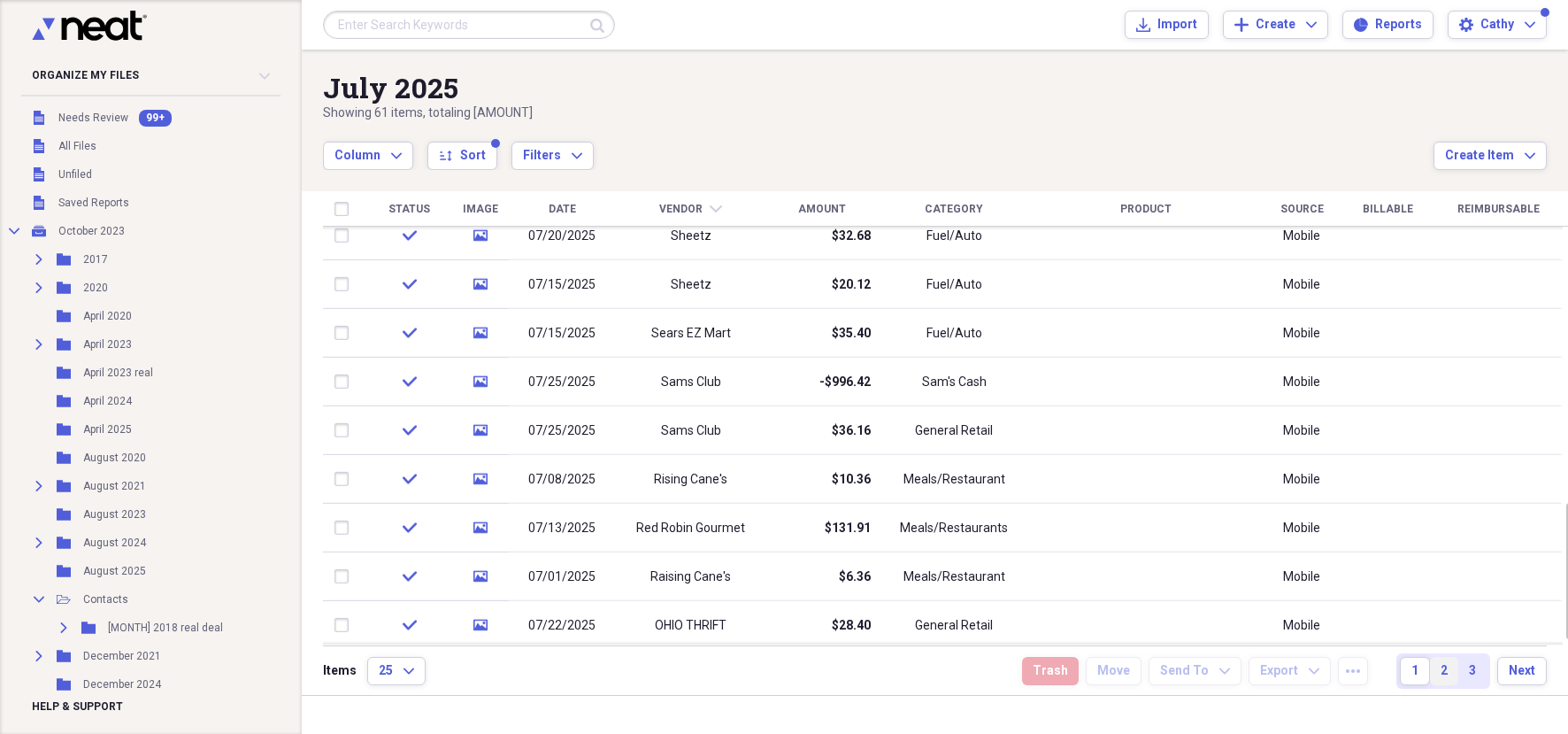 click on "2" at bounding box center (1444, 671) 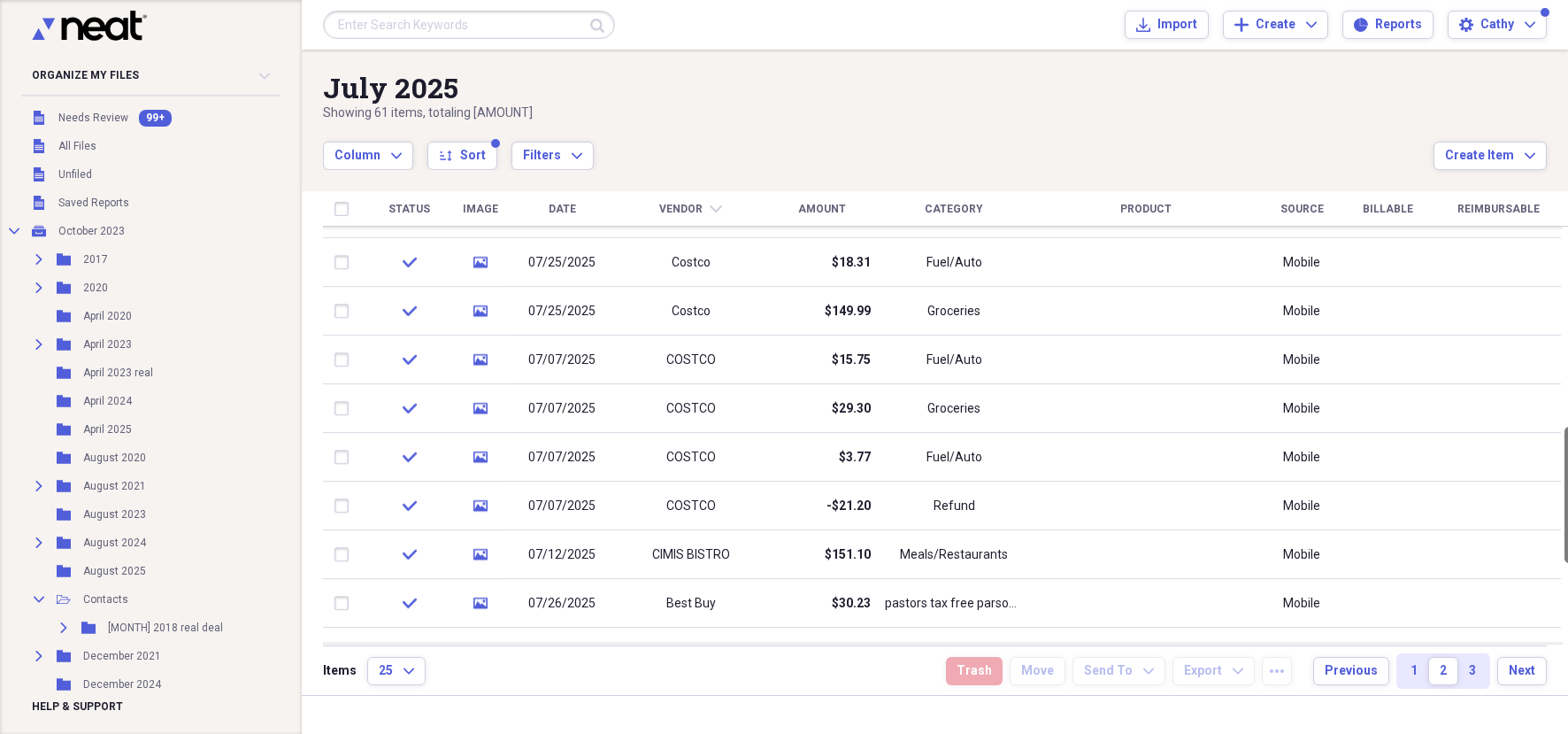 drag, startPoint x: 1563, startPoint y: 346, endPoint x: 1563, endPoint y: 543, distance: 197 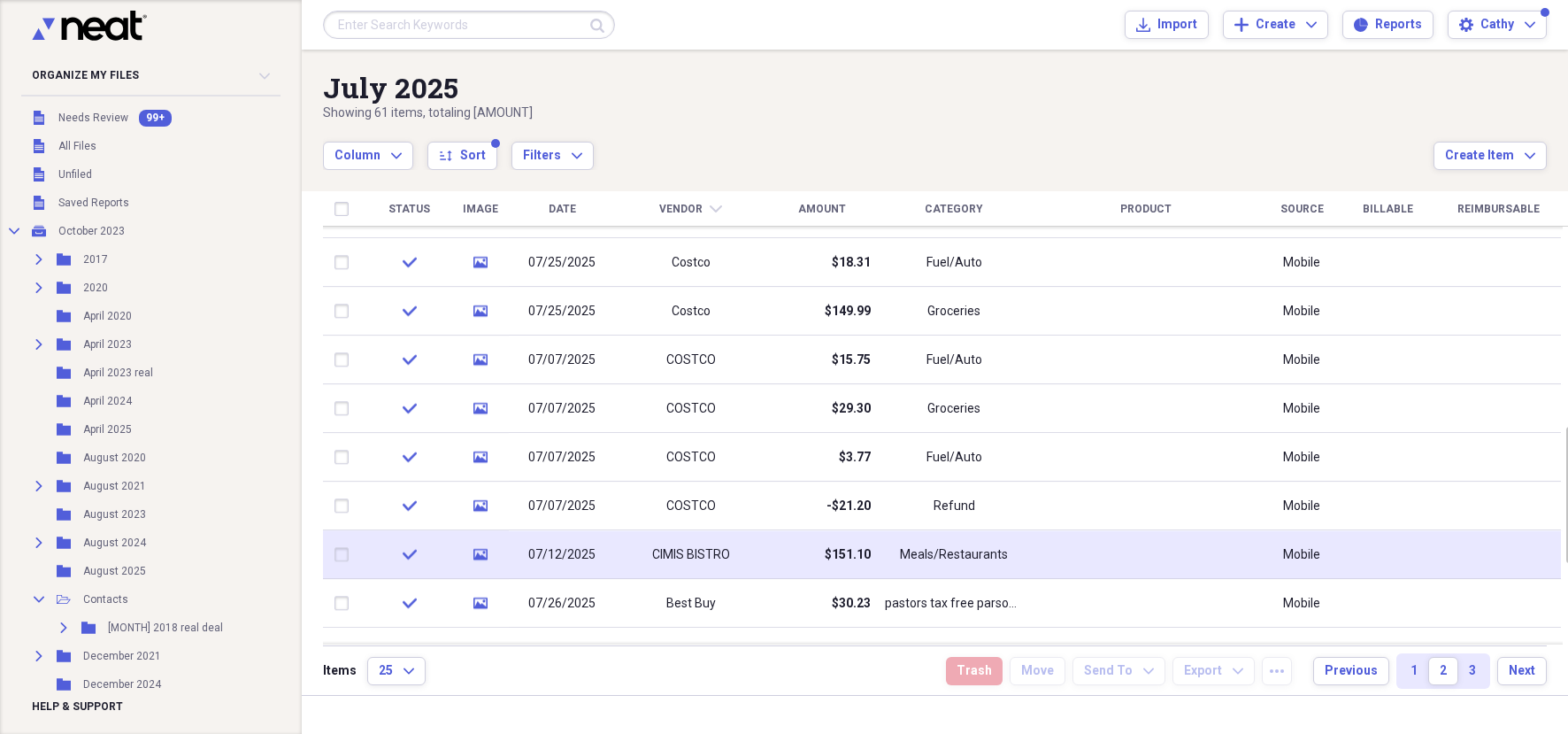 click at bounding box center [1146, 554] 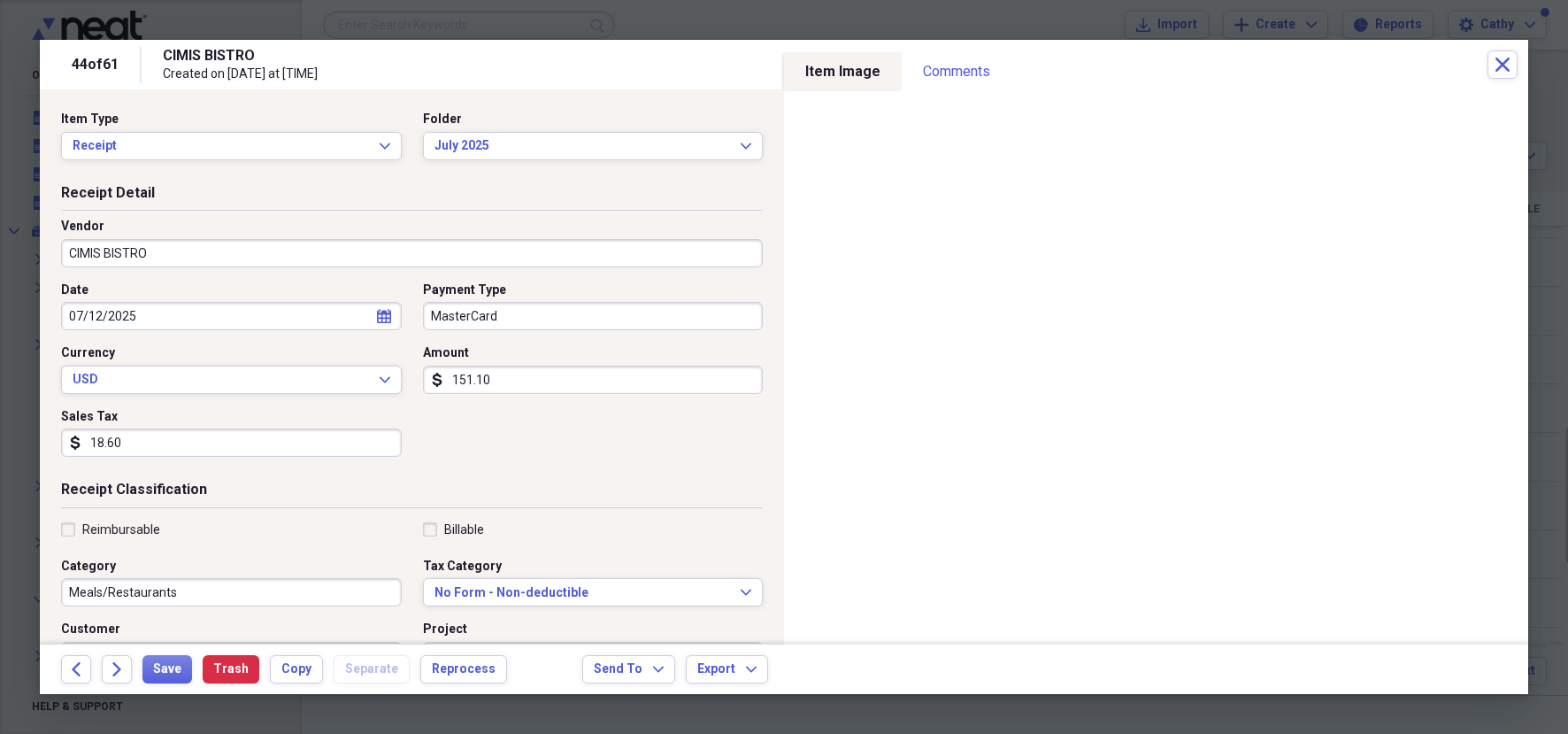 click on "Receipt Classification Reimbursable Billable Category Meals/Restaurants Tax Category No Form - Non-deductible Expand Customer [FIRST] and [FIRST] [LAST] Project Product Location [CITY] Class" at bounding box center [411, 650] 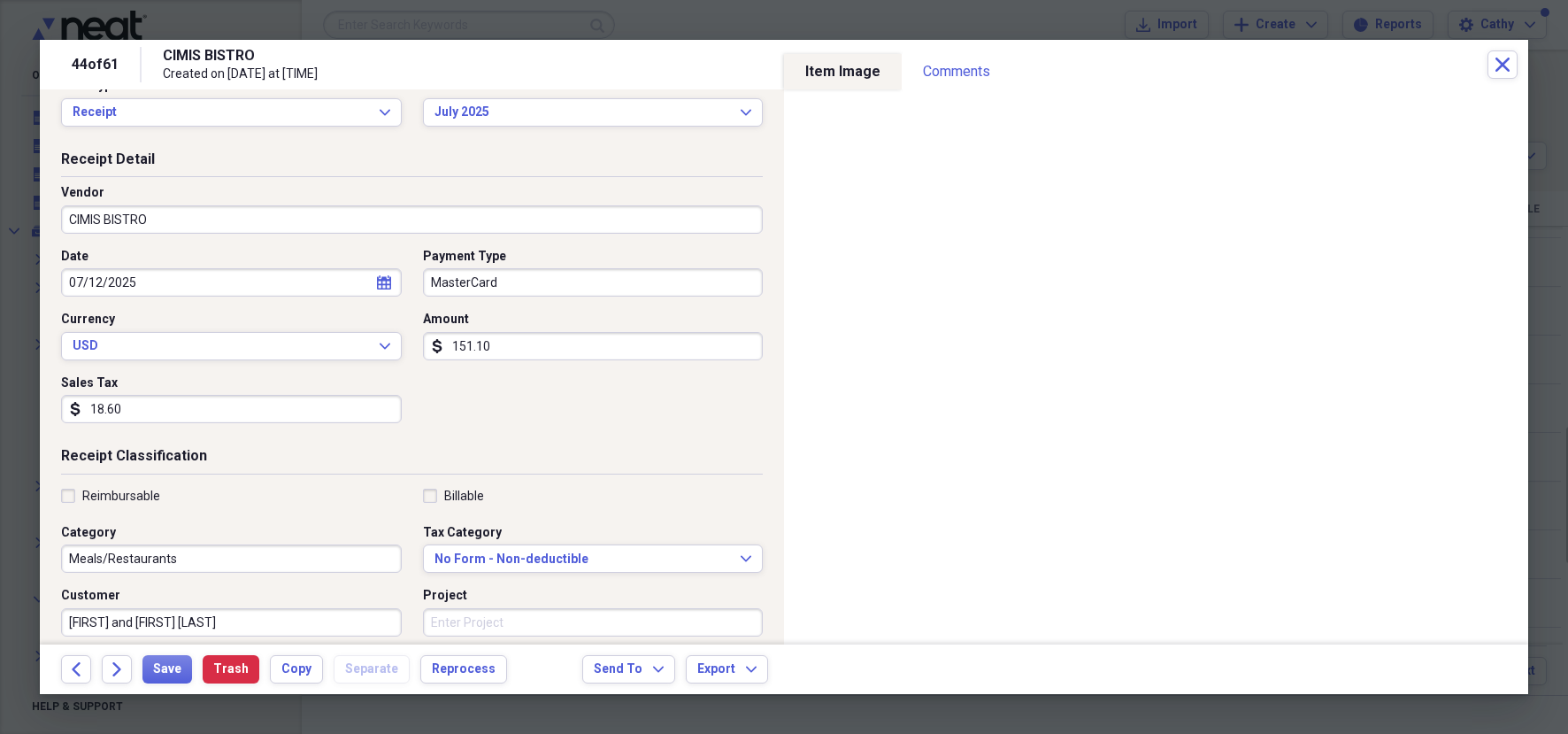 click on "Item Type Receipt Expand Folder July 2025 Expand Receipt Detail Vendor CIMIS BISTRO Date 07/12/2025 calendar Calendar Payment Type [CARD] Currency USD Expand Amount dollar-sign 151.10 Sales Tax dollar-sign 18.60 Receipt Classification Reimbursable Billable Category Meals/Restaurants Tax Category No Form - Non-deductible Expand Customer [FIRST] and [FIRST] [LAST] Project Product Location Grove City Class Notes Family meal during Rachel and Michaels vacation." at bounding box center [411, 367] 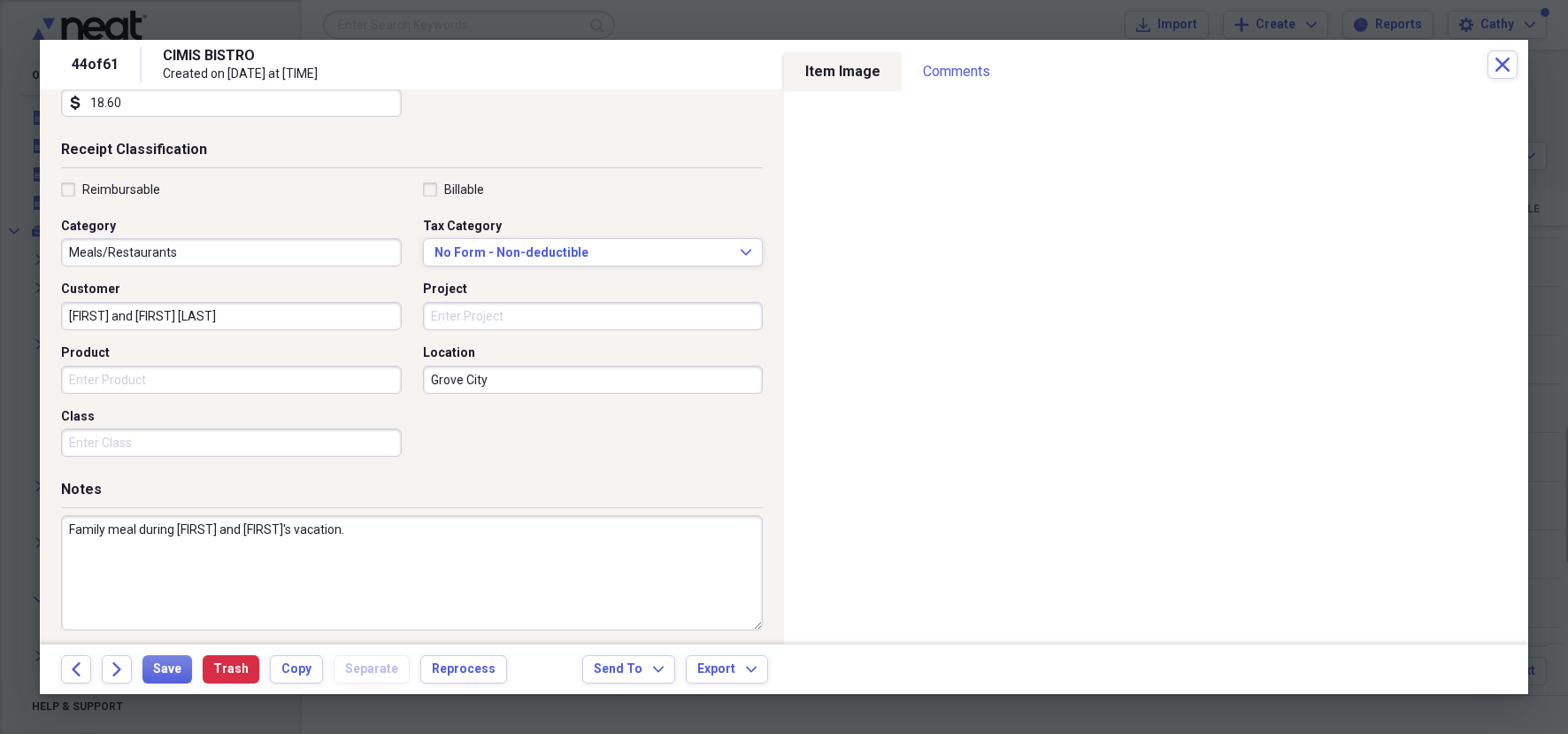 scroll, scrollTop: 336, scrollLeft: 0, axis: vertical 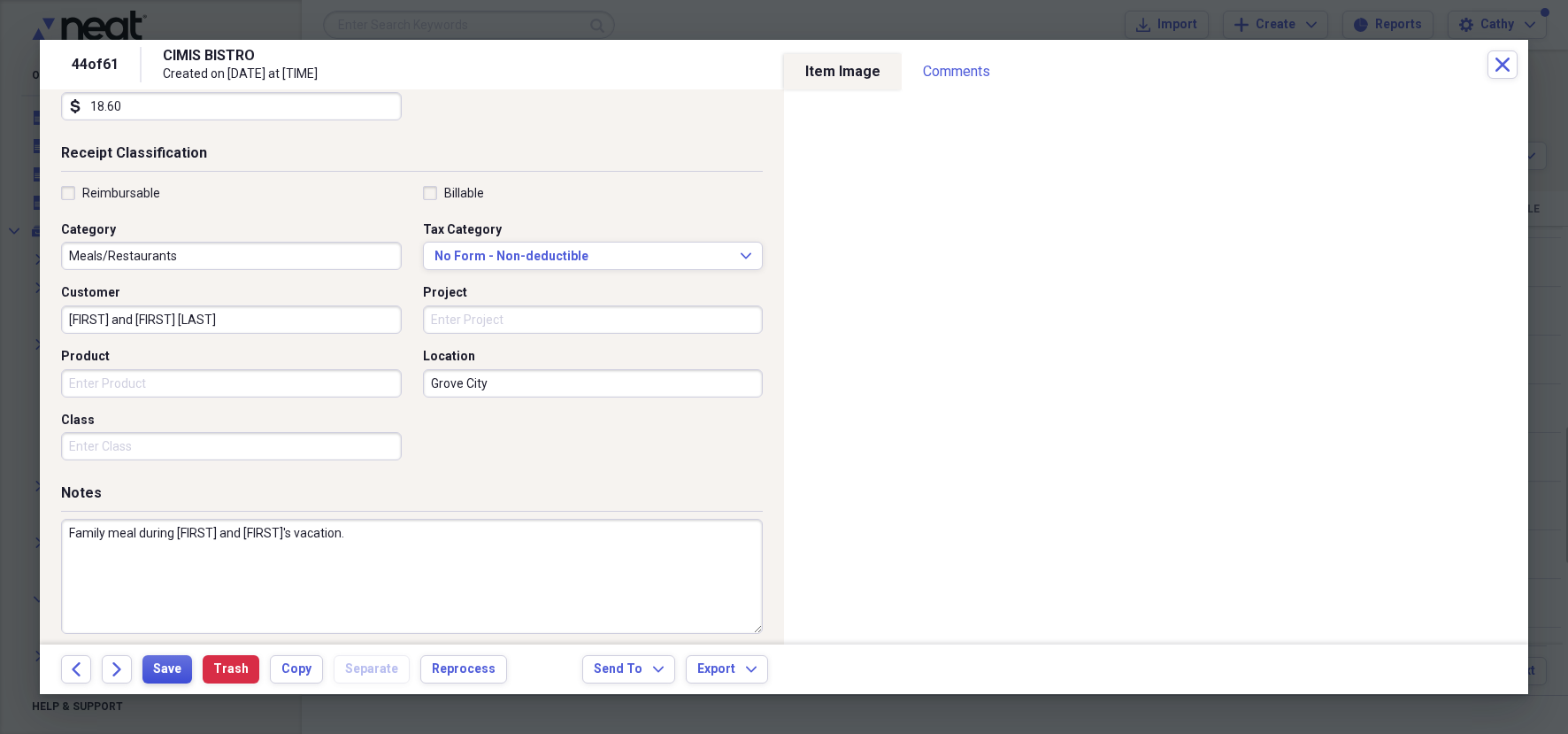 click on "Save" at bounding box center (167, 669) 